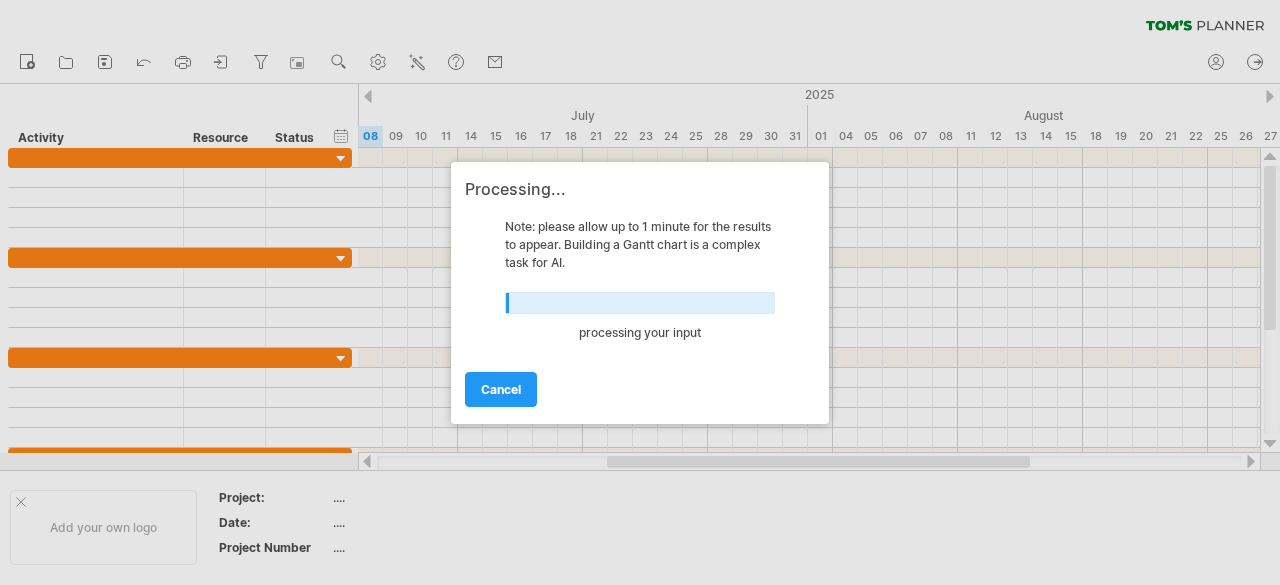 scroll, scrollTop: 0, scrollLeft: 0, axis: both 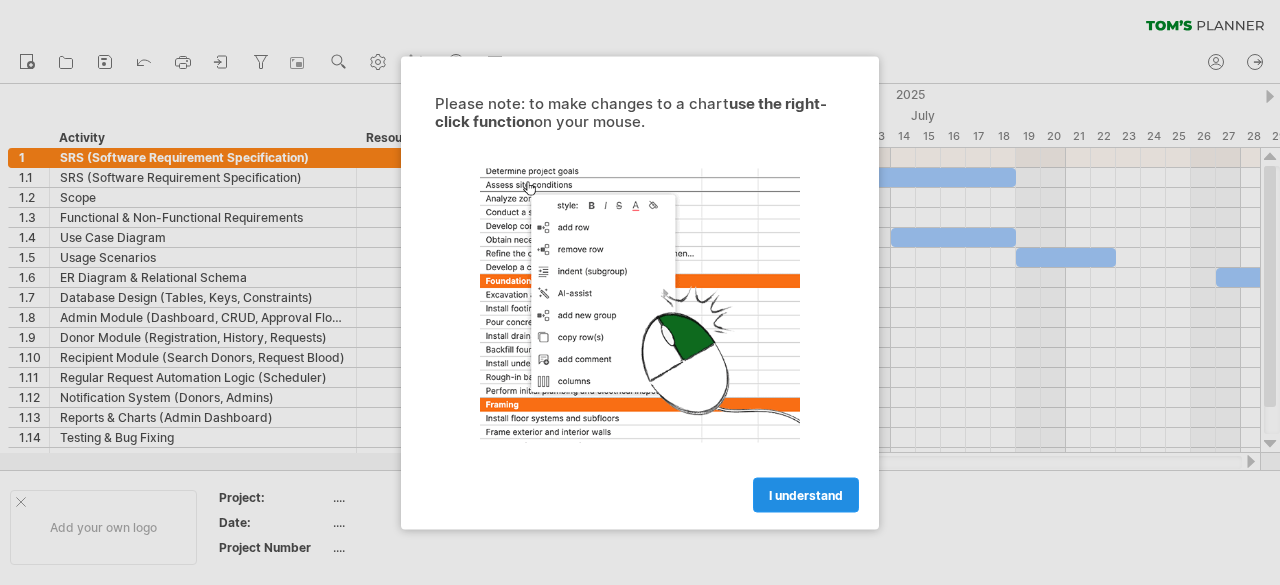 click on "I understand" at bounding box center [806, 494] 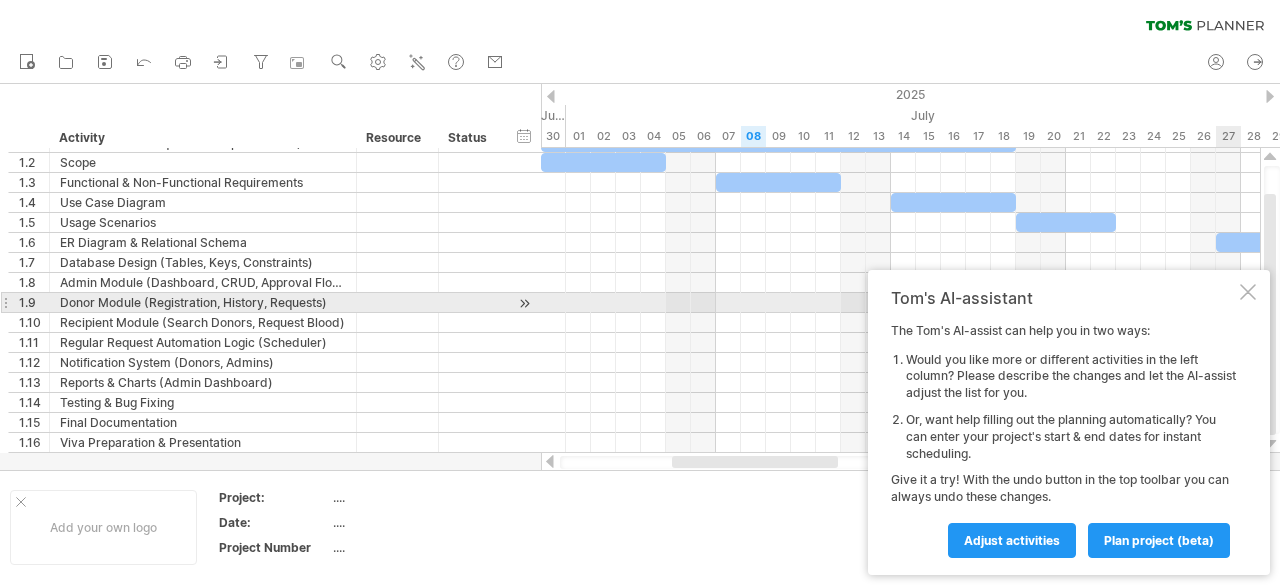 click at bounding box center [1248, 292] 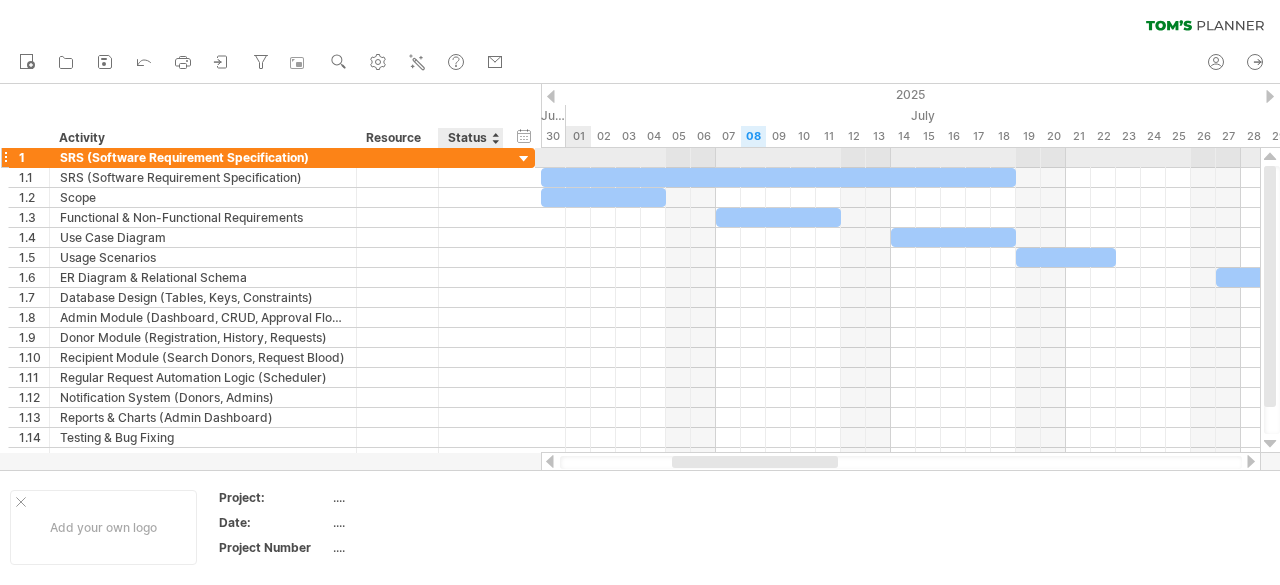 click at bounding box center (524, 159) 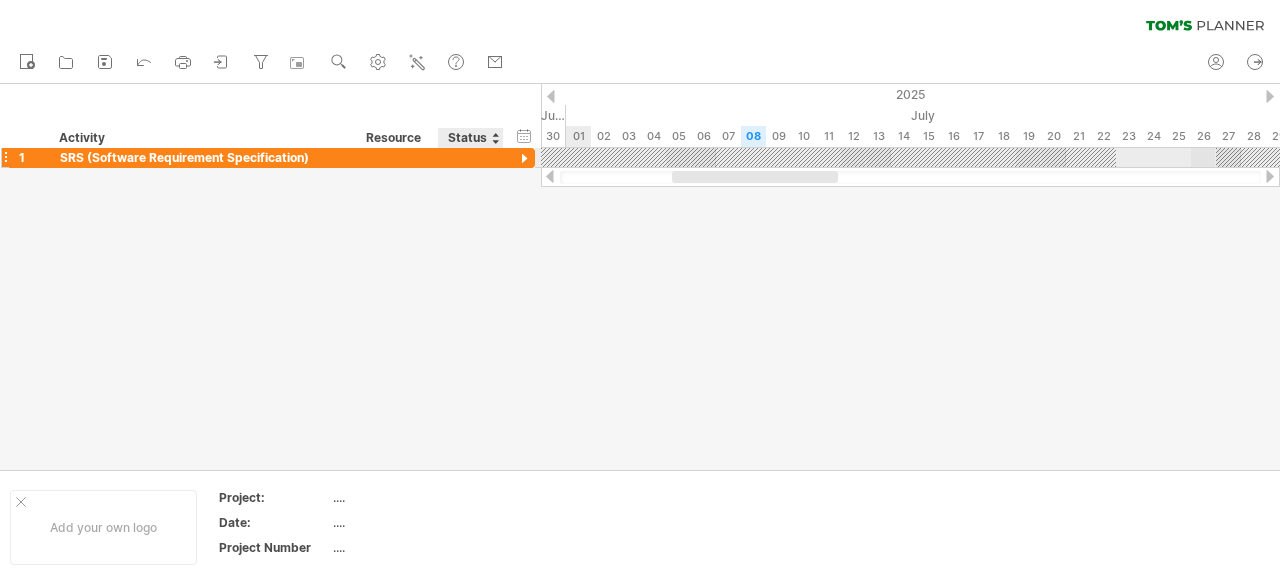 click at bounding box center [524, 159] 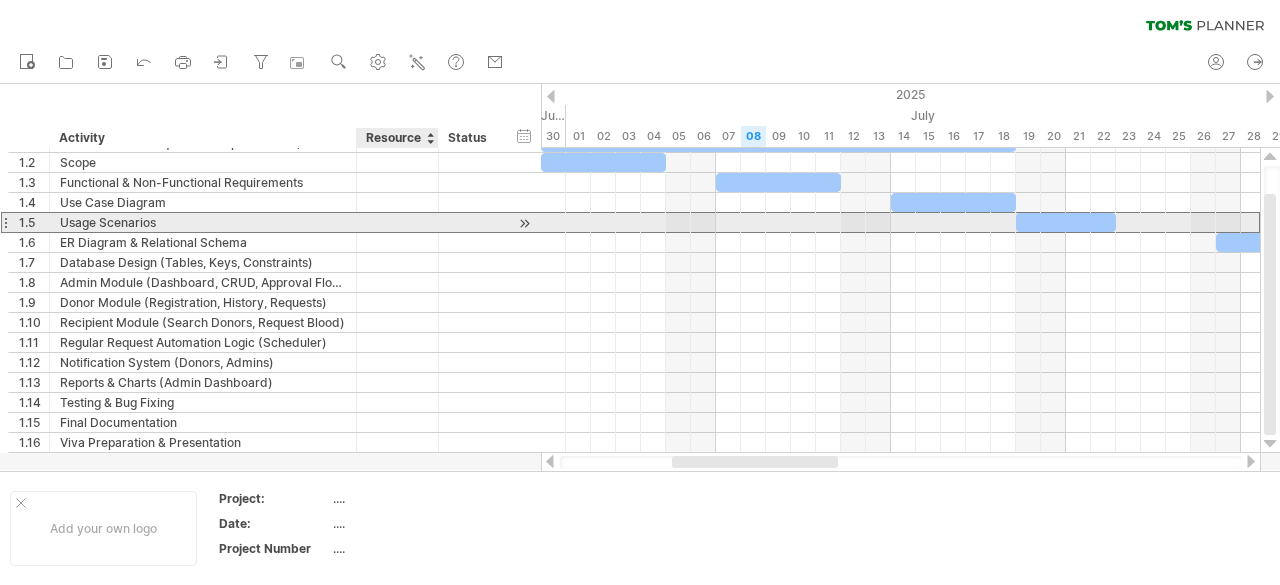 click on "**********" at bounding box center [271, 222] 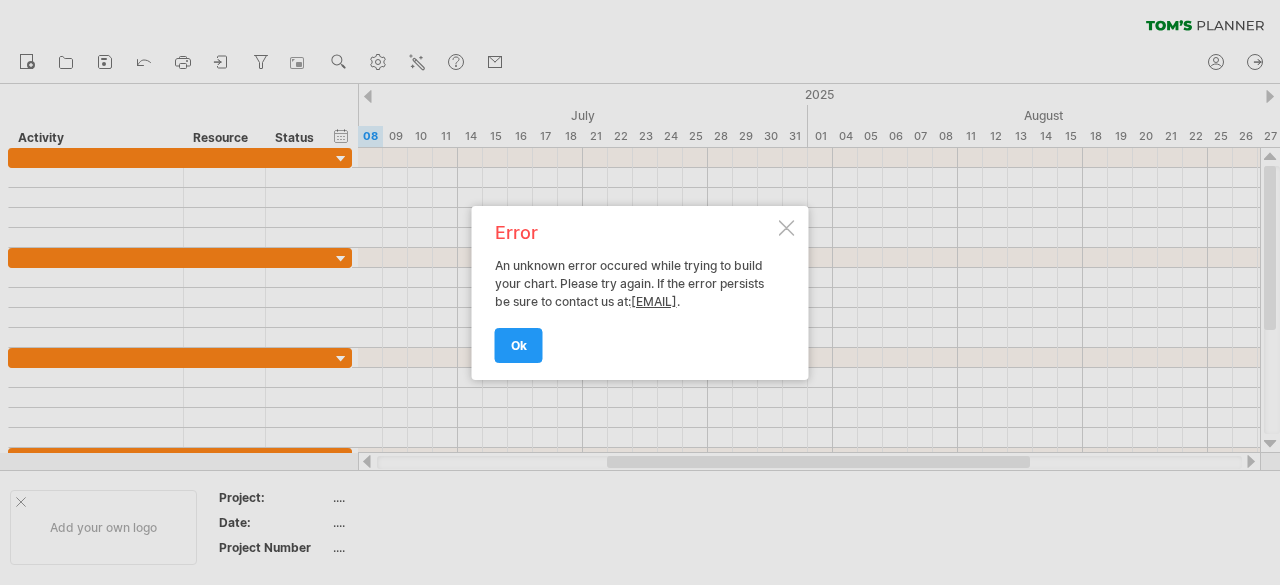 scroll, scrollTop: 0, scrollLeft: 0, axis: both 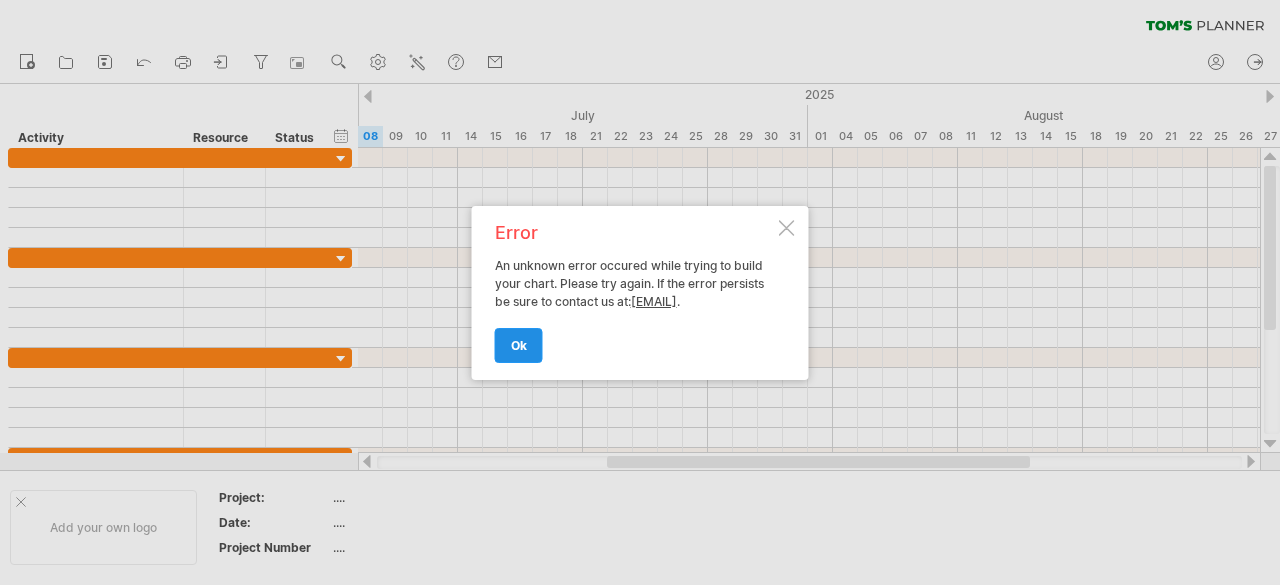 click on "ok" at bounding box center (519, 345) 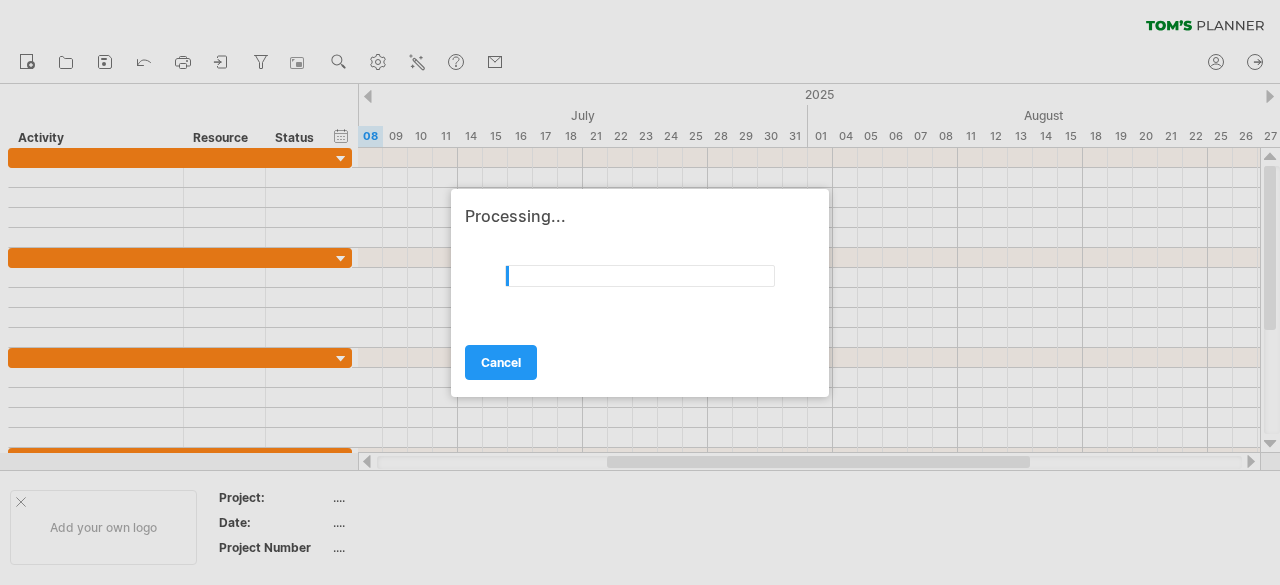 scroll, scrollTop: 0, scrollLeft: 0, axis: both 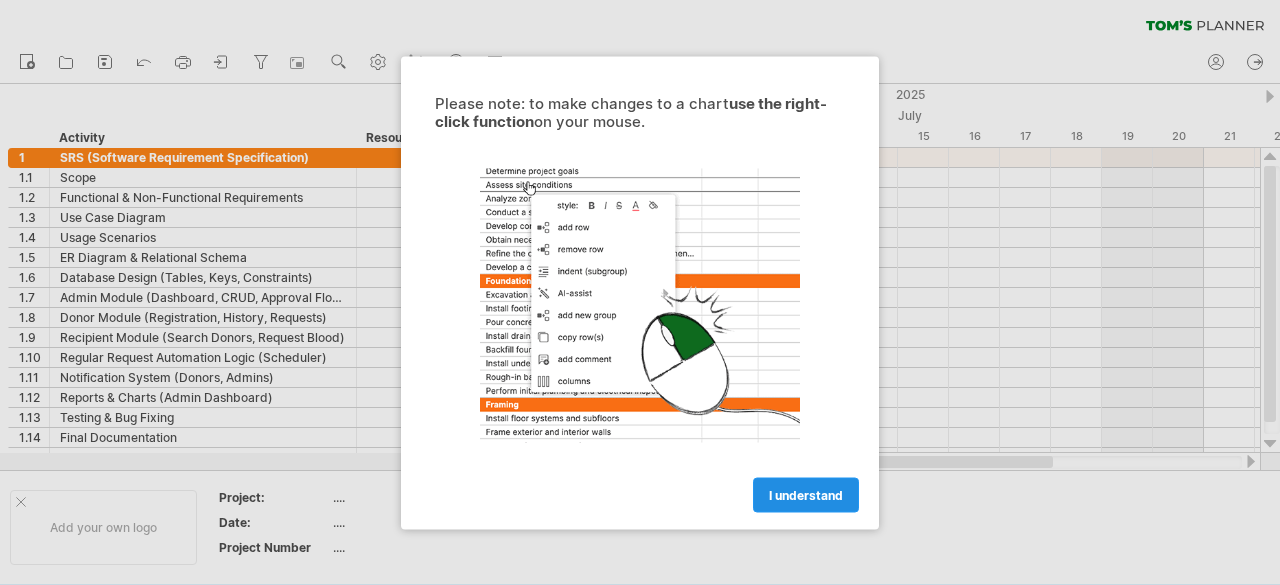 click on "I understand" at bounding box center (806, 494) 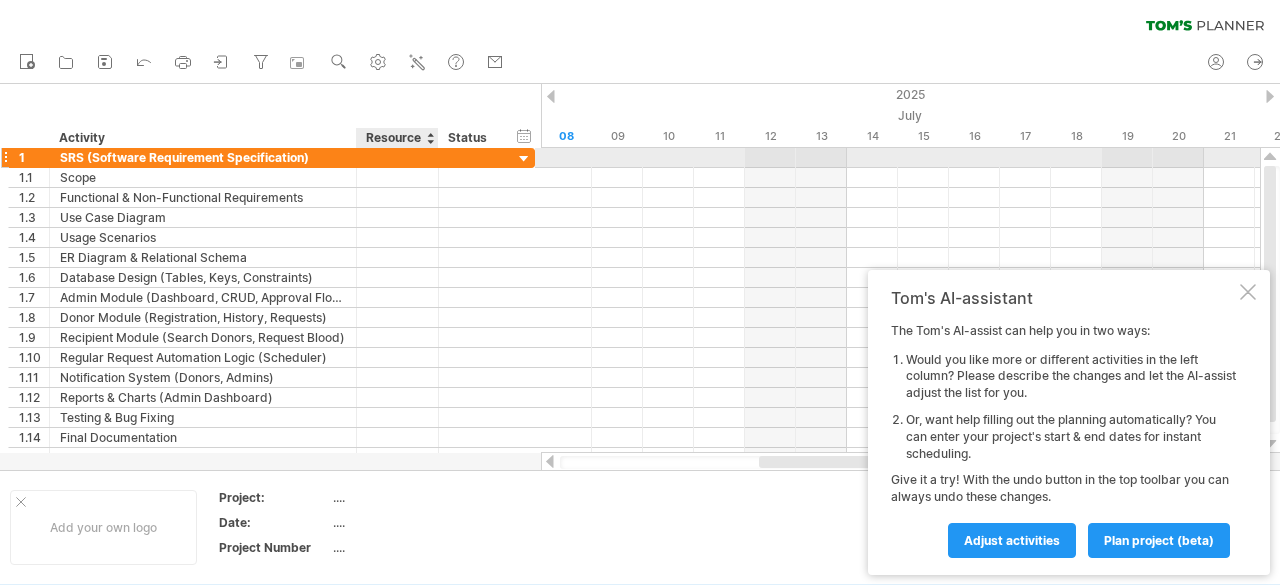 click at bounding box center (471, 157) 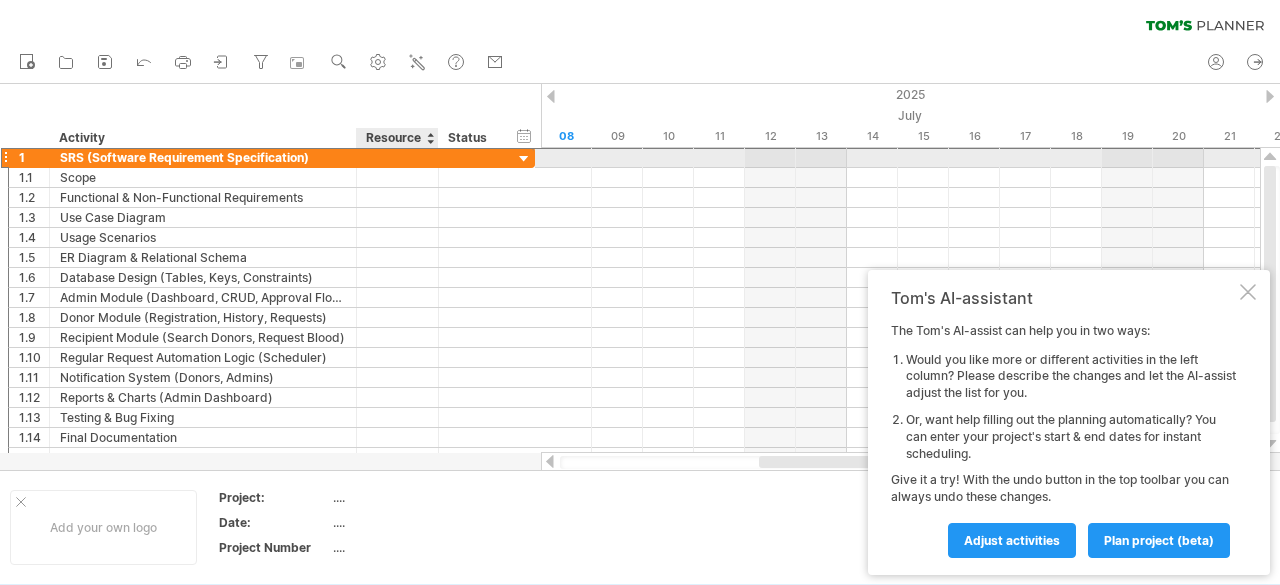 click at bounding box center [471, 157] 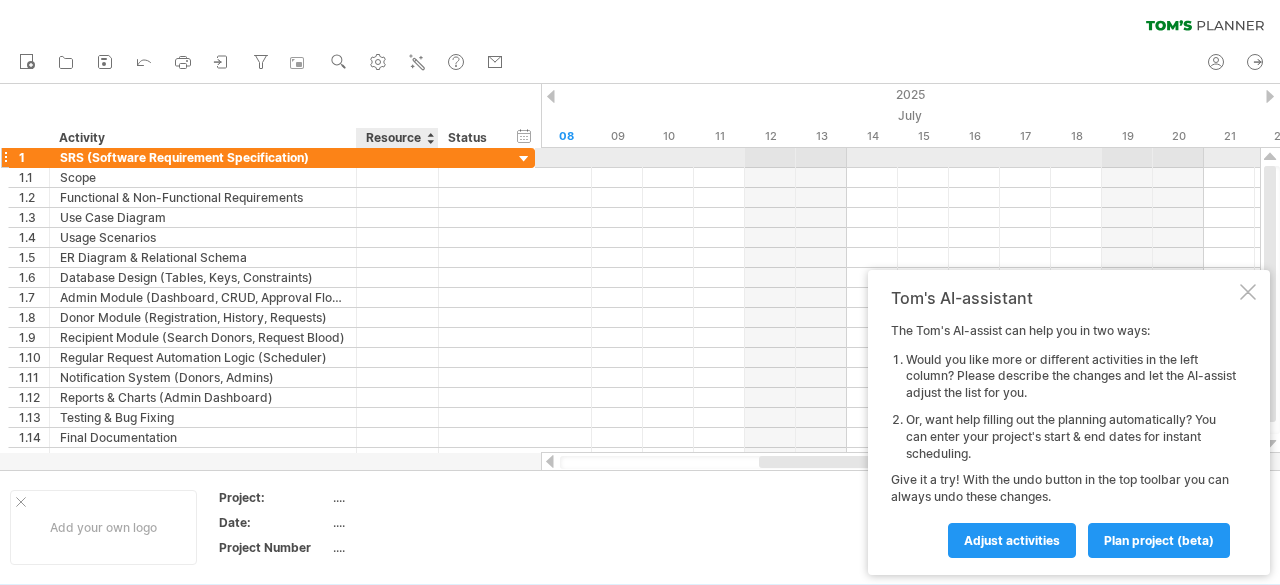 click at bounding box center [471, 157] 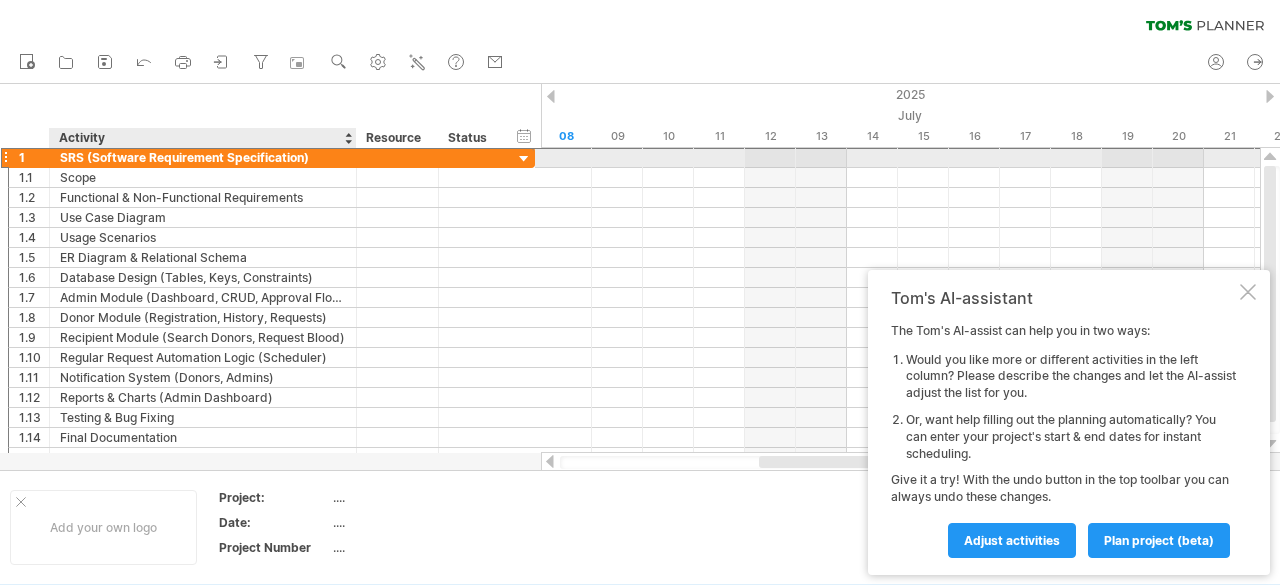 click on "SRS (Software Requirement Specification)" at bounding box center (203, 157) 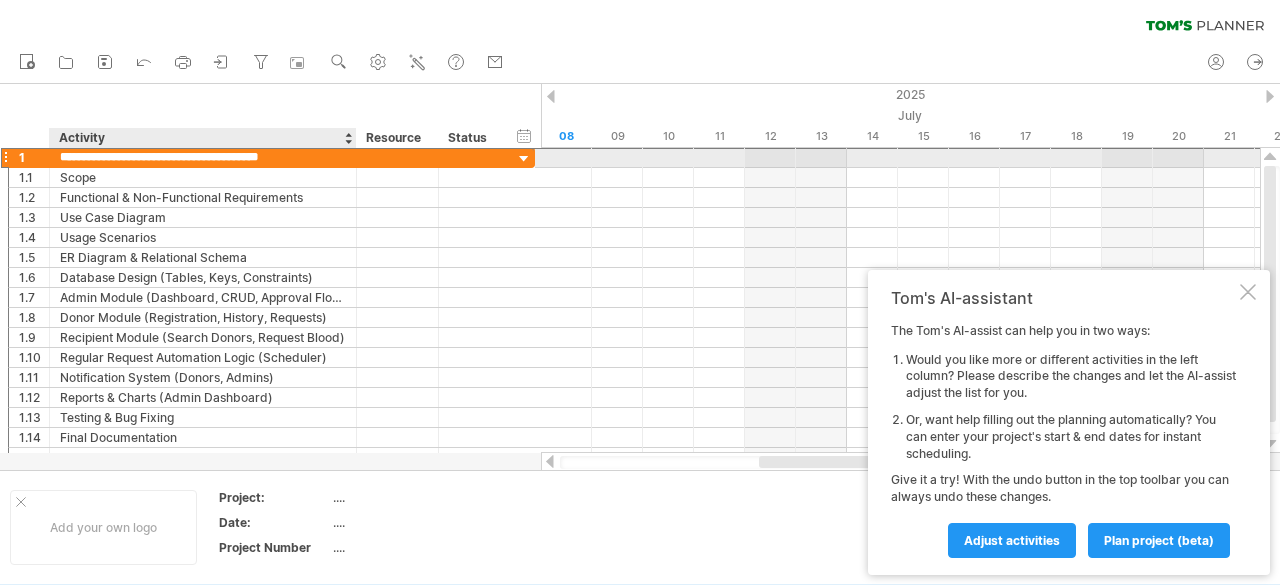 click on "**********" at bounding box center [203, 157] 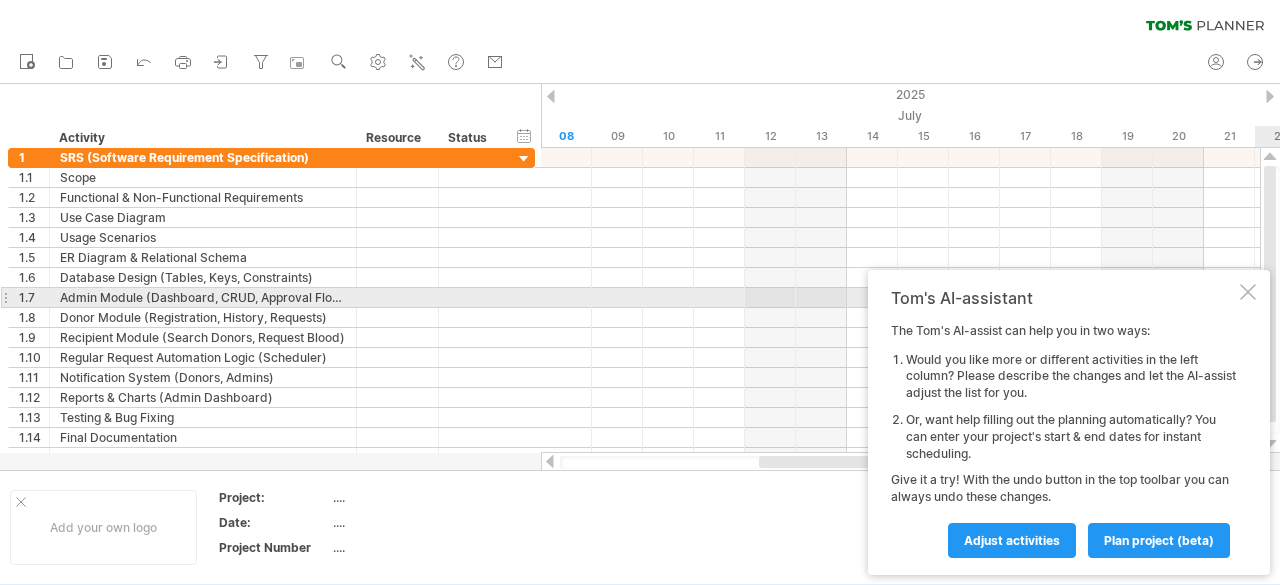 click on "Tom's AI-assistant The Tom's AI-assist can help you in two ways: Would you like more or different activities in the left column? Please describe the changes and let the AI-assist adjust the list for you. Or, want help filling out the planning automatically? You can enter your project's start & end dates for instant scheduling. Give it a try! With the undo button in the top toolbar you can always undo these changes. Adjust activities    plan project (beta)" at bounding box center (1069, 422) 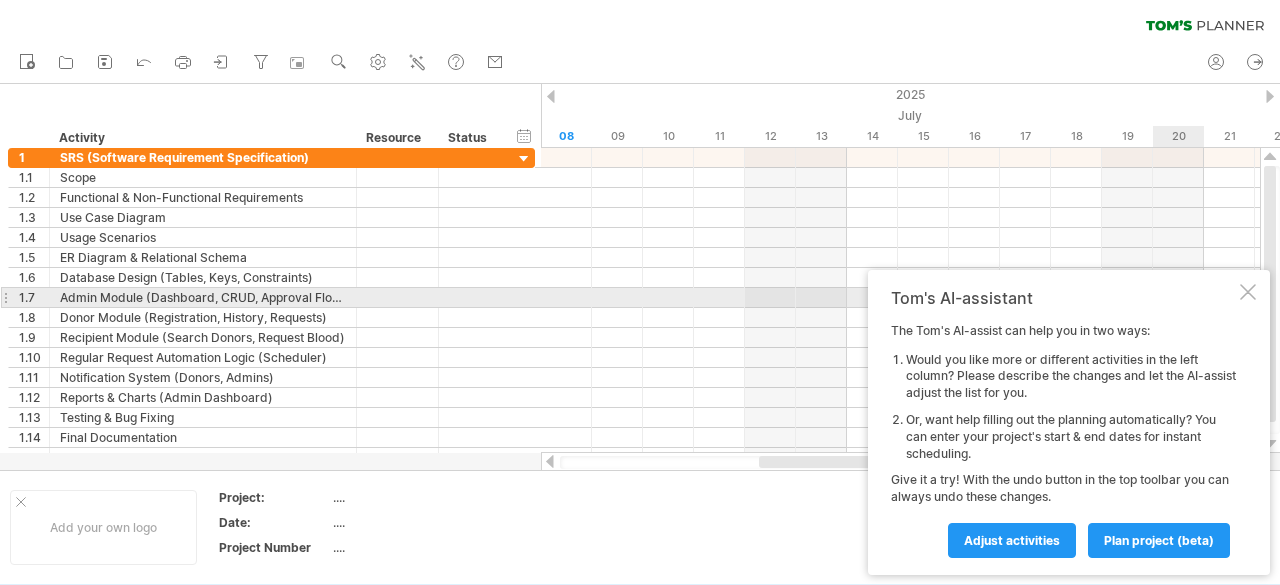 click at bounding box center [1248, 292] 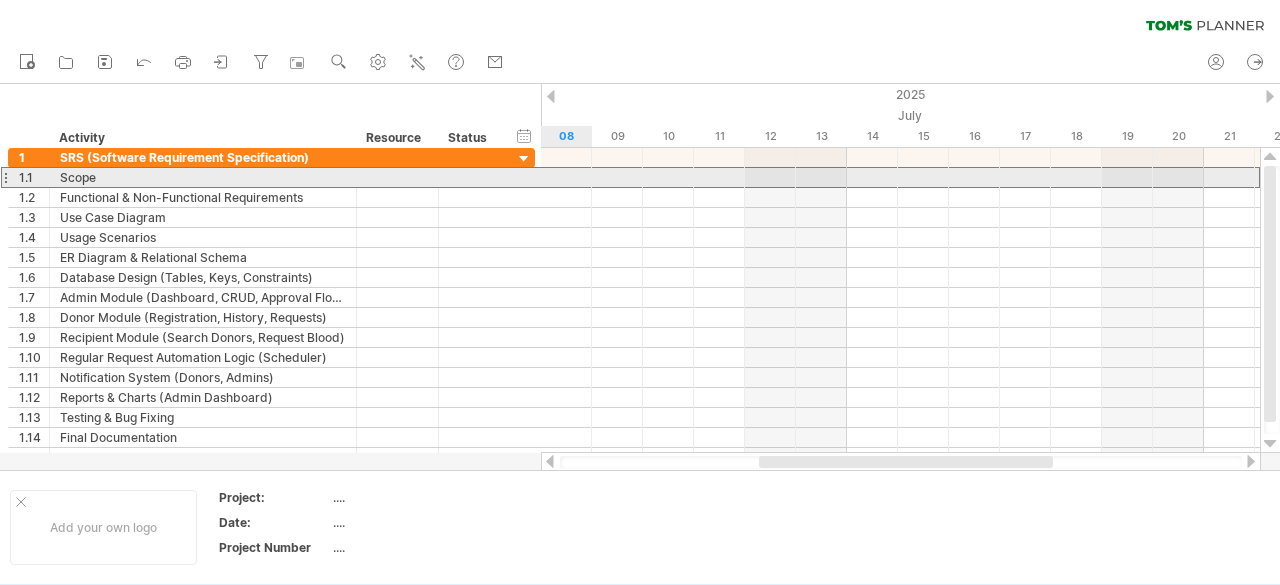 click at bounding box center [5, 177] 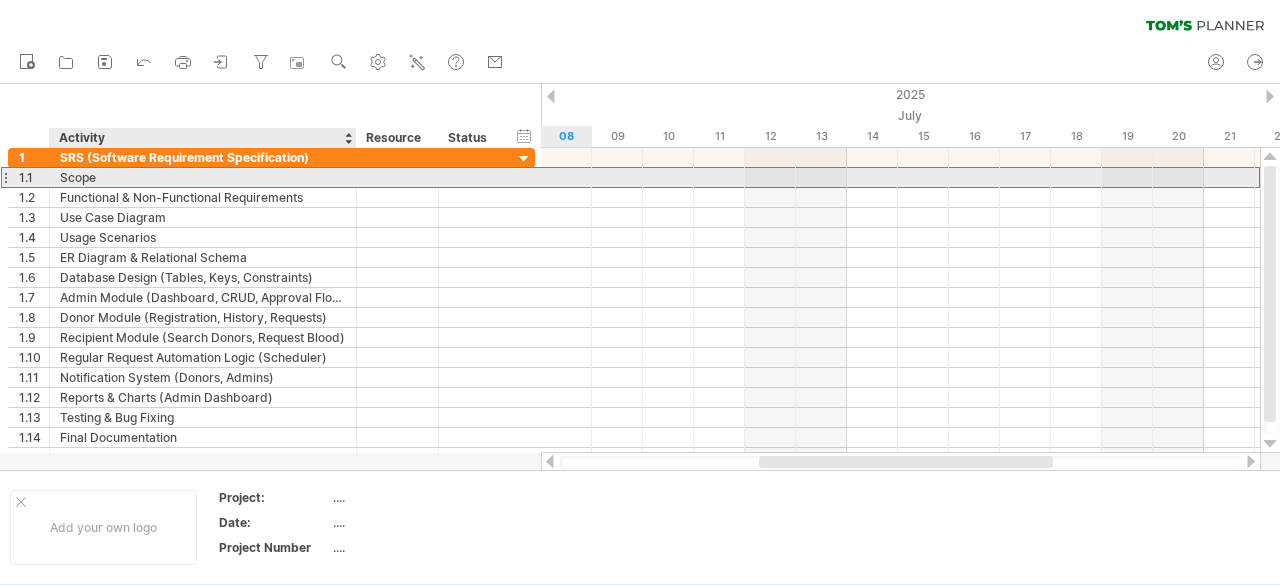 click on "Scope" at bounding box center (203, 177) 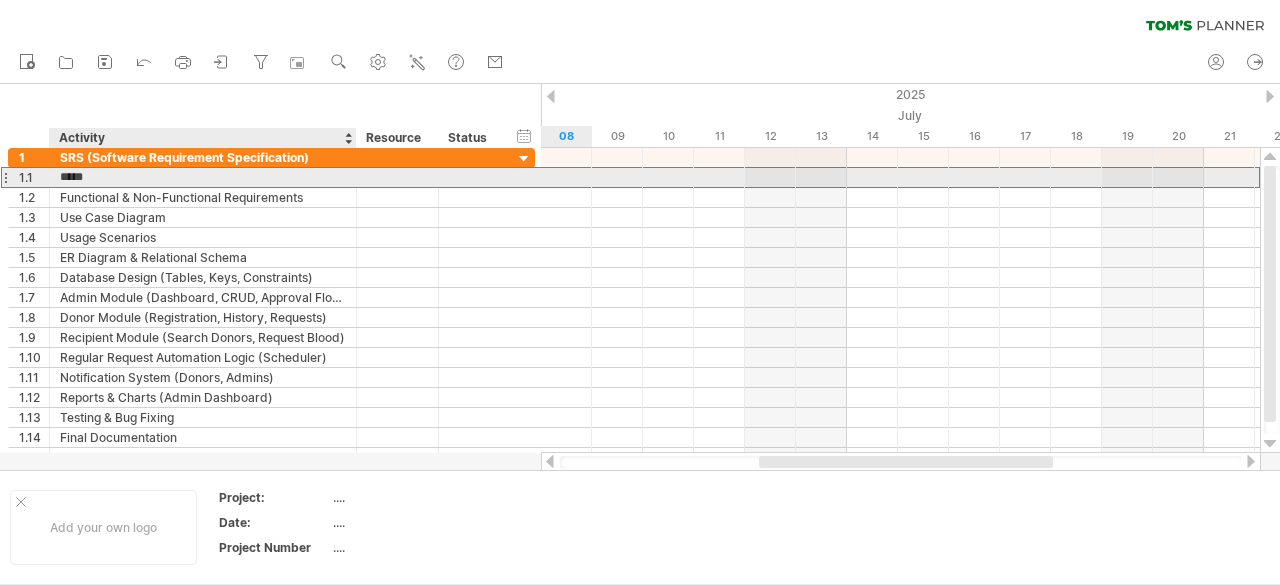 click on "*****" at bounding box center [203, 177] 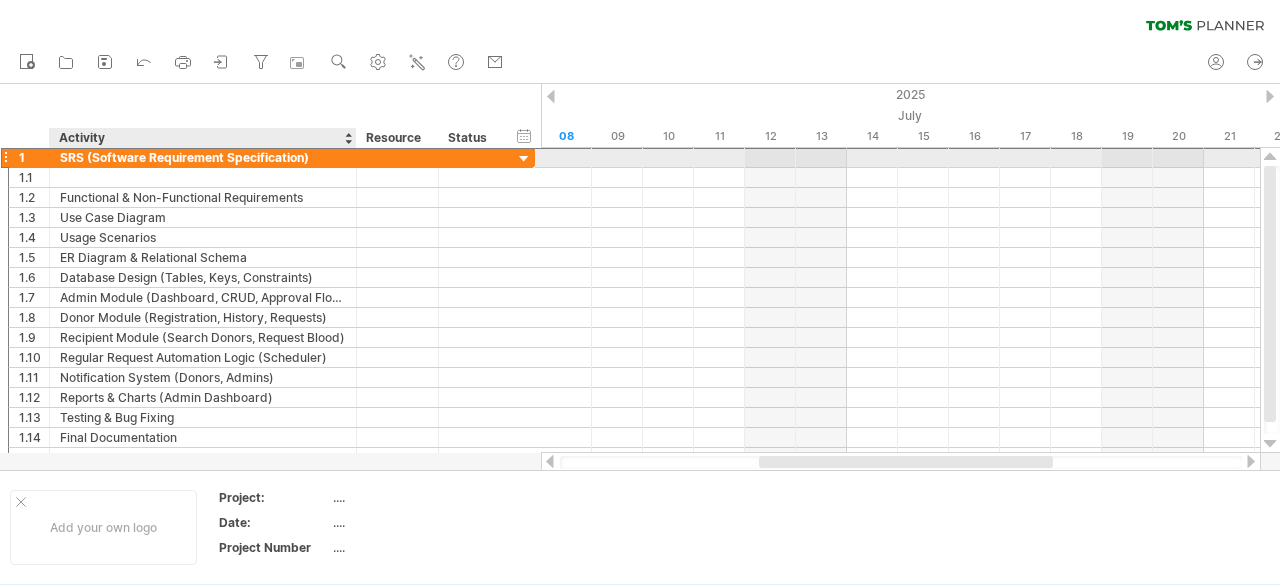 click on "SRS (Software Requirement Specification)" at bounding box center (203, 157) 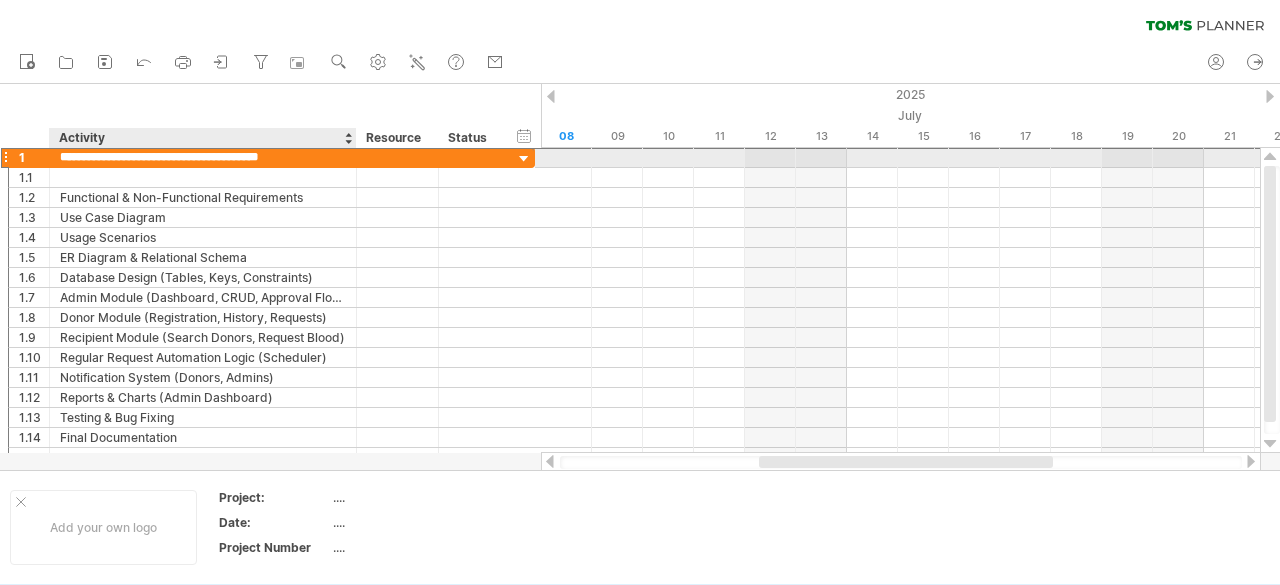 click on "**********" at bounding box center (203, 157) 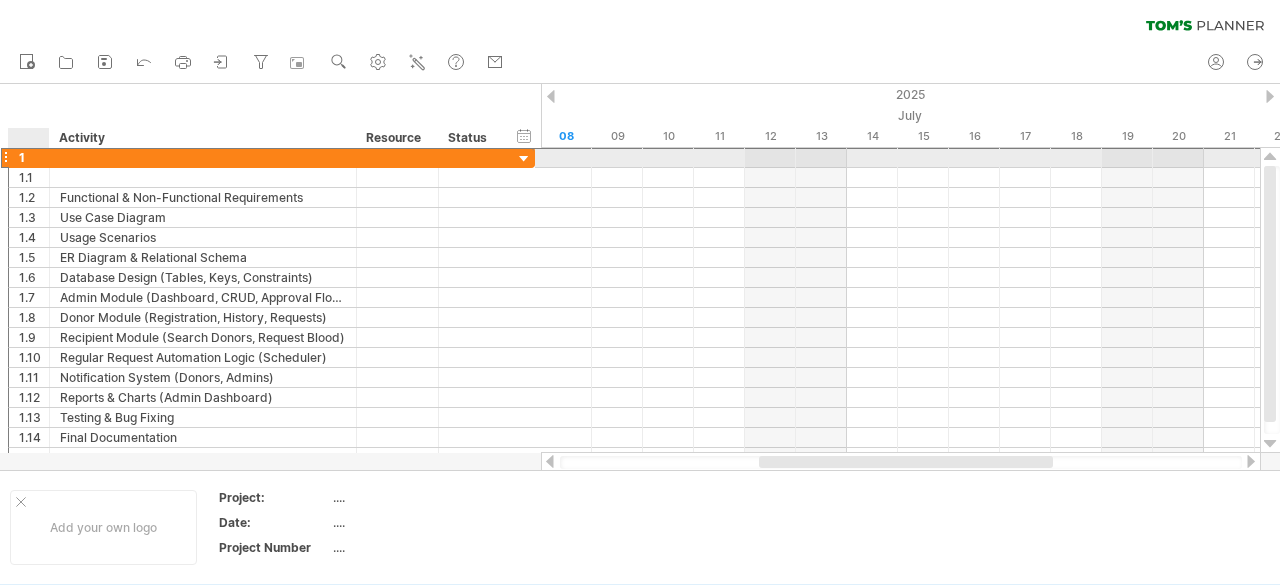 click on "1" at bounding box center (34, 157) 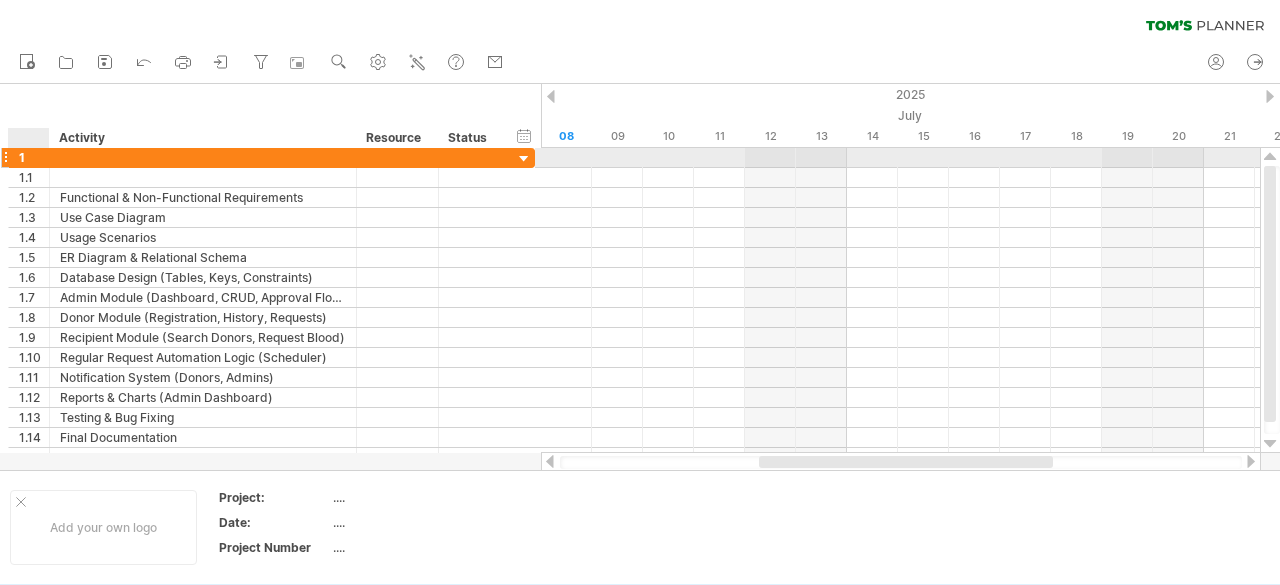 click on "1" at bounding box center [34, 157] 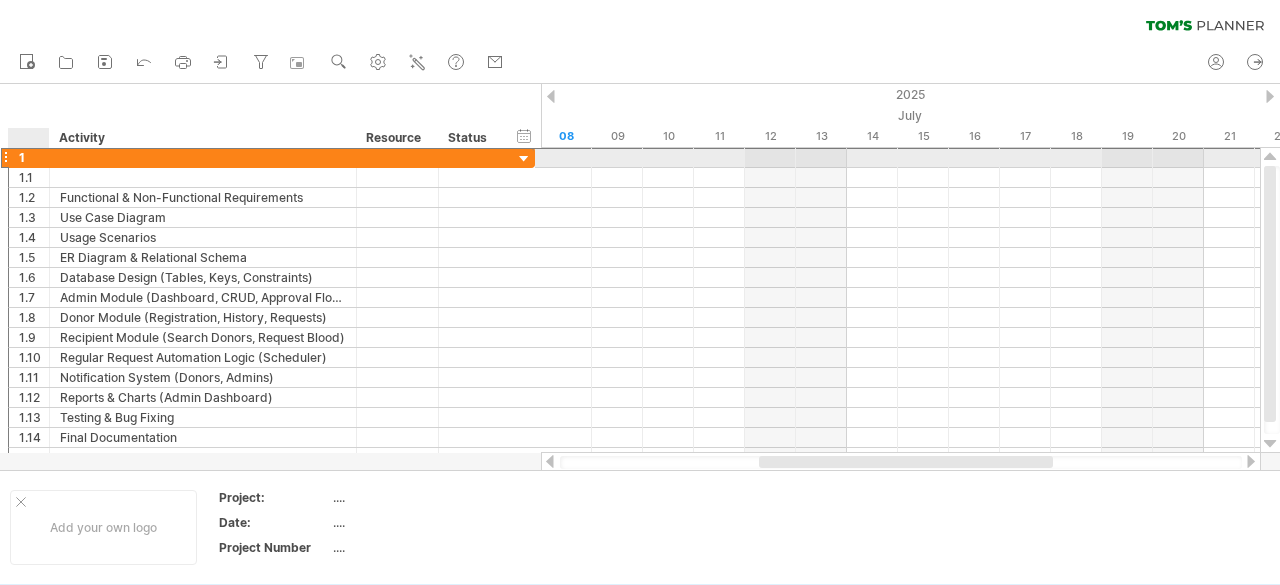 click on "1" at bounding box center [34, 157] 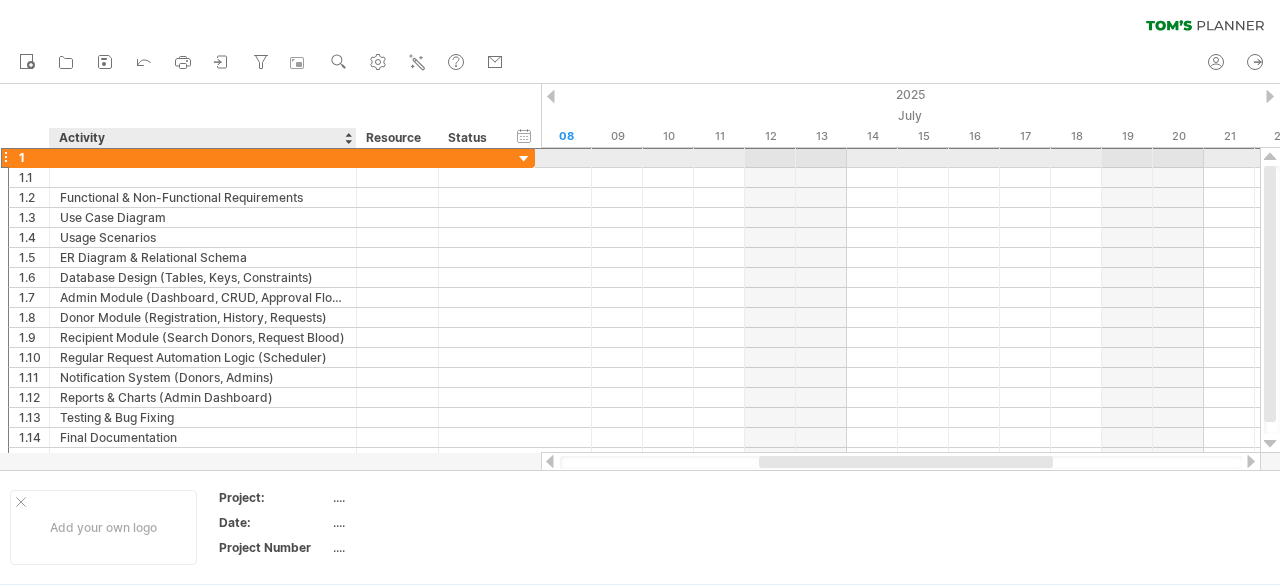 click at bounding box center (203, 157) 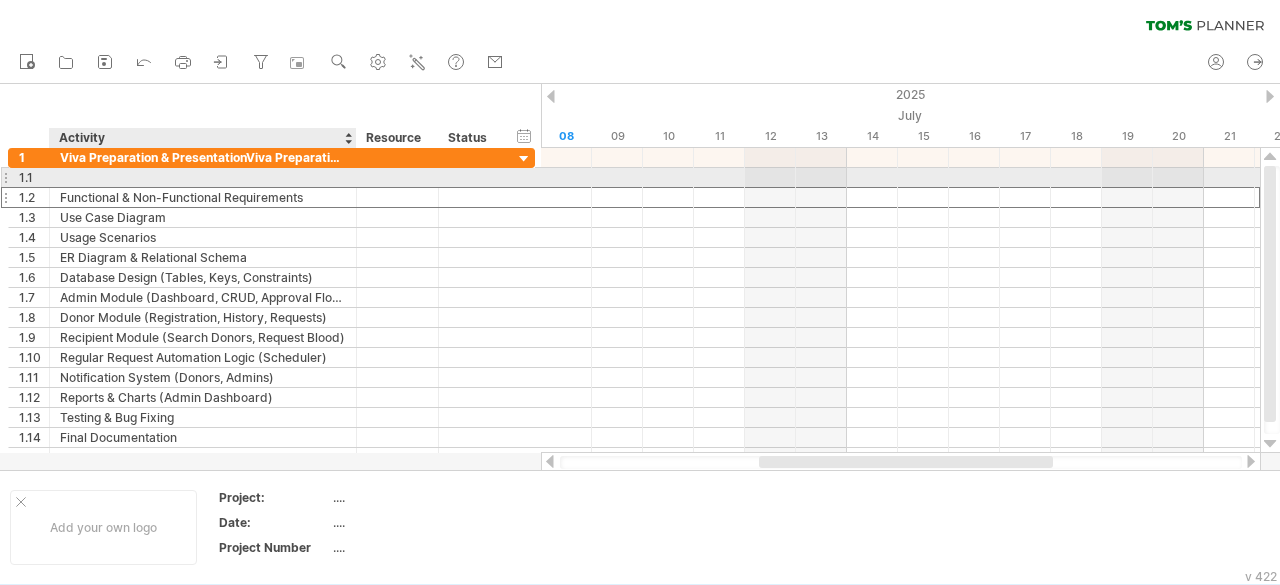 click on "Functional & Non-Functional Requirements" at bounding box center (203, 197) 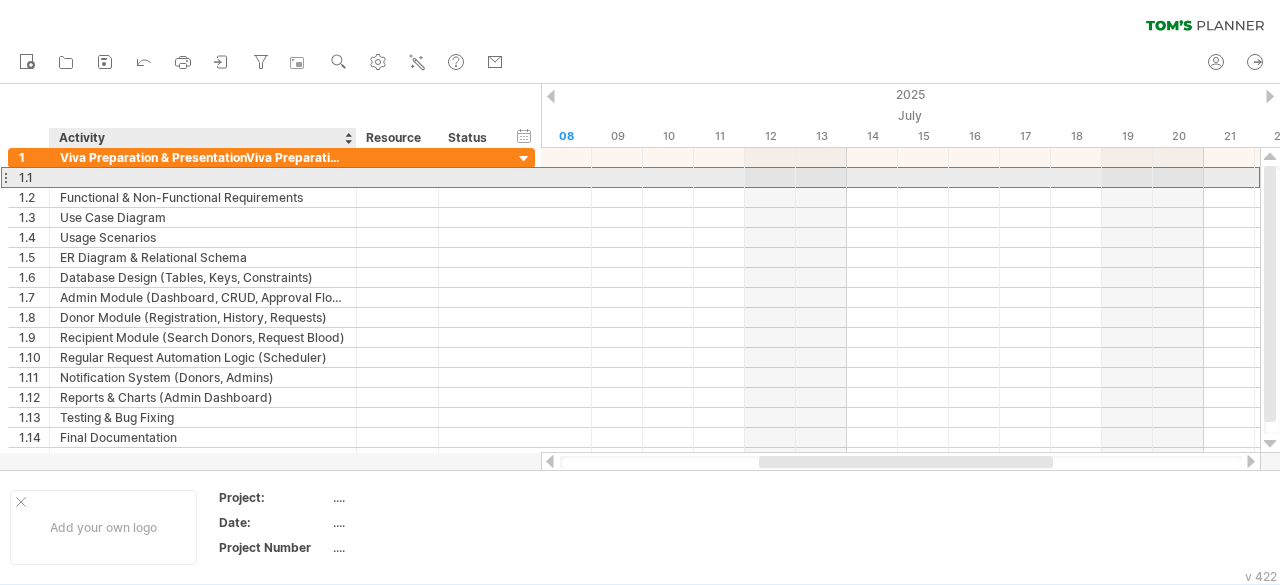 click at bounding box center (203, 177) 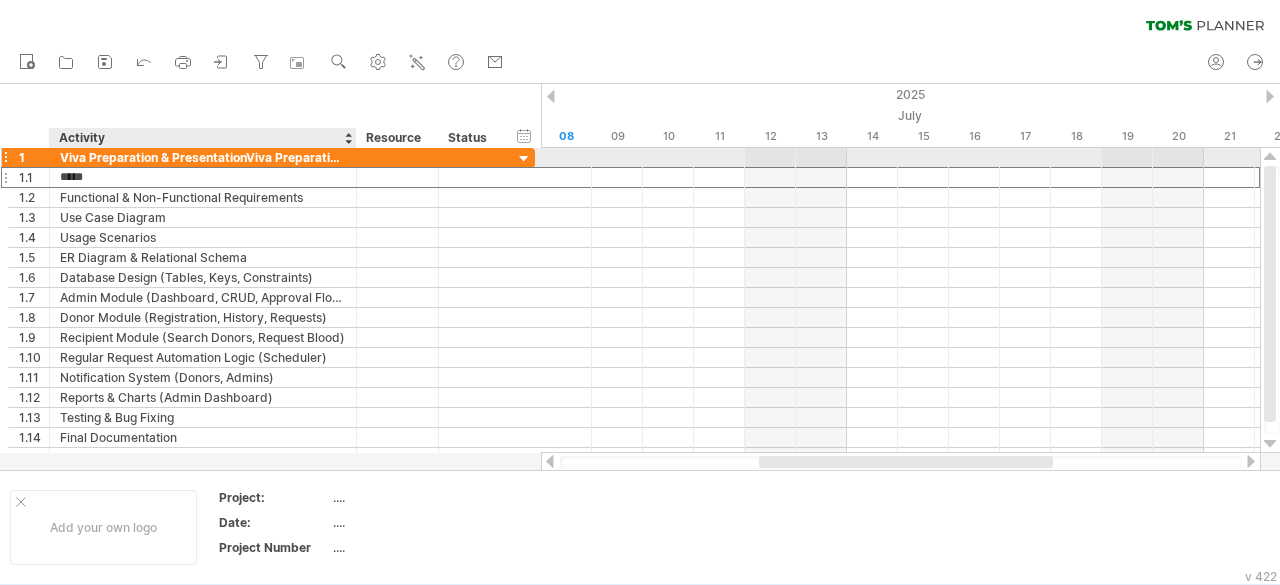click on "Viva Preparation & PresentationViva Preparation & PresentationSRS (Software Requirement Specification)" at bounding box center (203, 157) 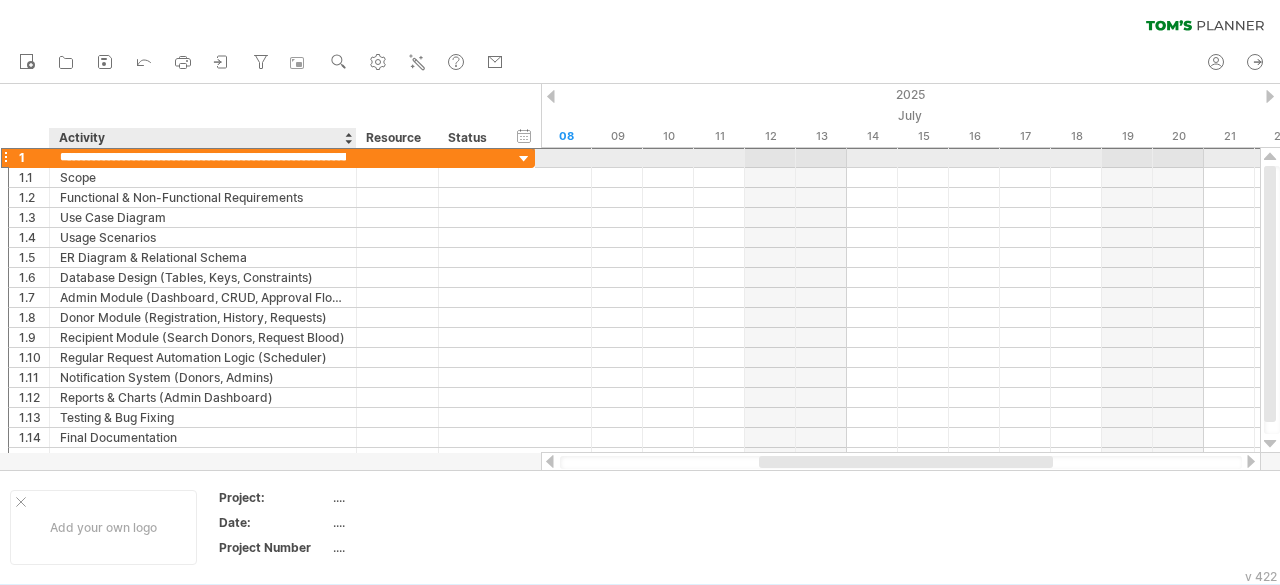 click on "**********" at bounding box center (203, 157) 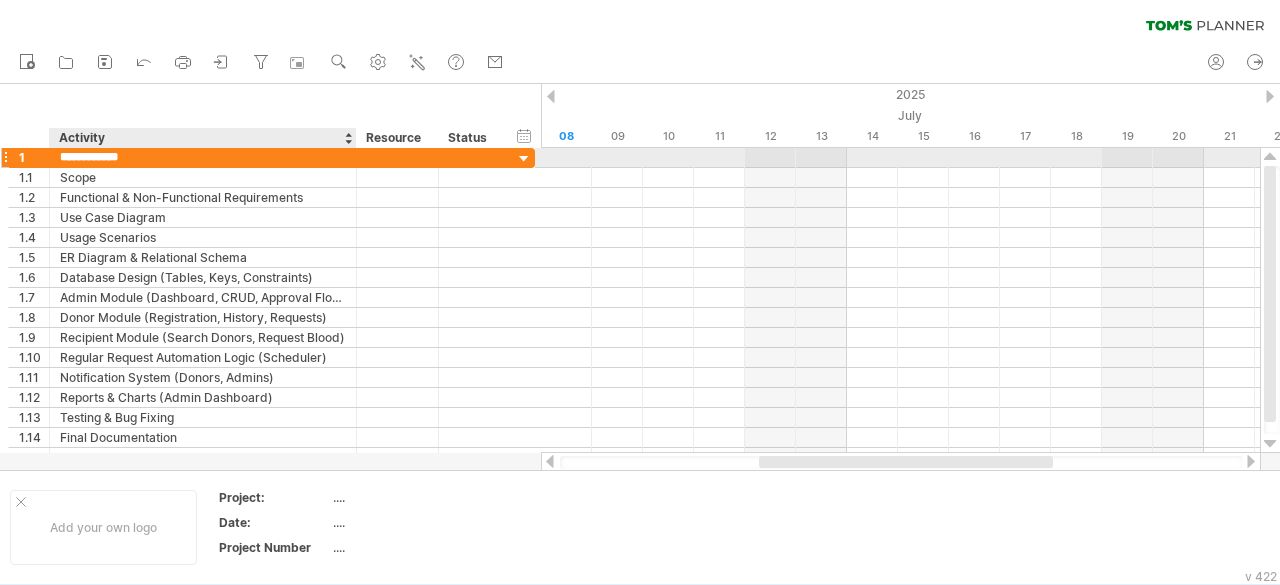 type on "**********" 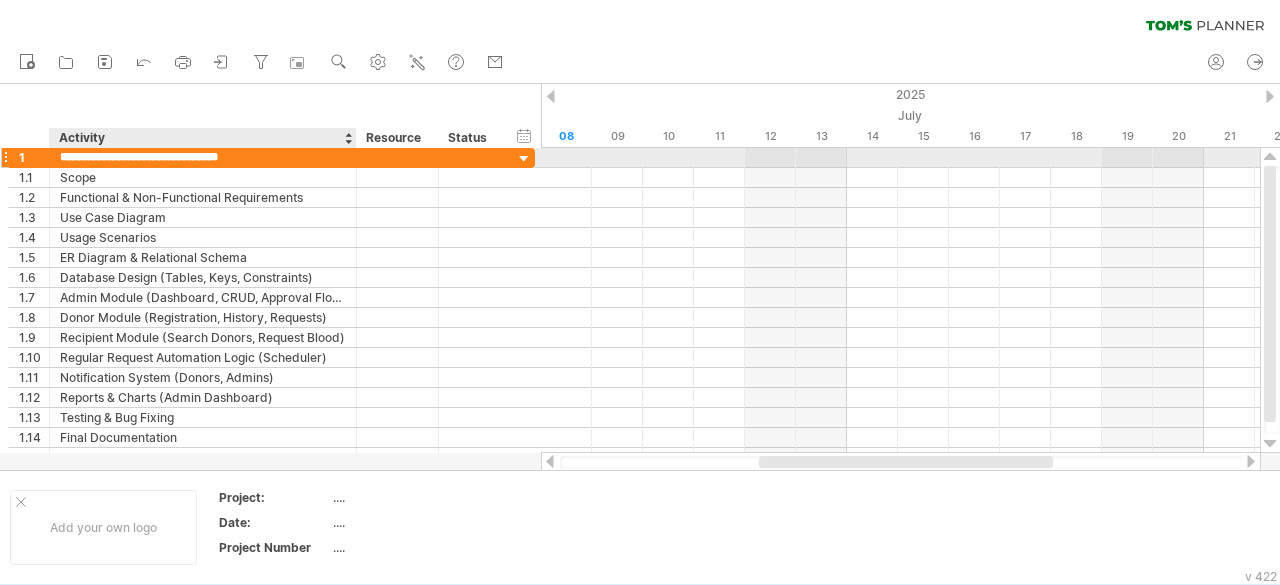 click on "**********" at bounding box center [203, 157] 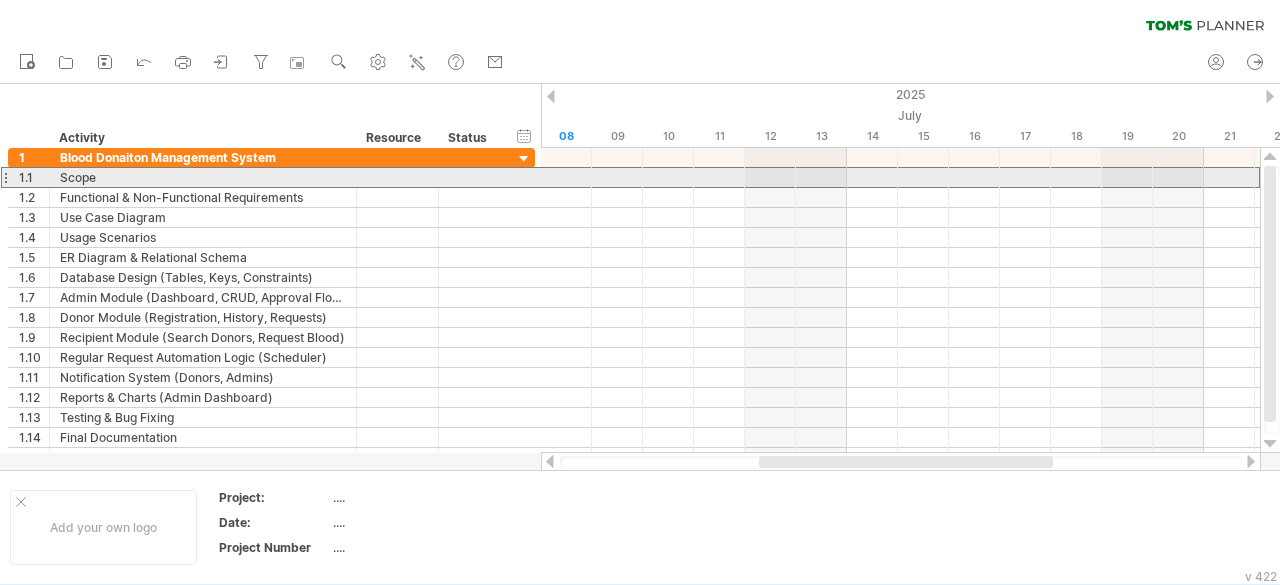 click at bounding box center (5, 177) 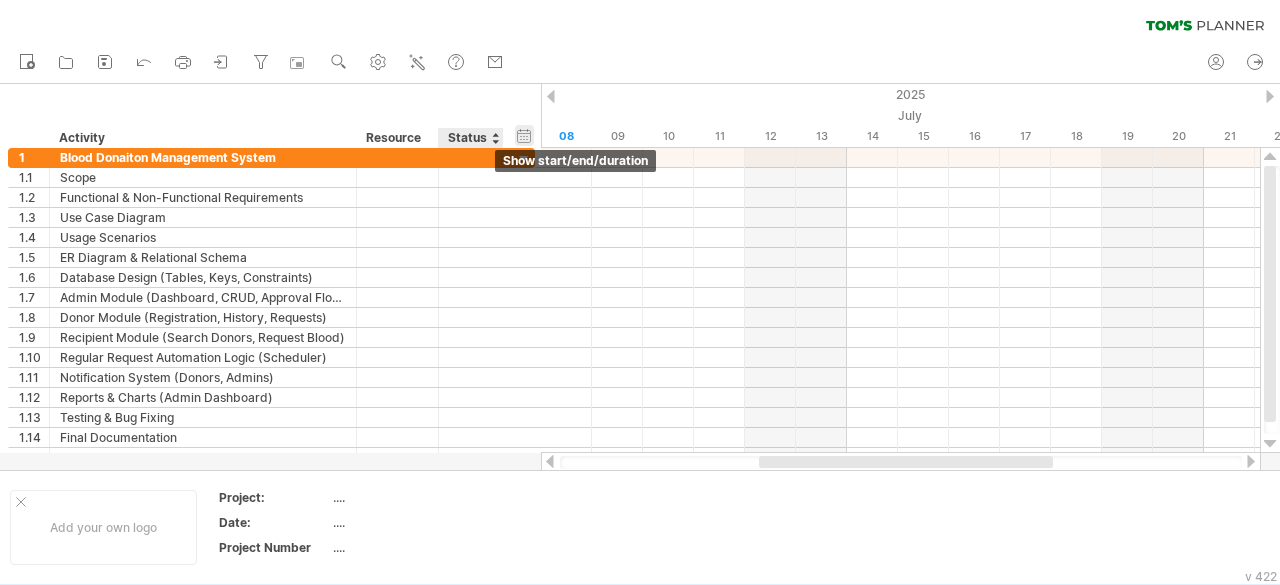 click on "hide start/end/duration show start/end/duration" at bounding box center [524, 135] 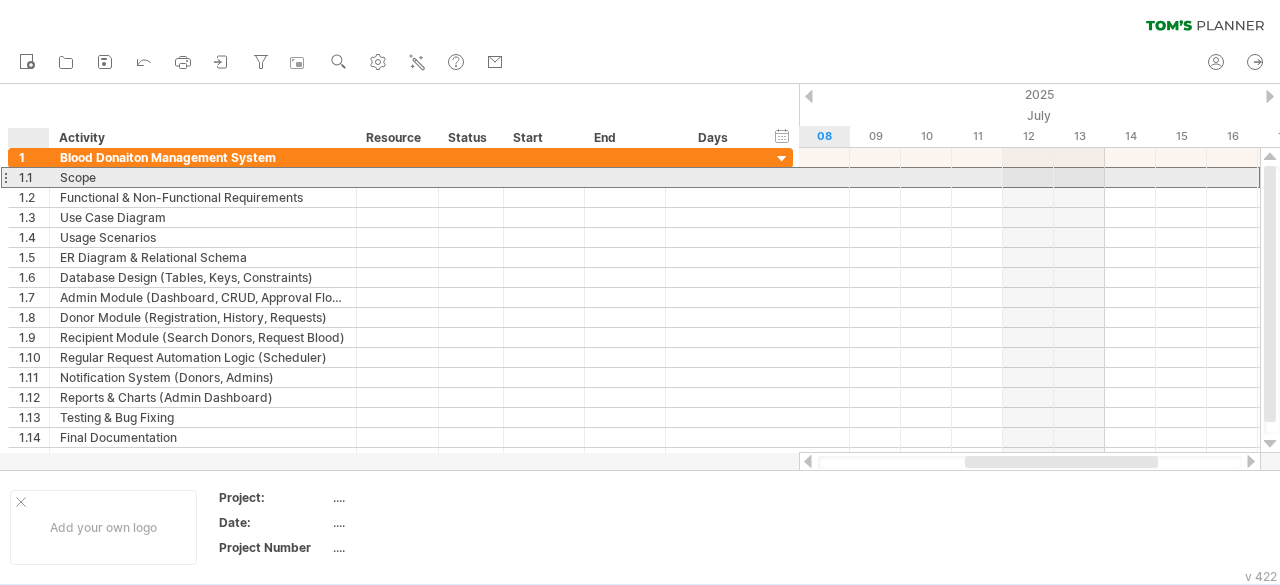 click on "1.1" at bounding box center [29, 177] 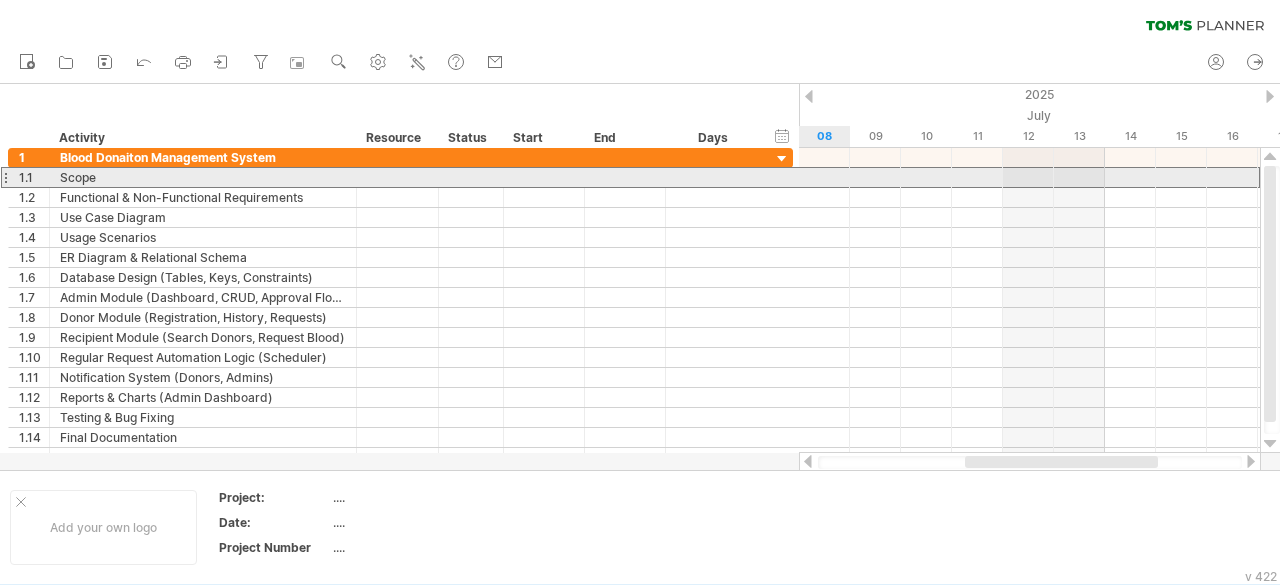 click at bounding box center (5, 177) 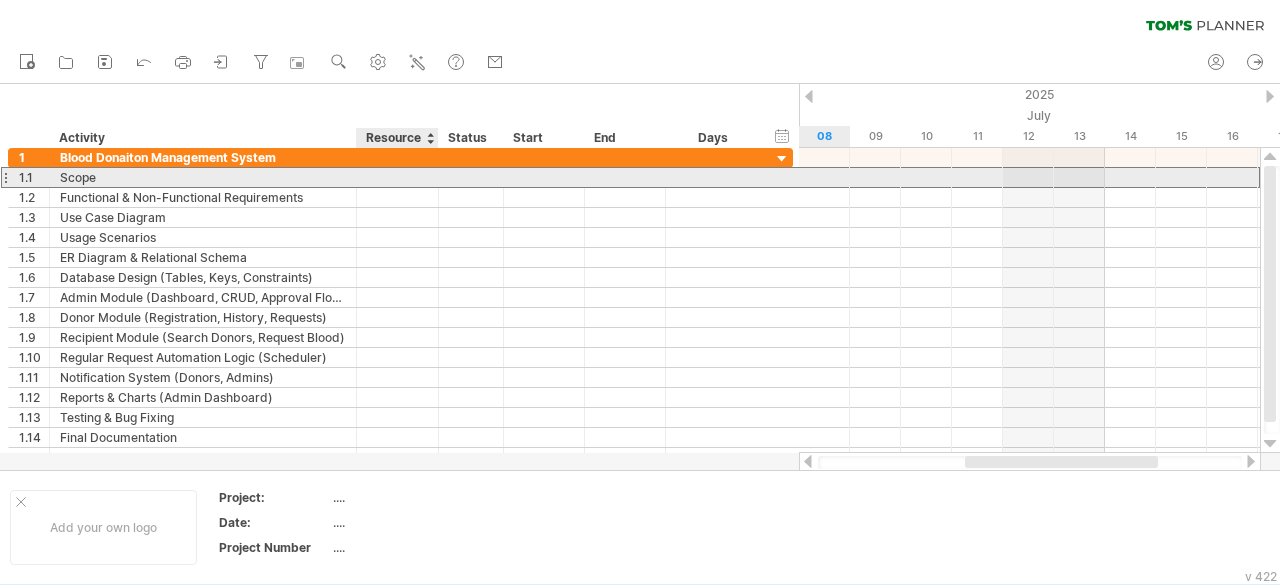 click at bounding box center (203, 177) 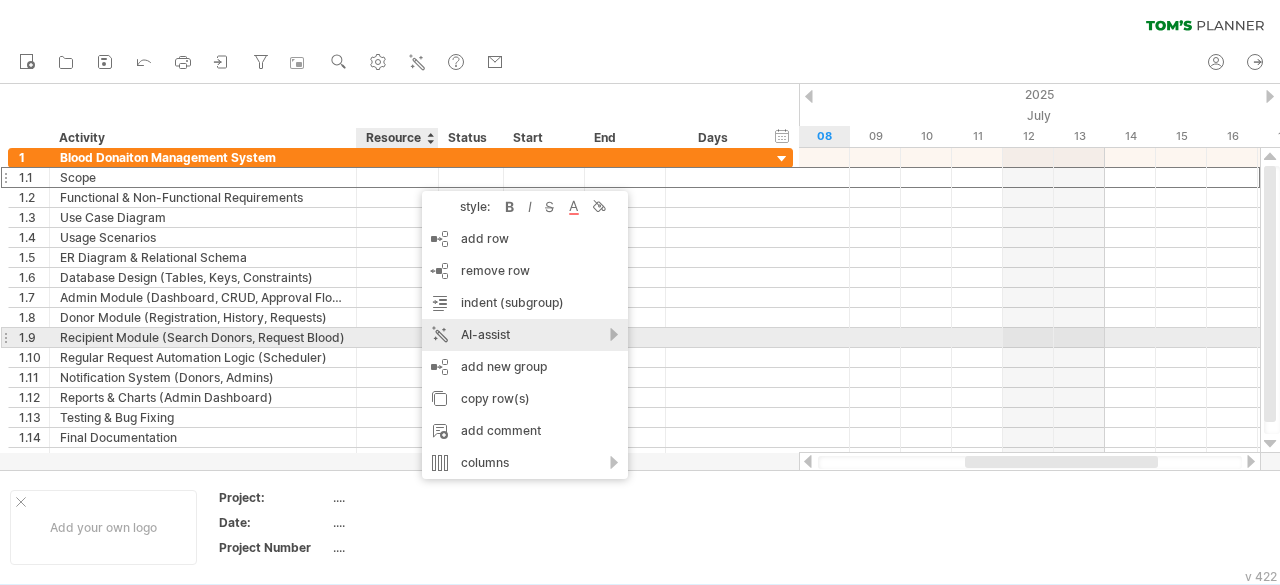 click on "AI-assist" at bounding box center (525, 335) 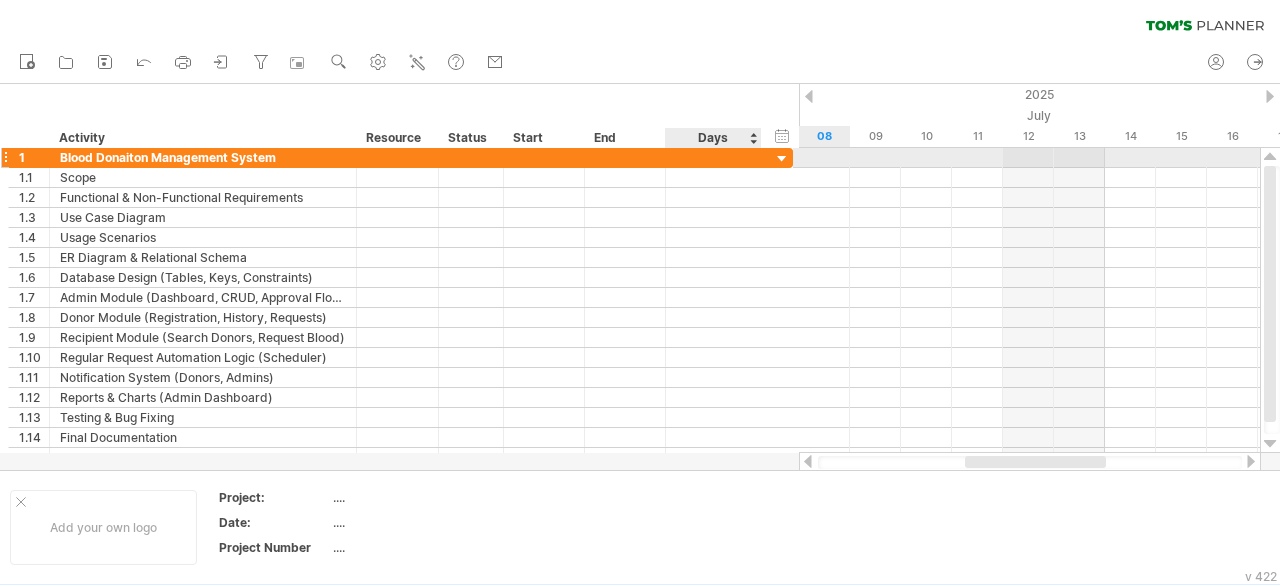 click at bounding box center (782, 159) 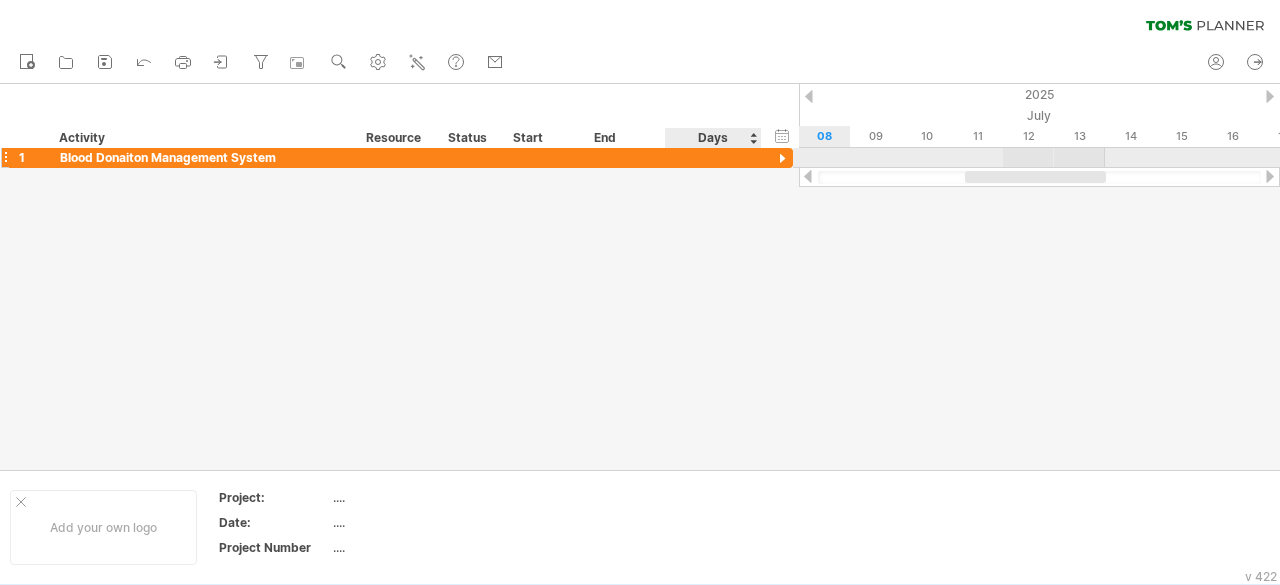 click at bounding box center (782, 159) 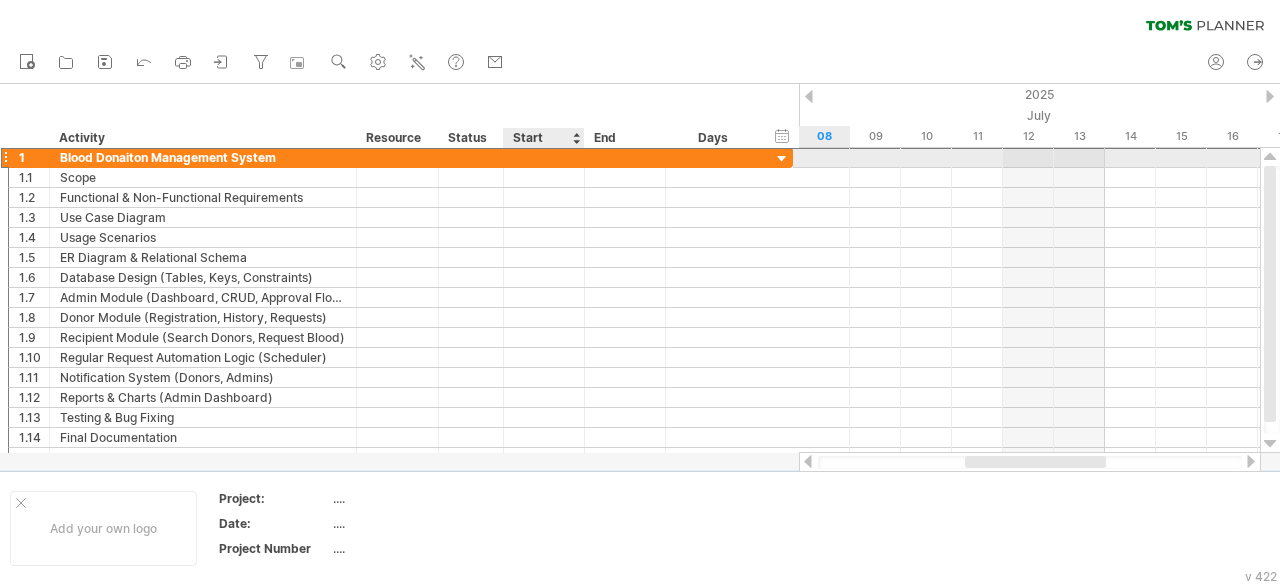 click at bounding box center (544, 157) 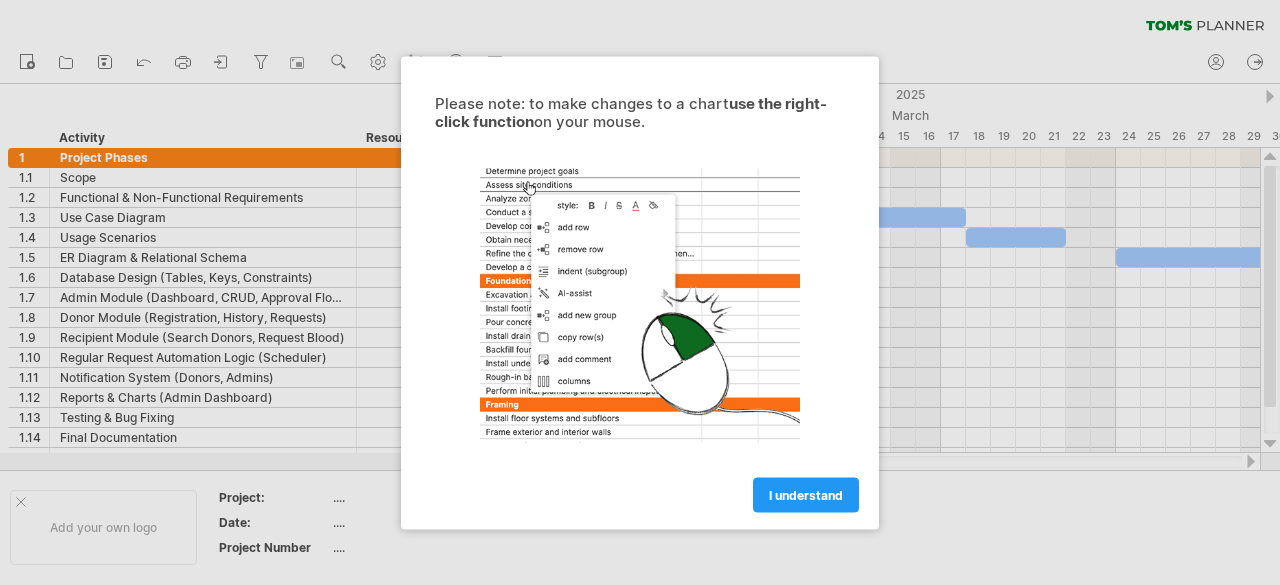 scroll, scrollTop: 0, scrollLeft: 0, axis: both 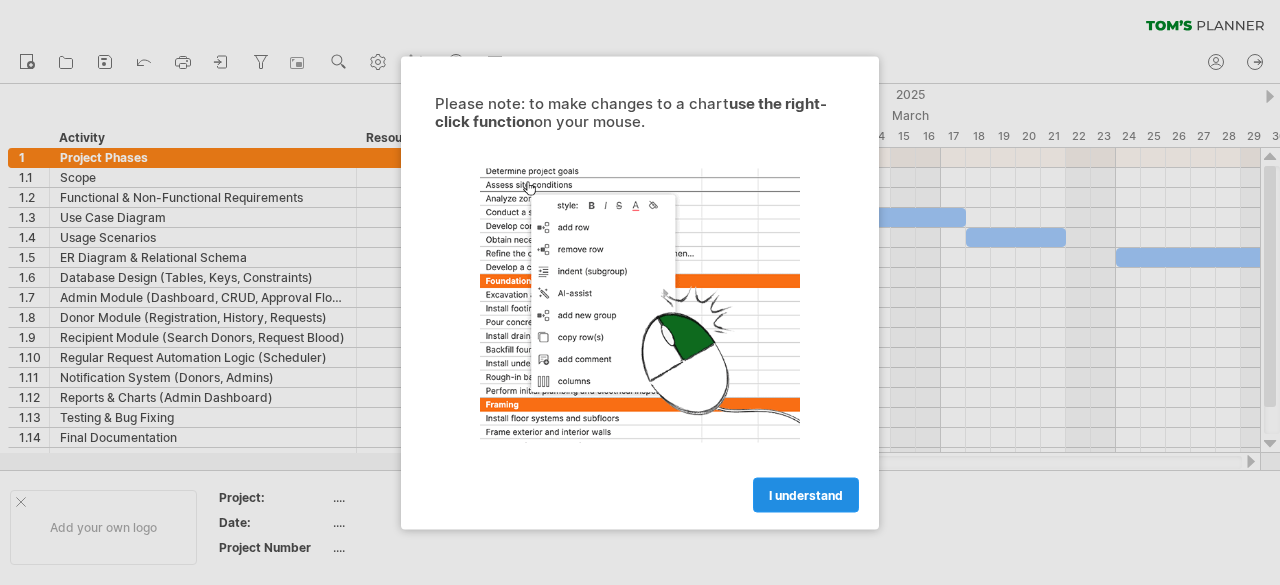 click on "I understand" at bounding box center (806, 494) 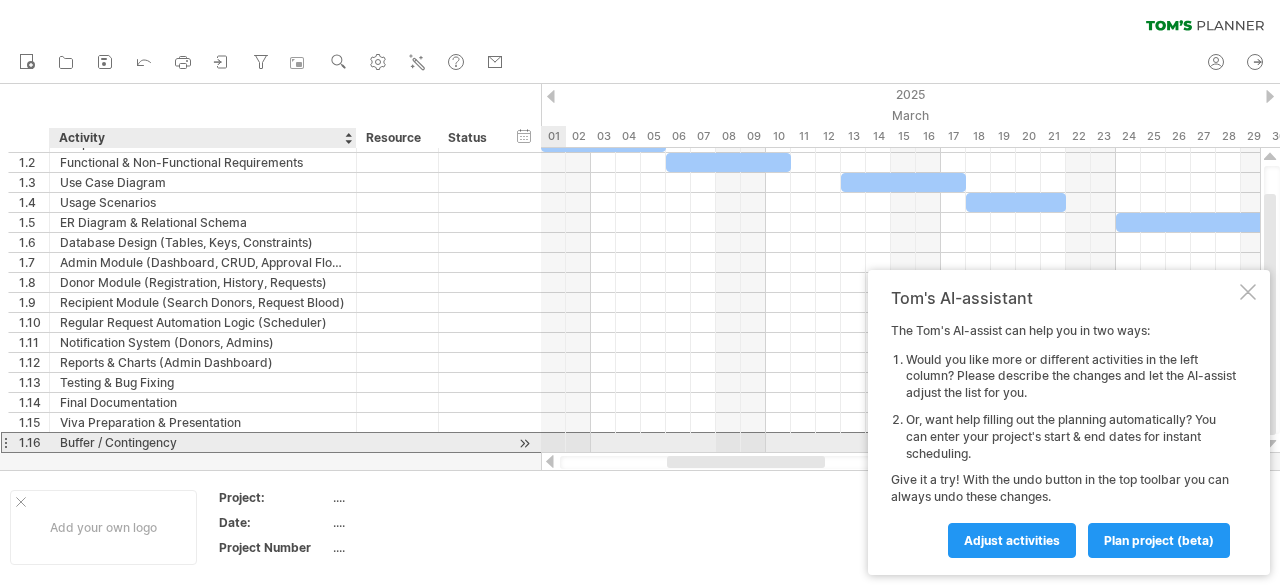 click on "Buffer / Contingency" at bounding box center [203, 442] 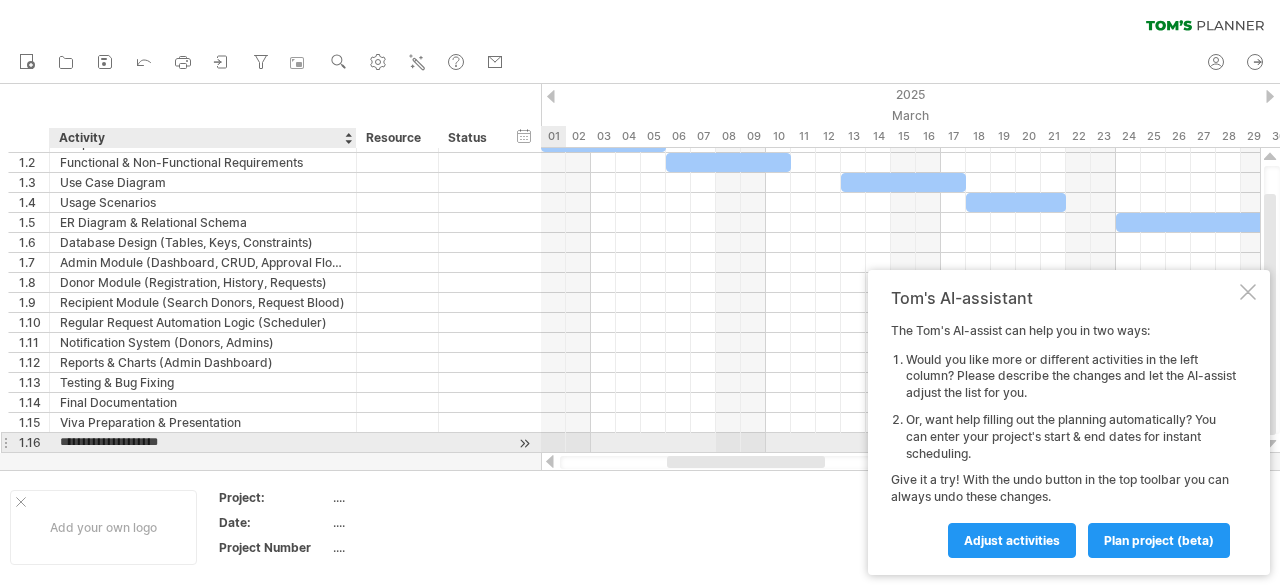 click on "**********" at bounding box center [203, 442] 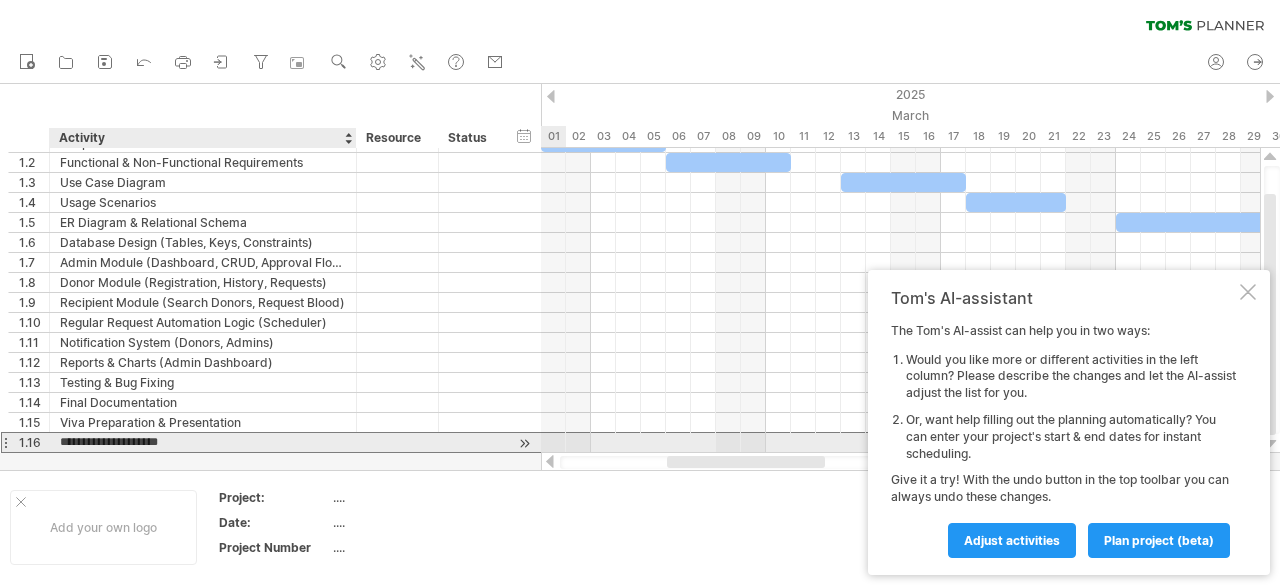 click on "**********" at bounding box center [203, 442] 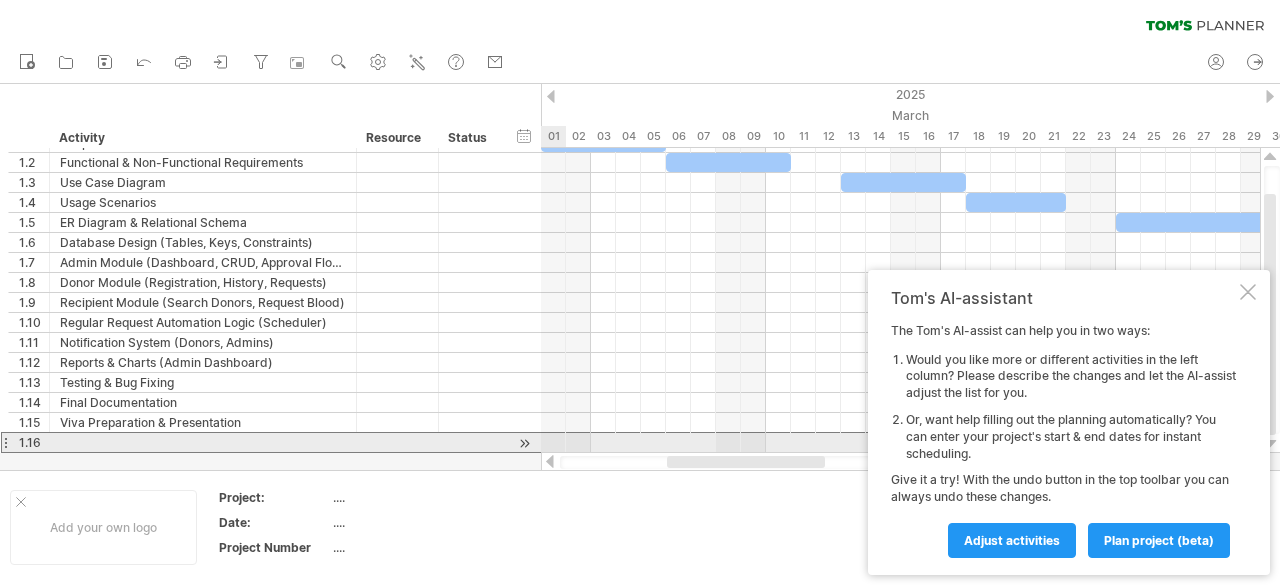 click on "1.16" at bounding box center (29, 442) 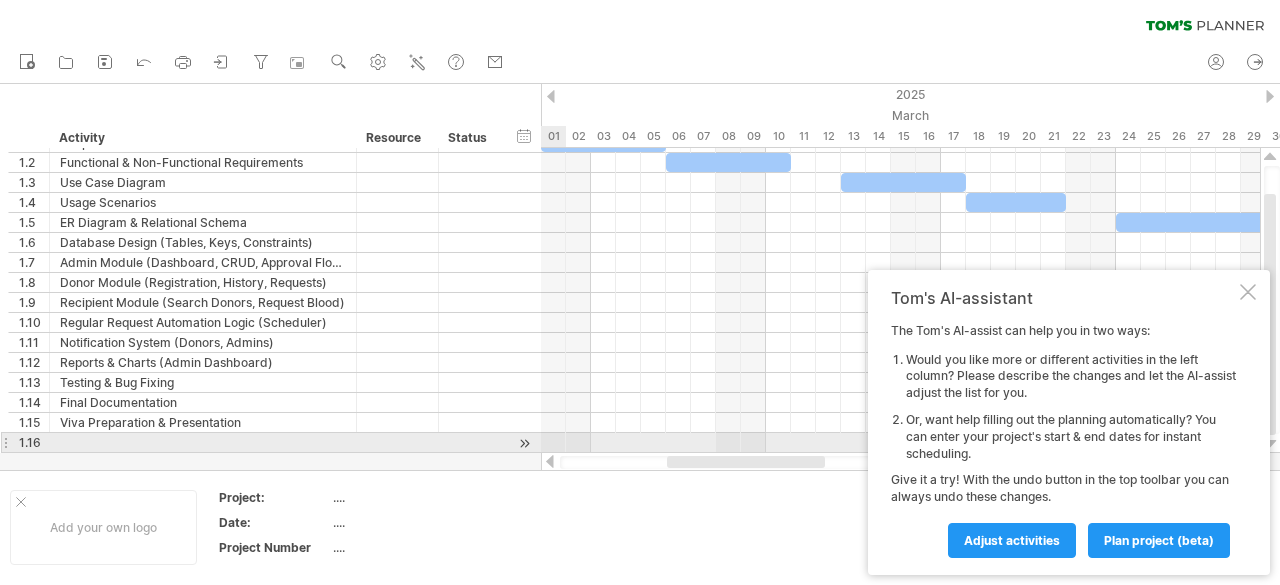 click on "1.16" at bounding box center (29, 442) 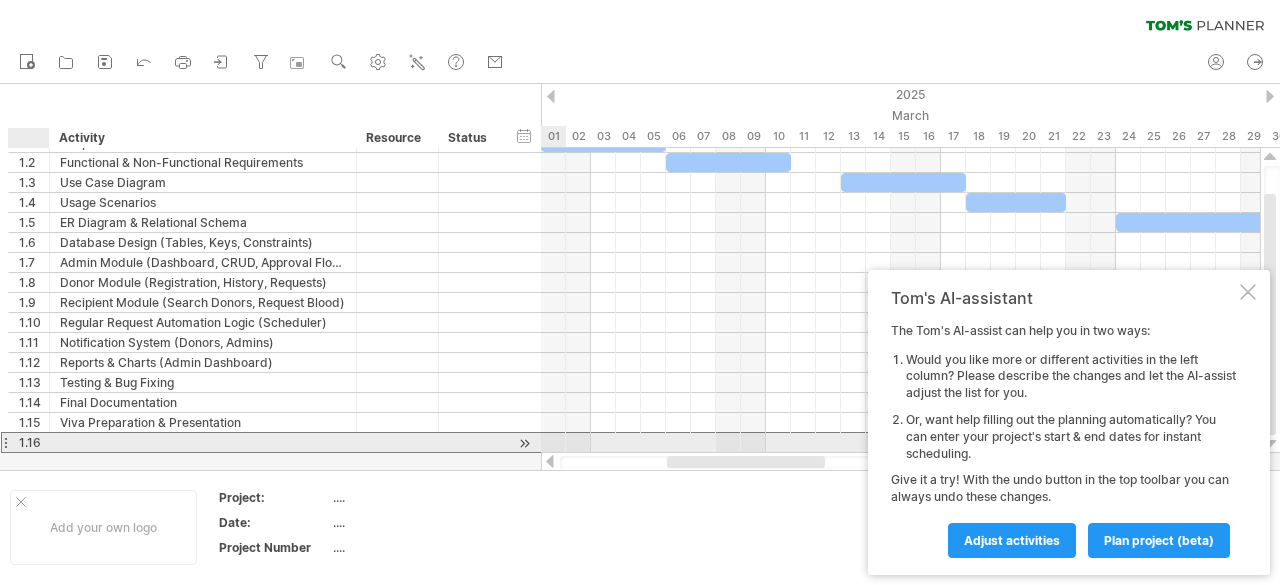 click on "1.16" at bounding box center [34, 442] 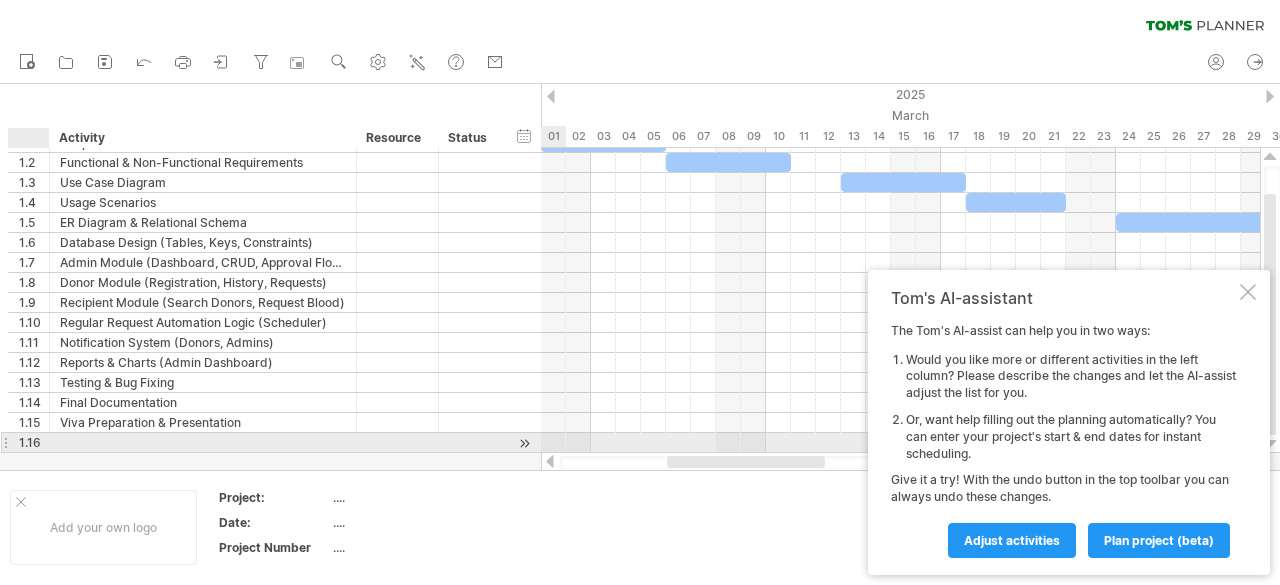 click on "1.16" at bounding box center (34, 442) 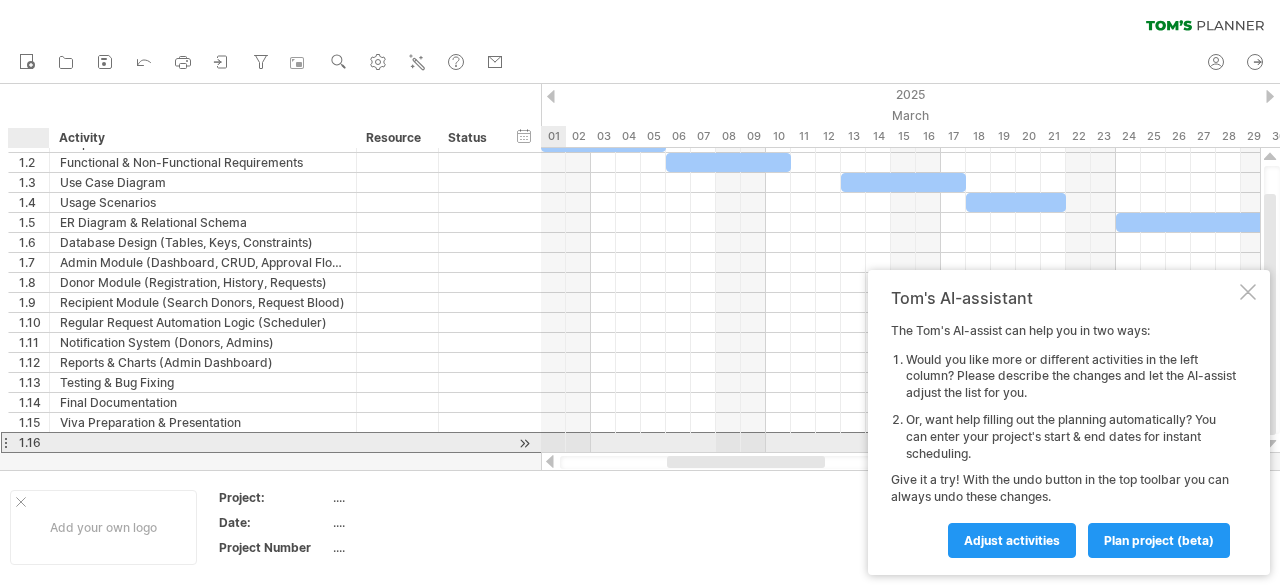click on "1.16" at bounding box center [34, 442] 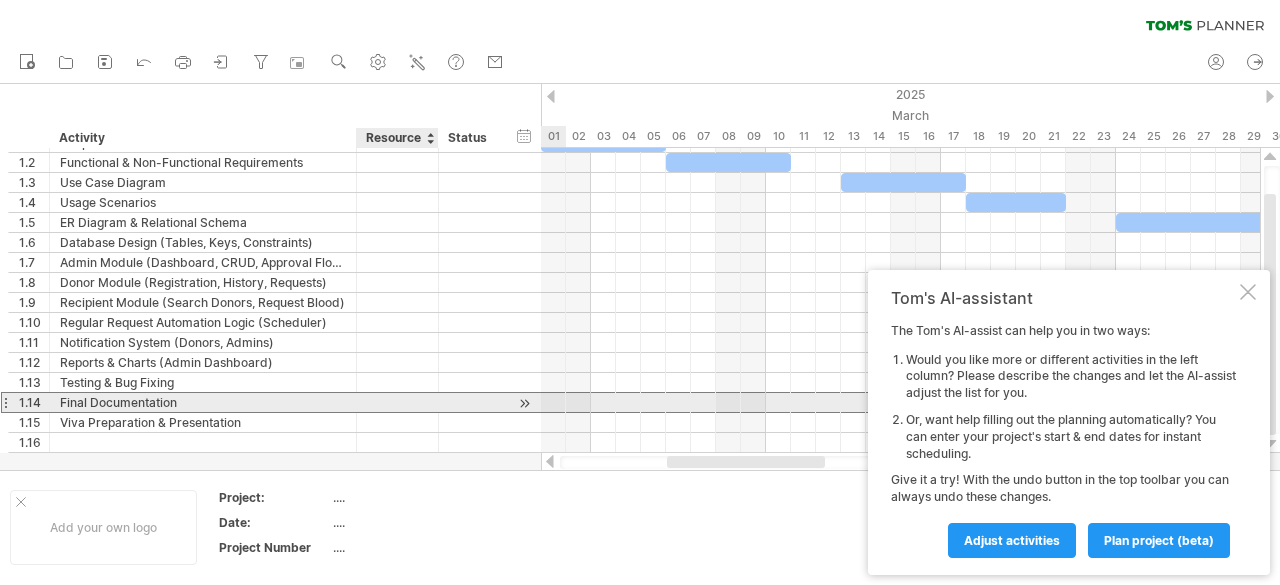 click on "Final Documentation" at bounding box center (203, 402) 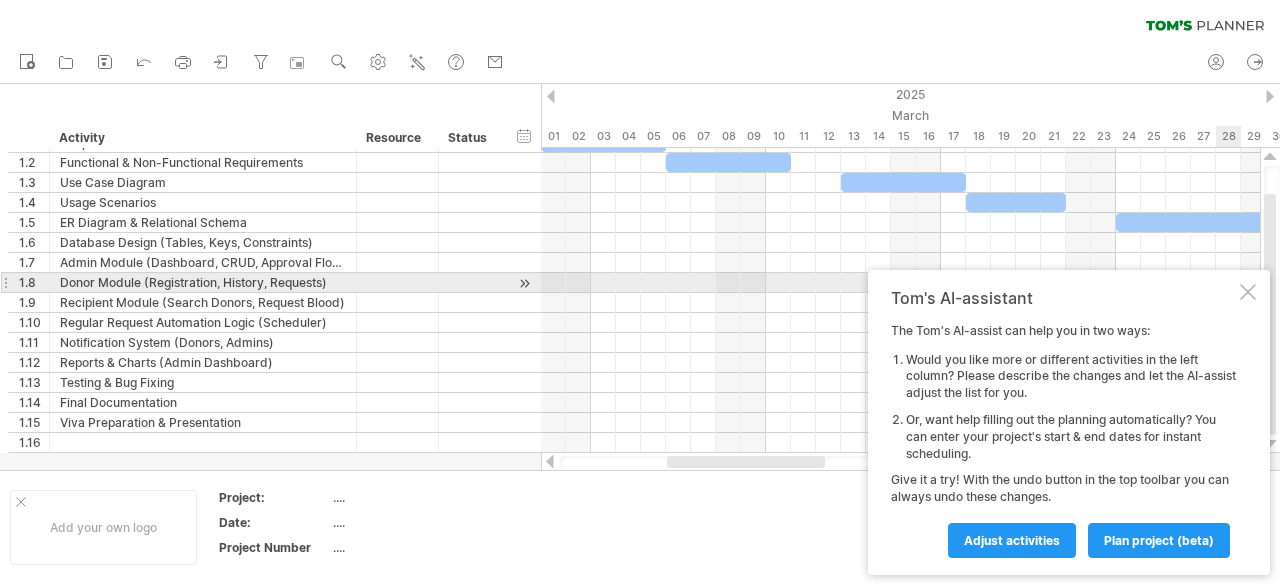 click at bounding box center (1248, 292) 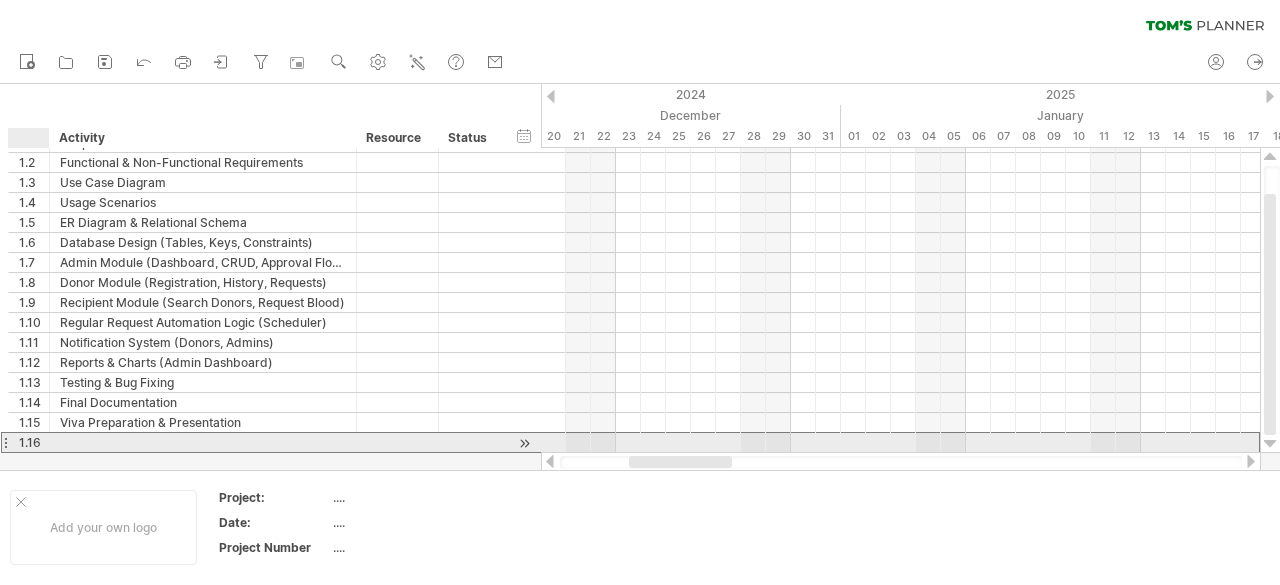 click on "1.16" at bounding box center (34, 442) 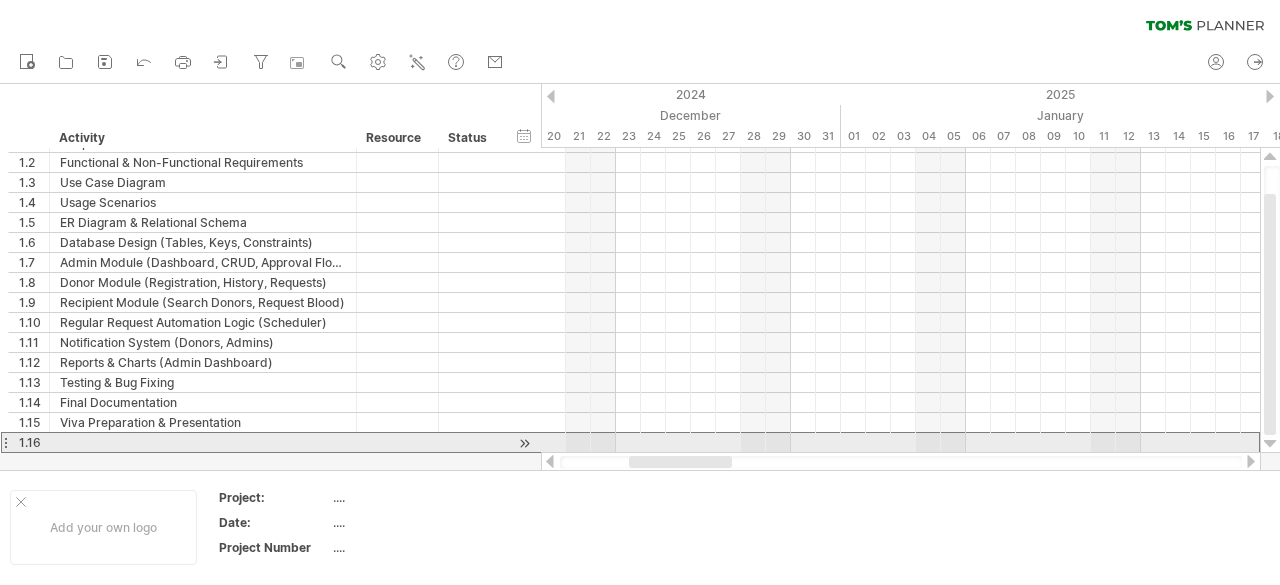 drag, startPoint x: 22, startPoint y: 441, endPoint x: 2, endPoint y: 439, distance: 20.09975 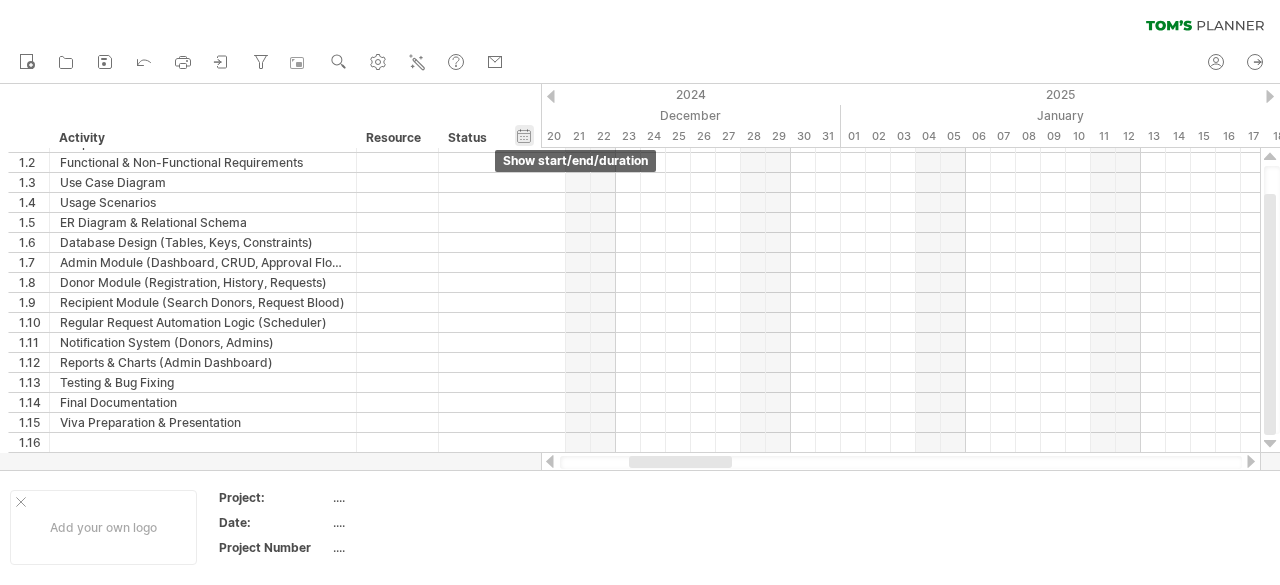 click on "hide start/end/duration show start/end/duration" at bounding box center (524, 135) 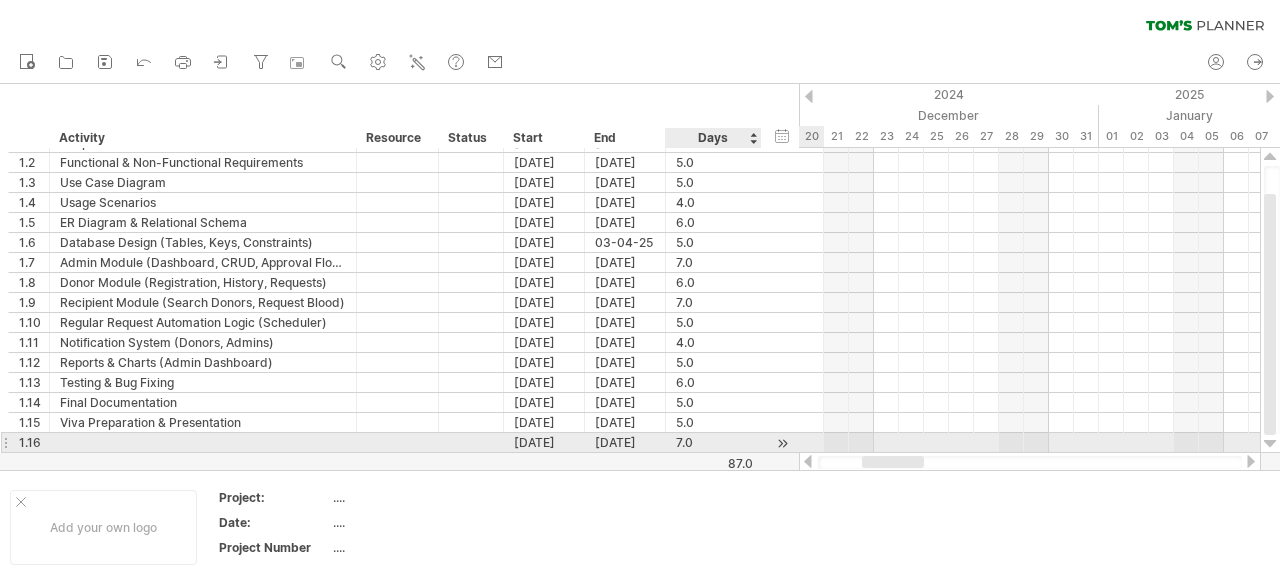 click at bounding box center [759, 443] 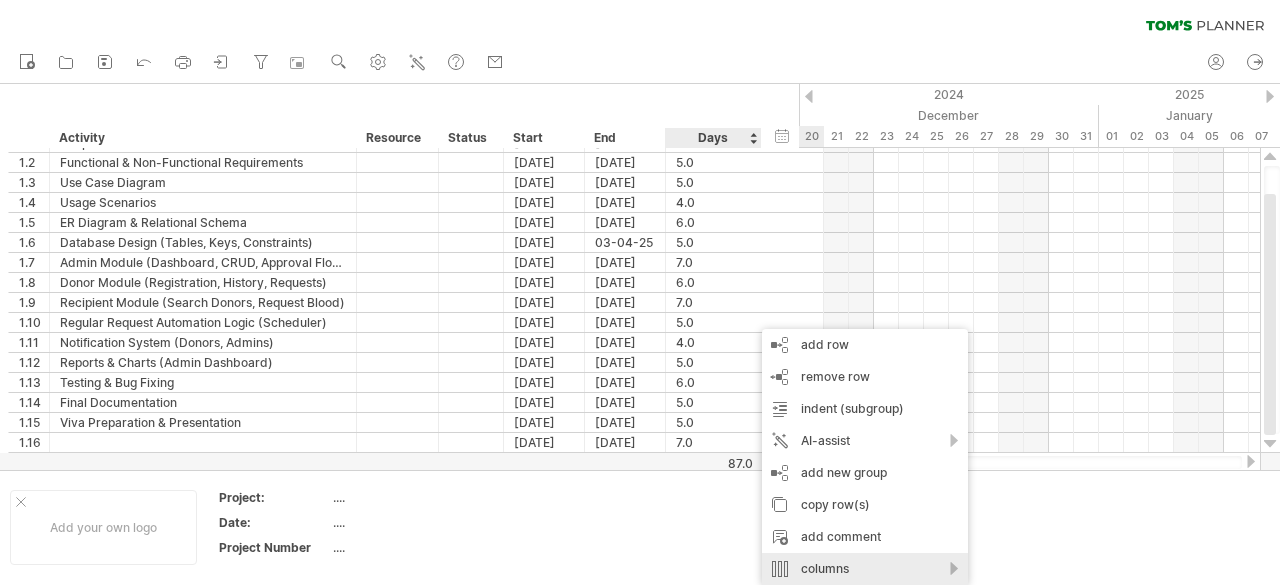 click on "columns" at bounding box center [865, 569] 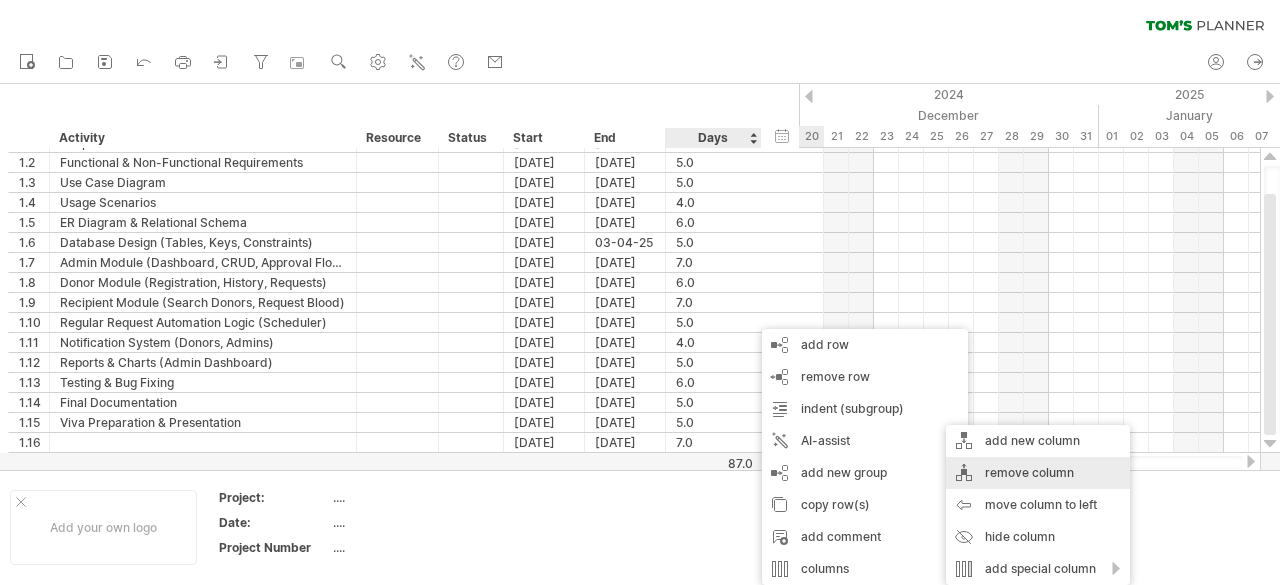 click on "remove column" at bounding box center (1038, 473) 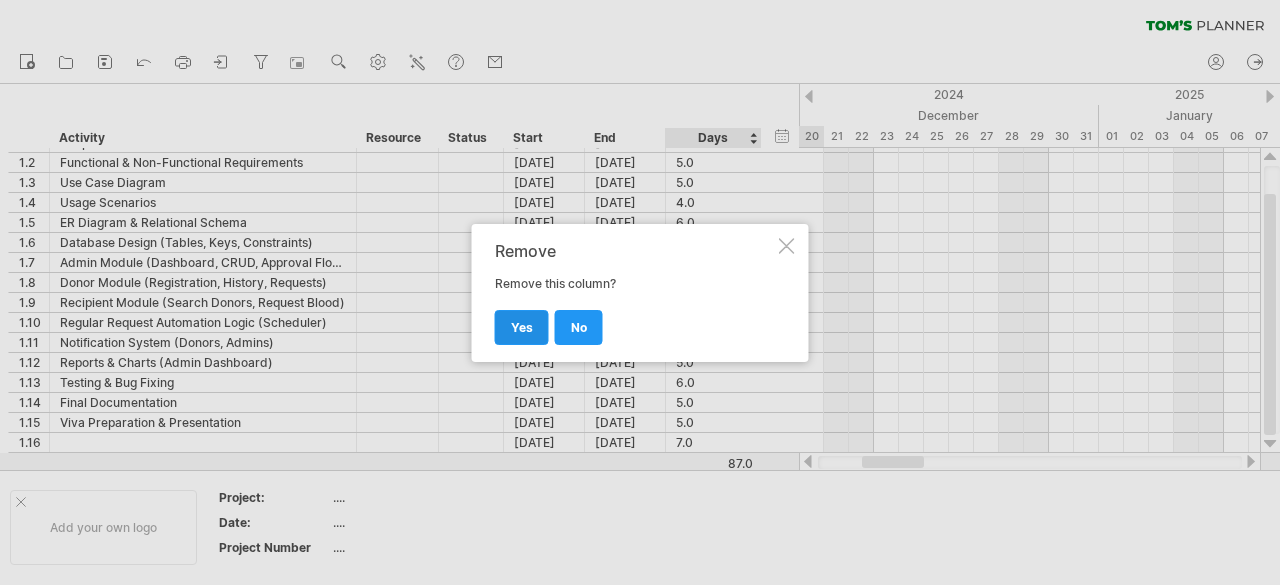 click on "yes" at bounding box center (522, 327) 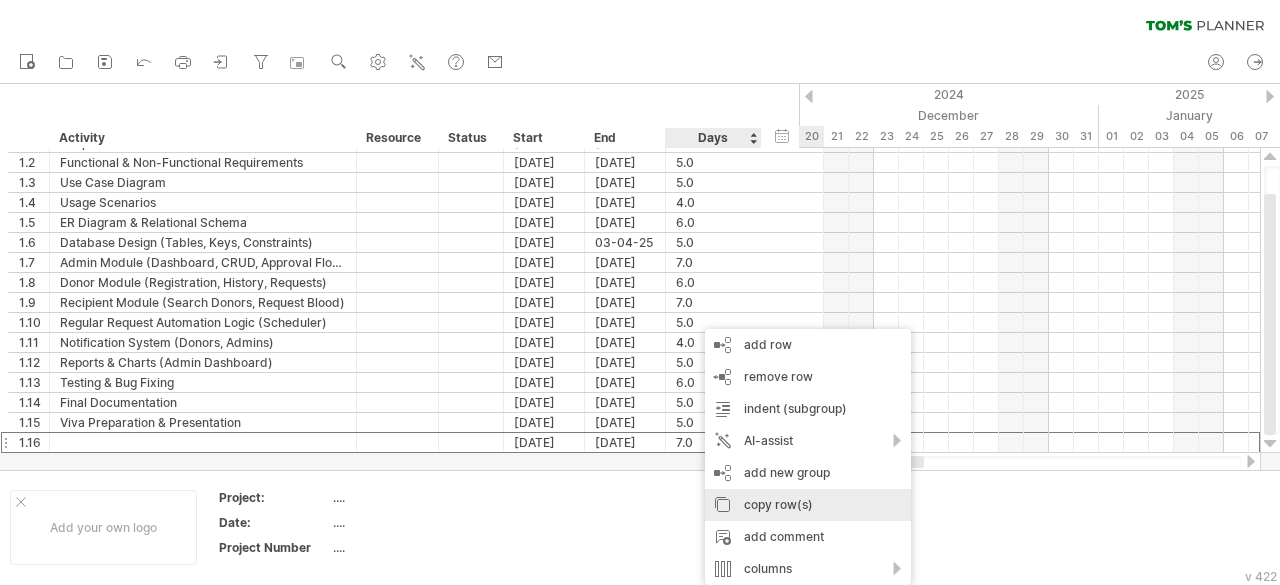 click on "copy row(s)" at bounding box center [808, 505] 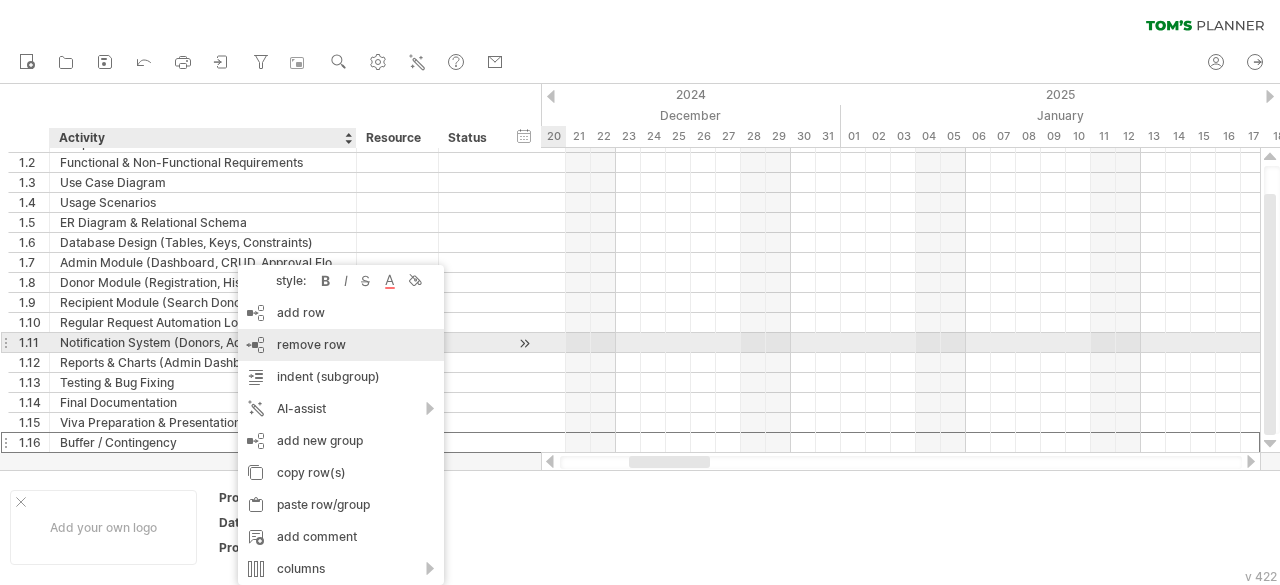 click on "remove row" at bounding box center (311, 344) 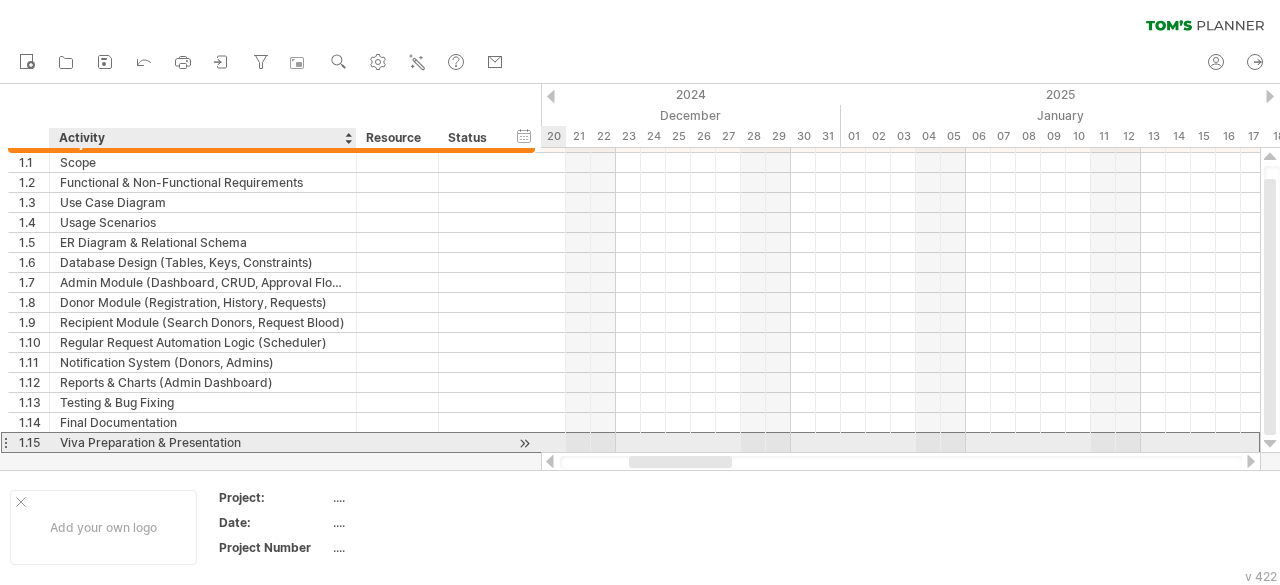 click on "Viva Preparation & Presentation" at bounding box center (203, 442) 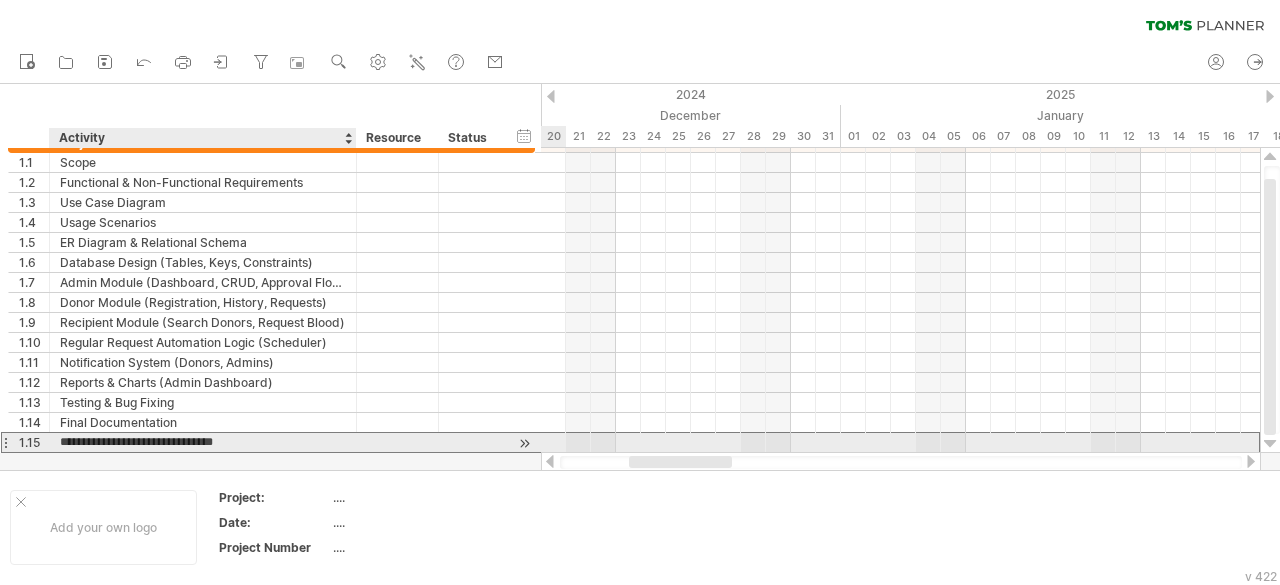 click on "**********" at bounding box center (203, 442) 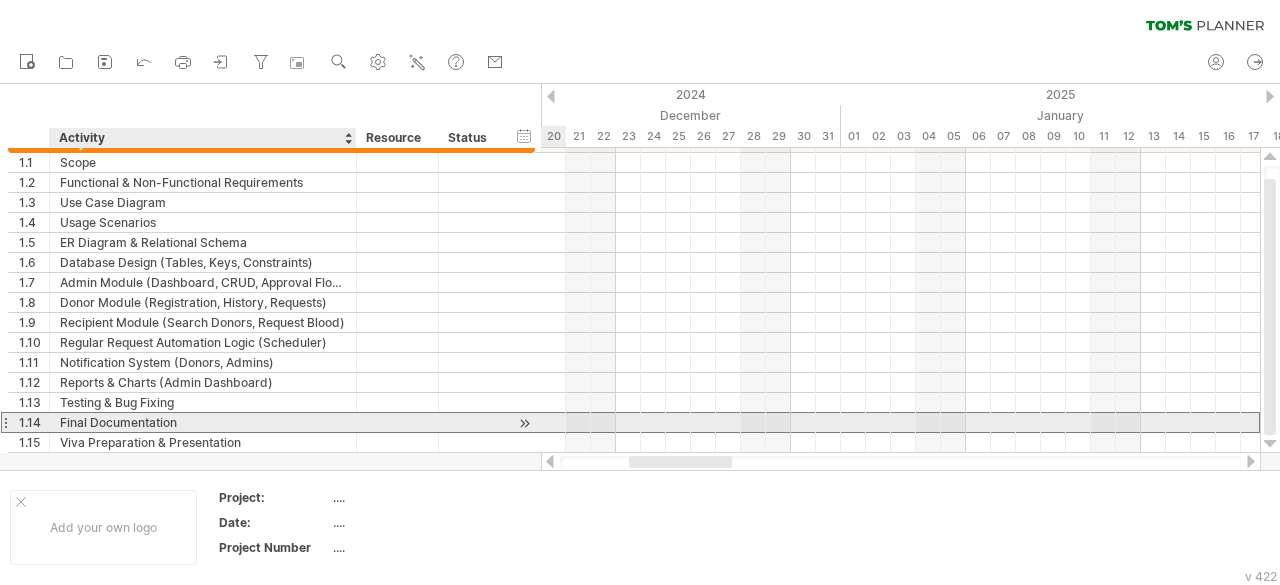 click on "Final Documentation" at bounding box center (203, 422) 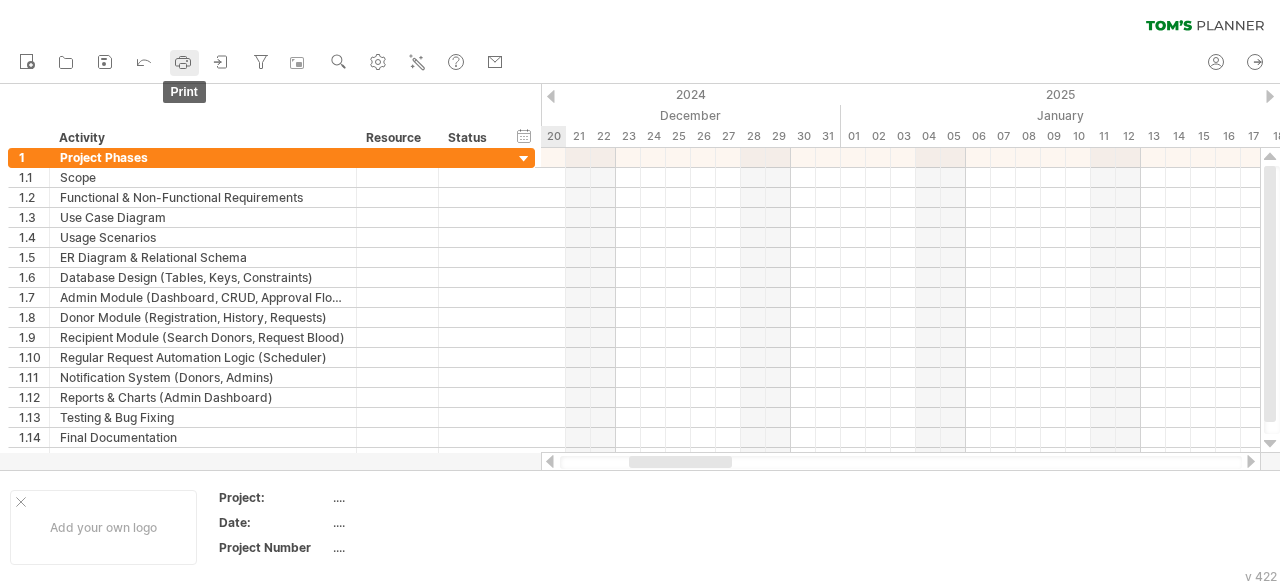 click at bounding box center [183, 62] 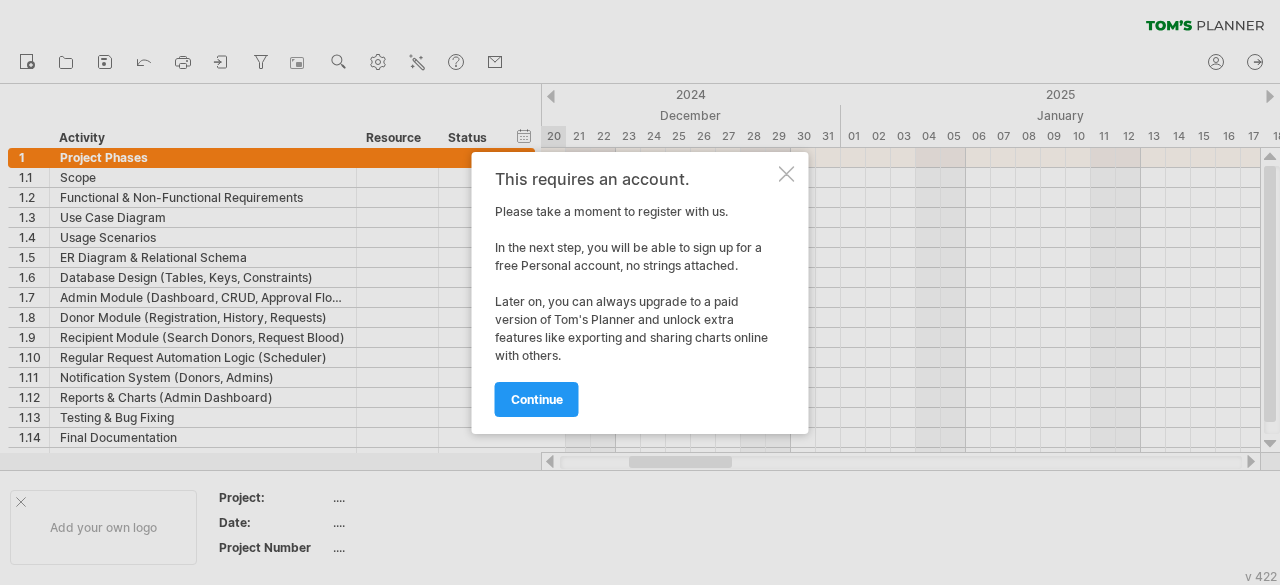 click on "This requires an account. Please take a moment to register with us. In the next step, you will be able to sign up for a free Personal account, no strings attached. Later on, you can always upgrade to a paid version of Tom's Planner and unlock extra features like exporting and sharing charts online with others. continue" at bounding box center (640, 293) 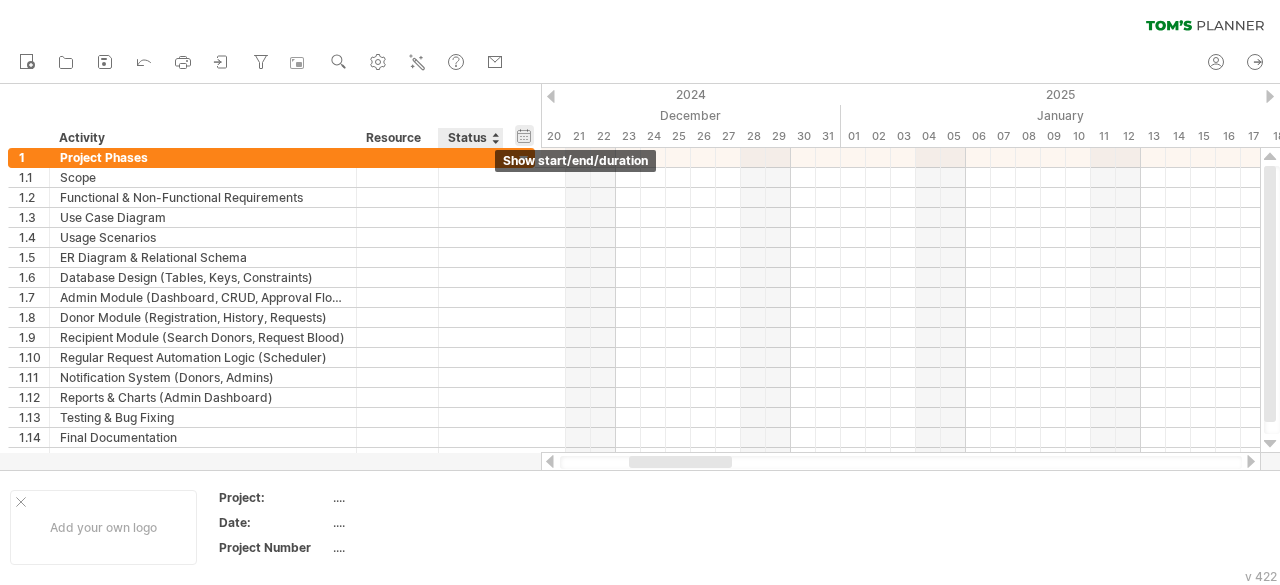 click on "hide start/end/duration show start/end/duration" at bounding box center (524, 135) 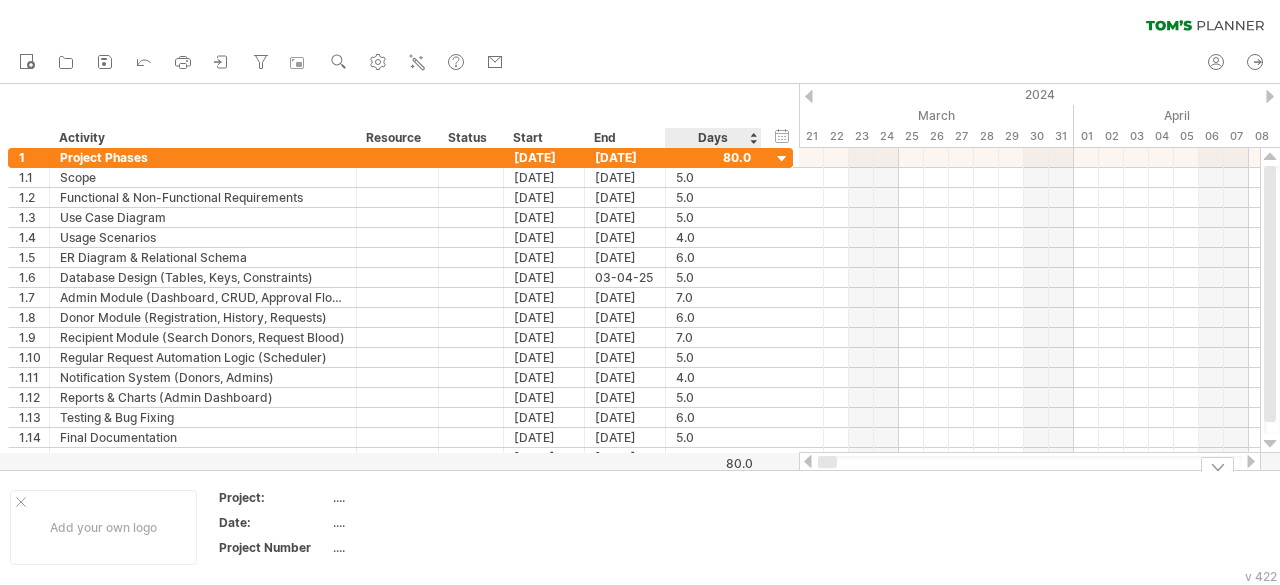 drag, startPoint x: 850, startPoint y: 463, endPoint x: 724, endPoint y: 481, distance: 127.27922 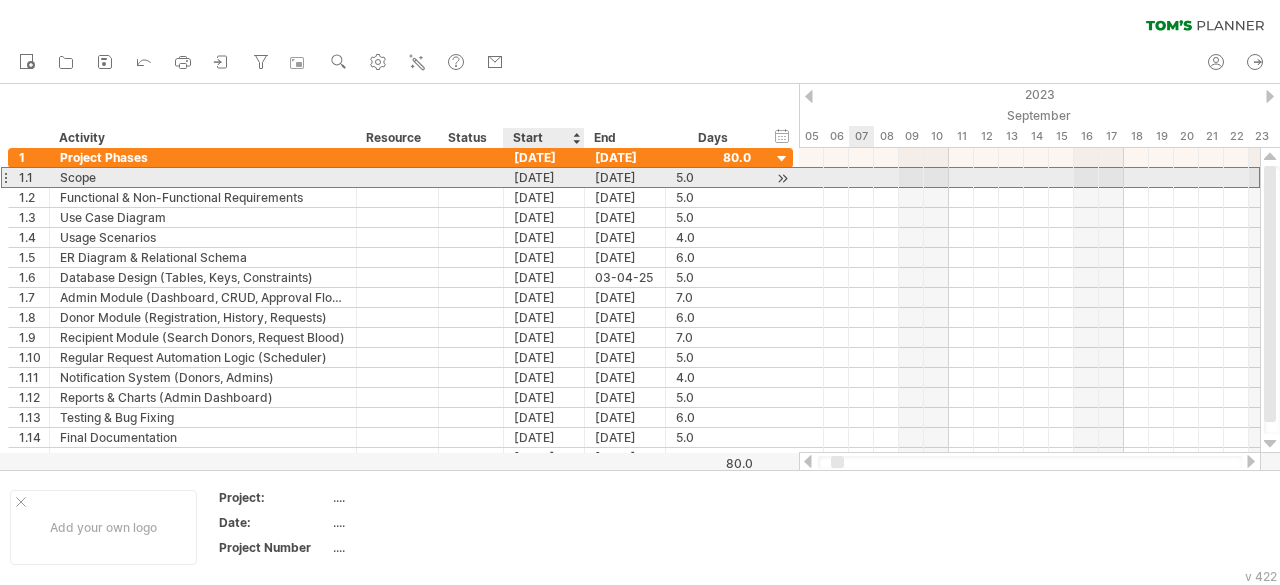 click on "01-03-25" at bounding box center [544, 177] 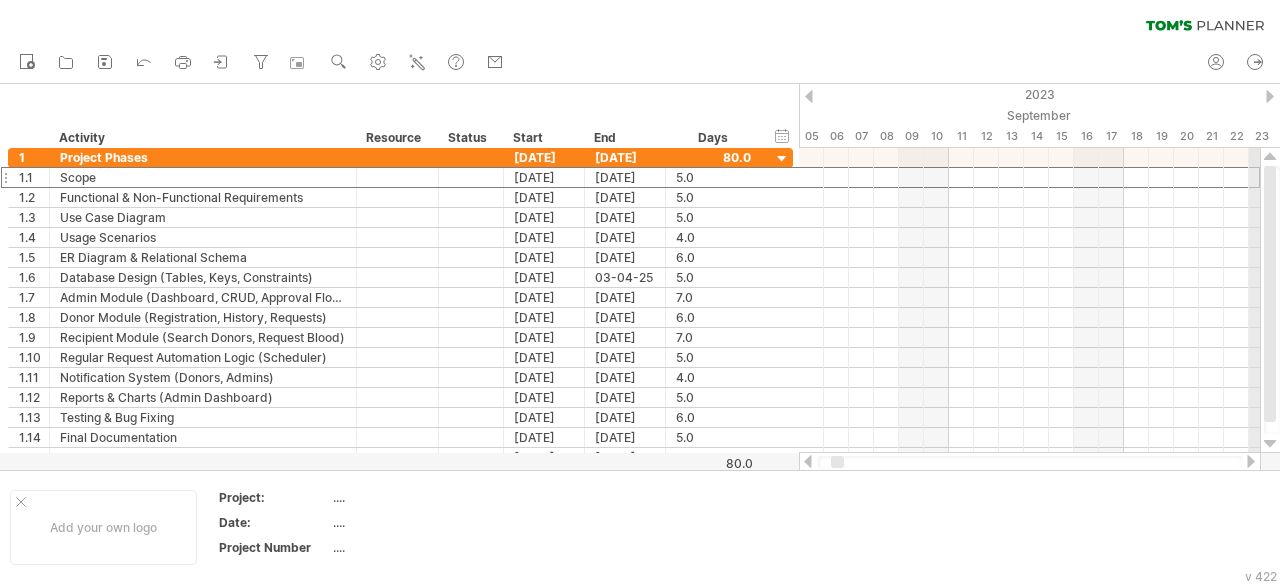 click on "September" at bounding box center [1074, 115] 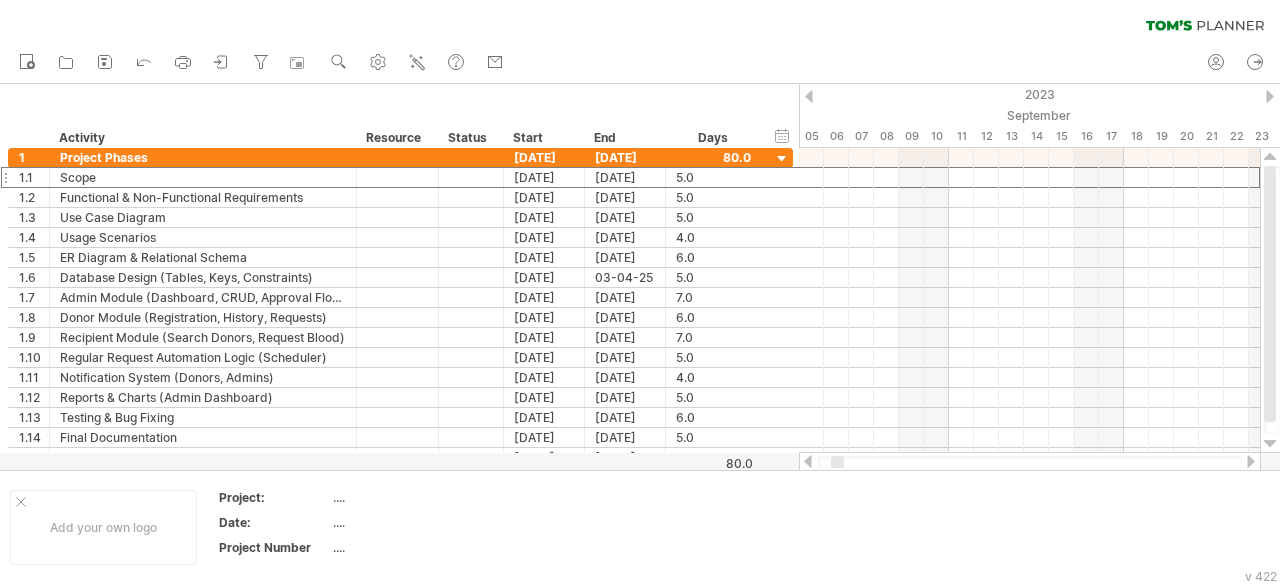click at bounding box center (1270, 96) 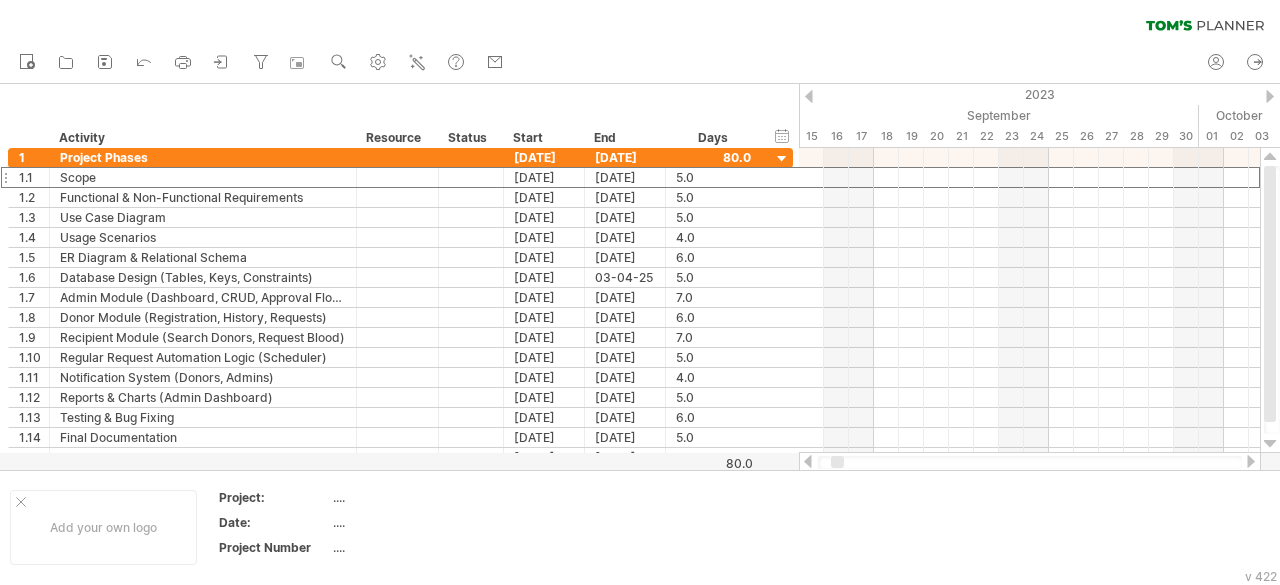 click at bounding box center (1270, 96) 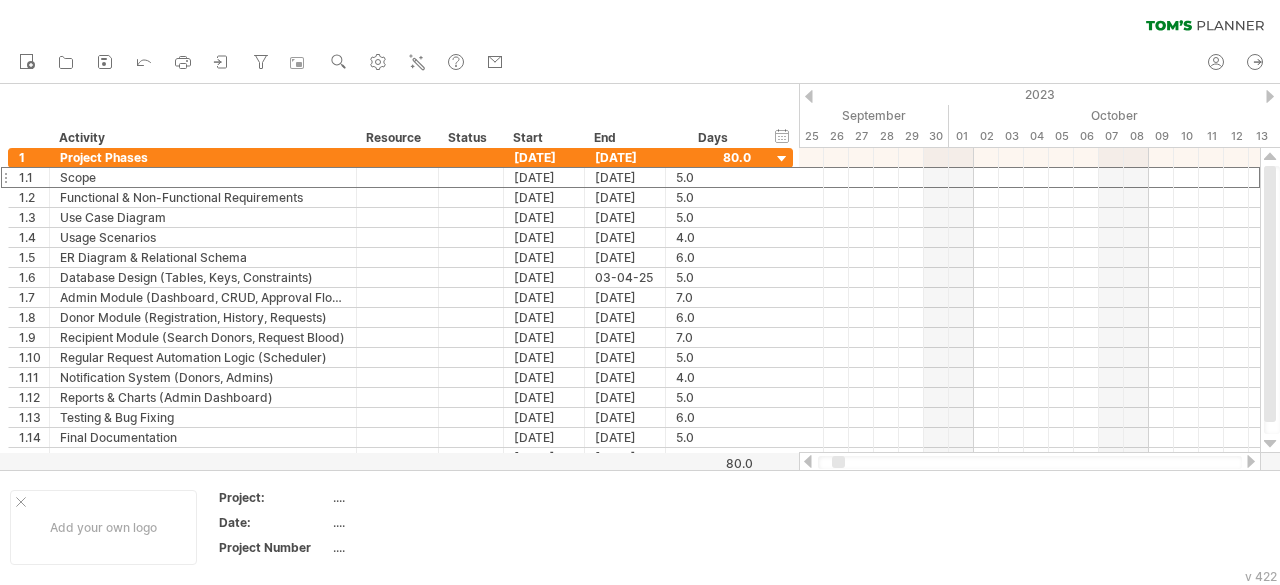 click at bounding box center [1270, 96] 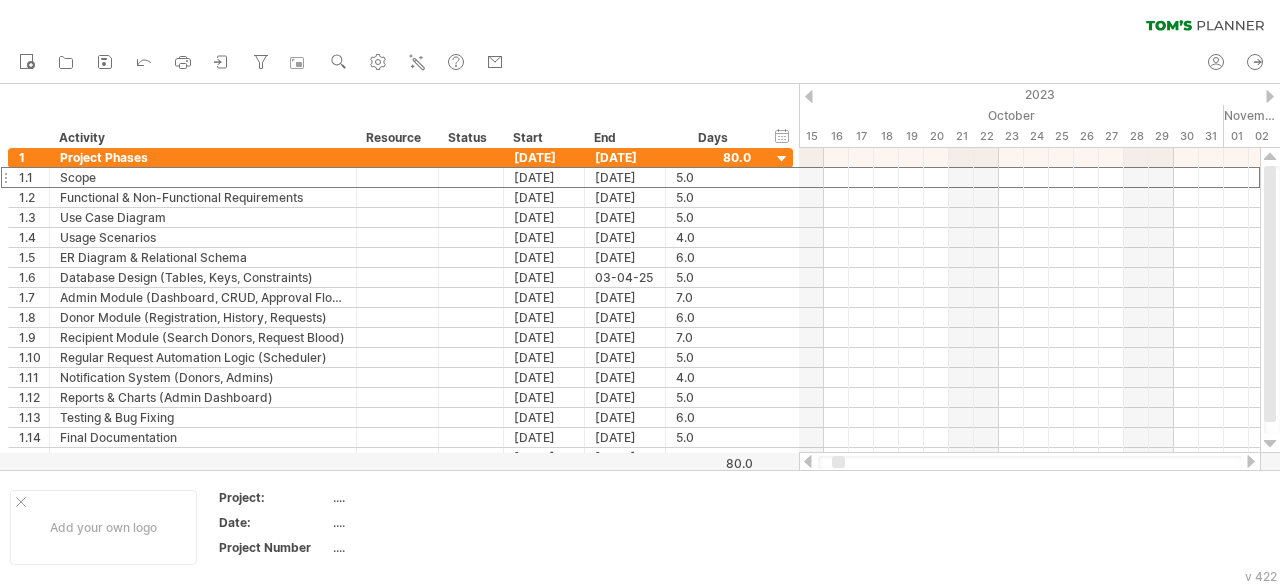 click at bounding box center [1270, 96] 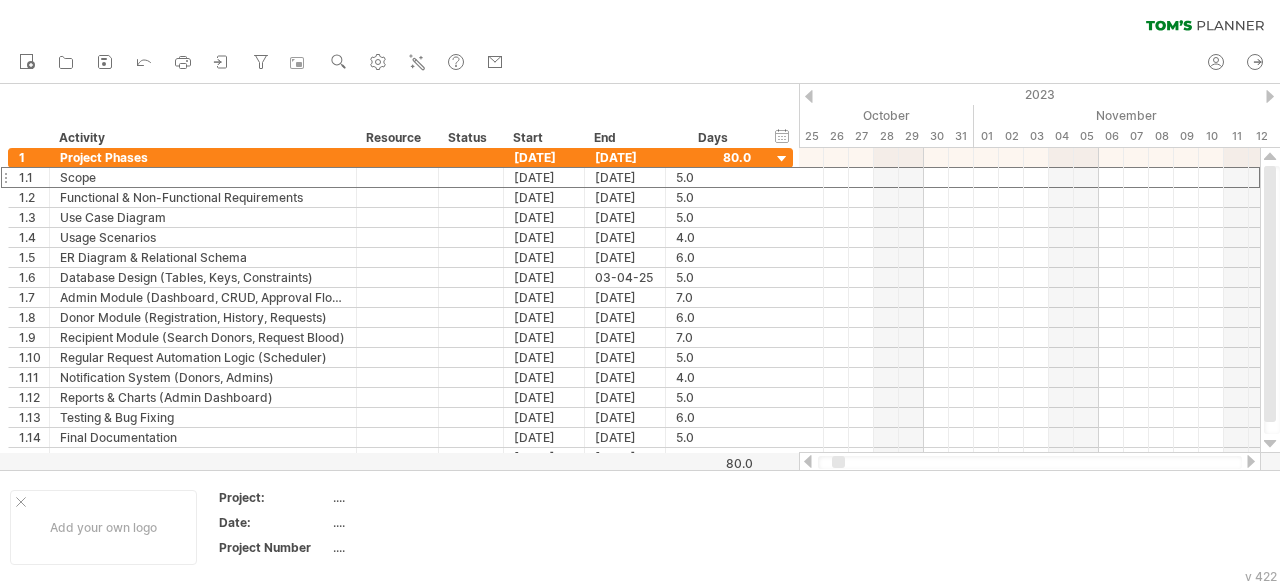 click at bounding box center (1270, 96) 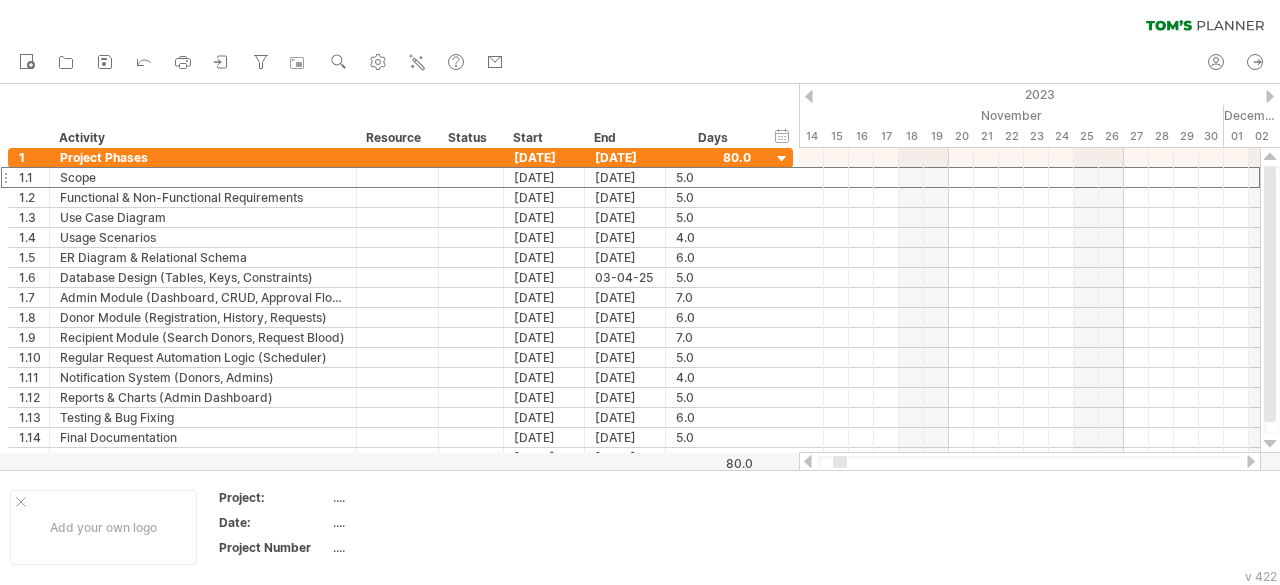 click at bounding box center [1270, 96] 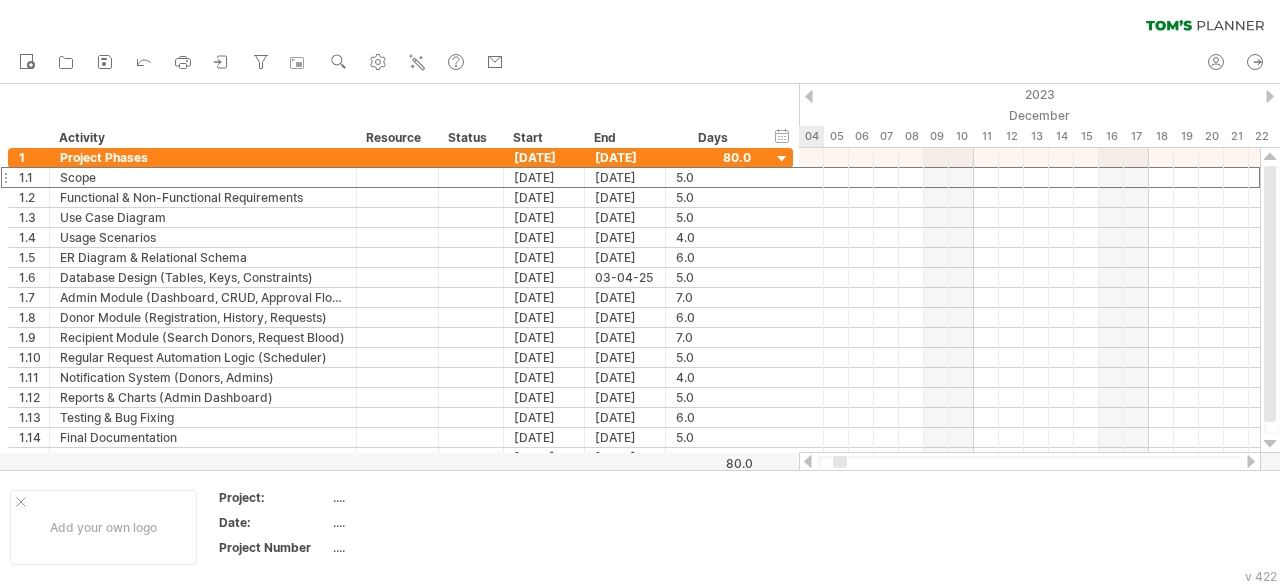 click at bounding box center [1270, 96] 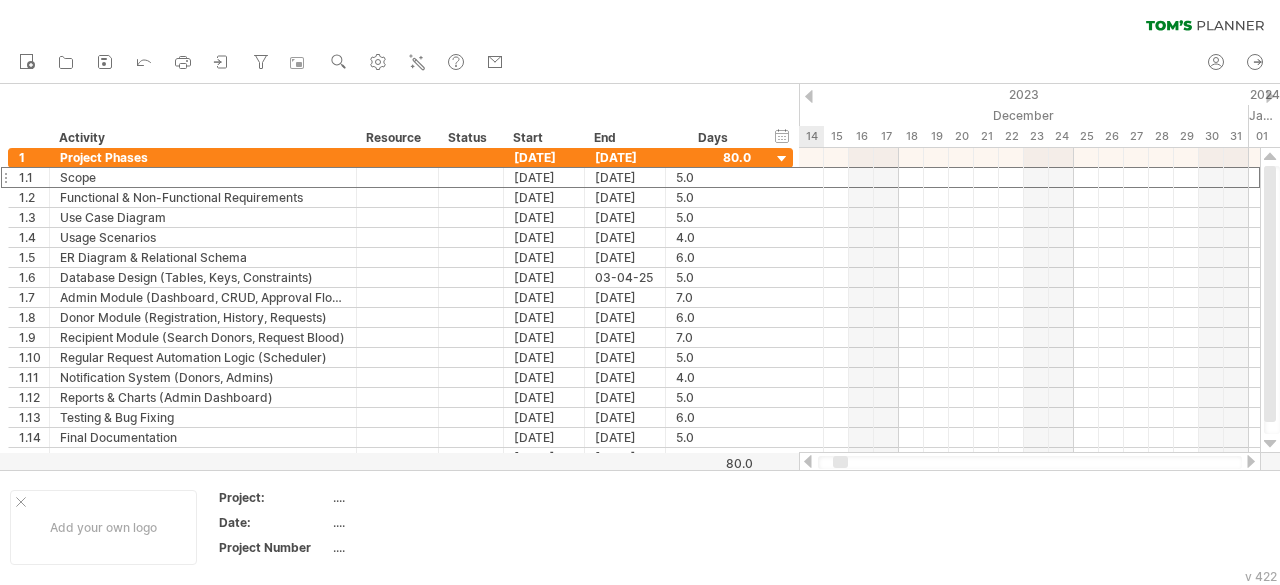 click at bounding box center [1270, 96] 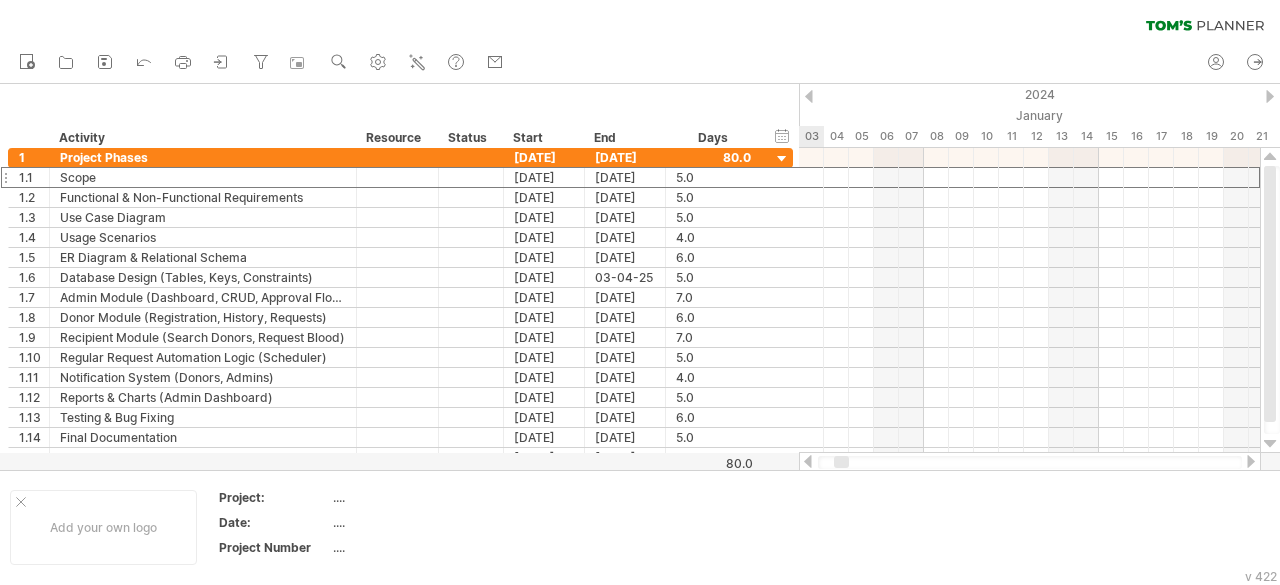 click at bounding box center (1270, 96) 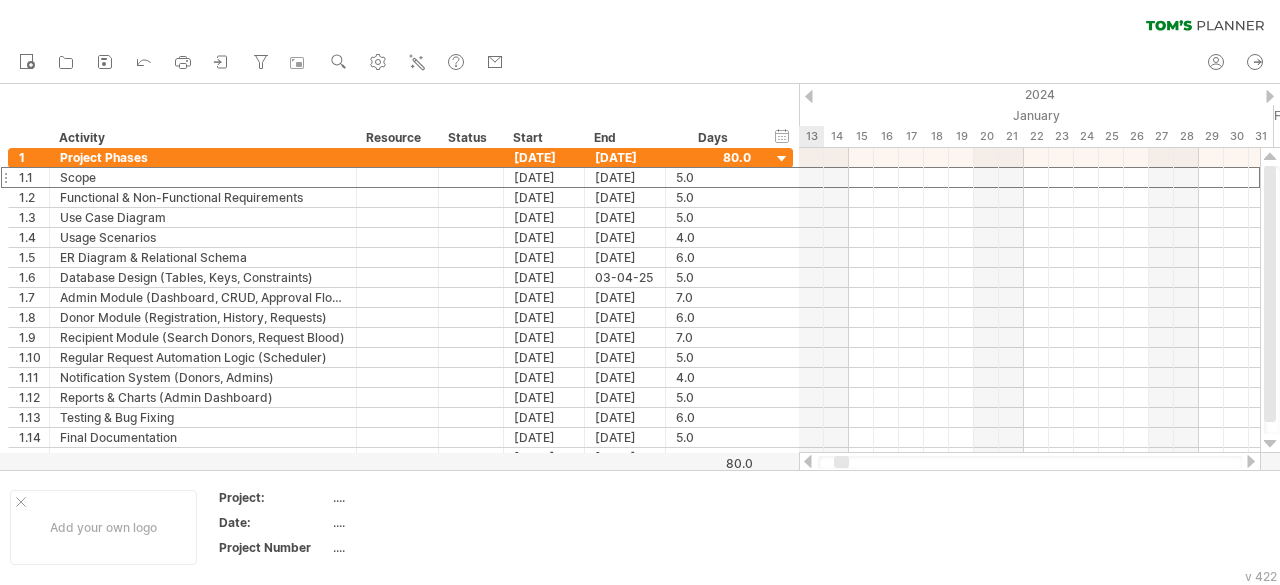 click at bounding box center (1270, 96) 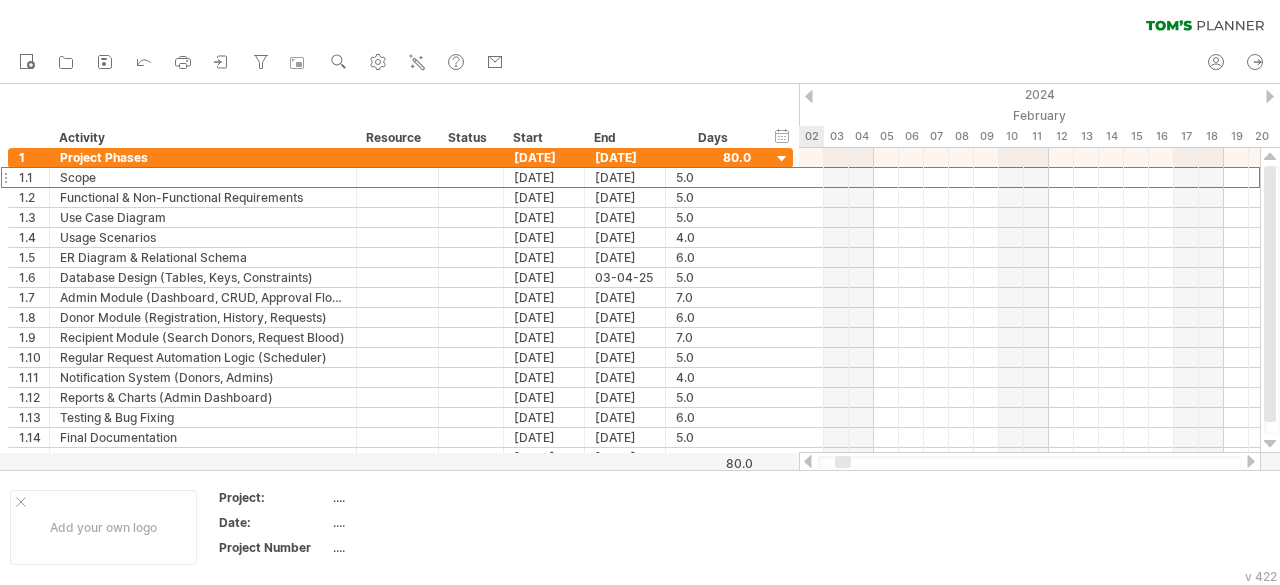 click at bounding box center [1270, 96] 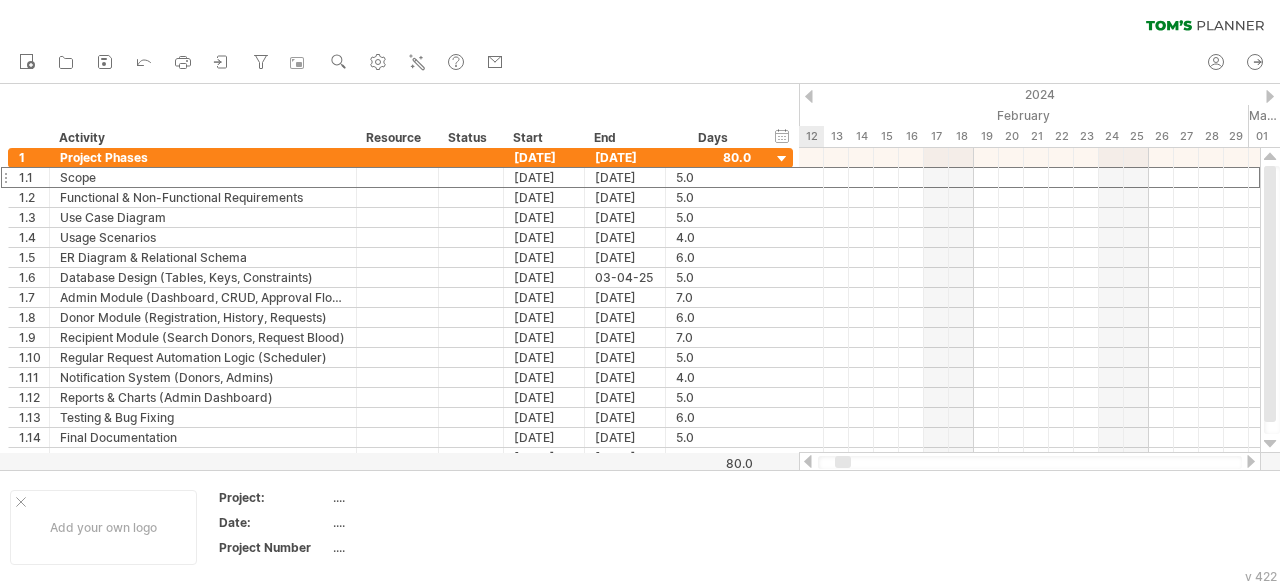 click at bounding box center [1270, 96] 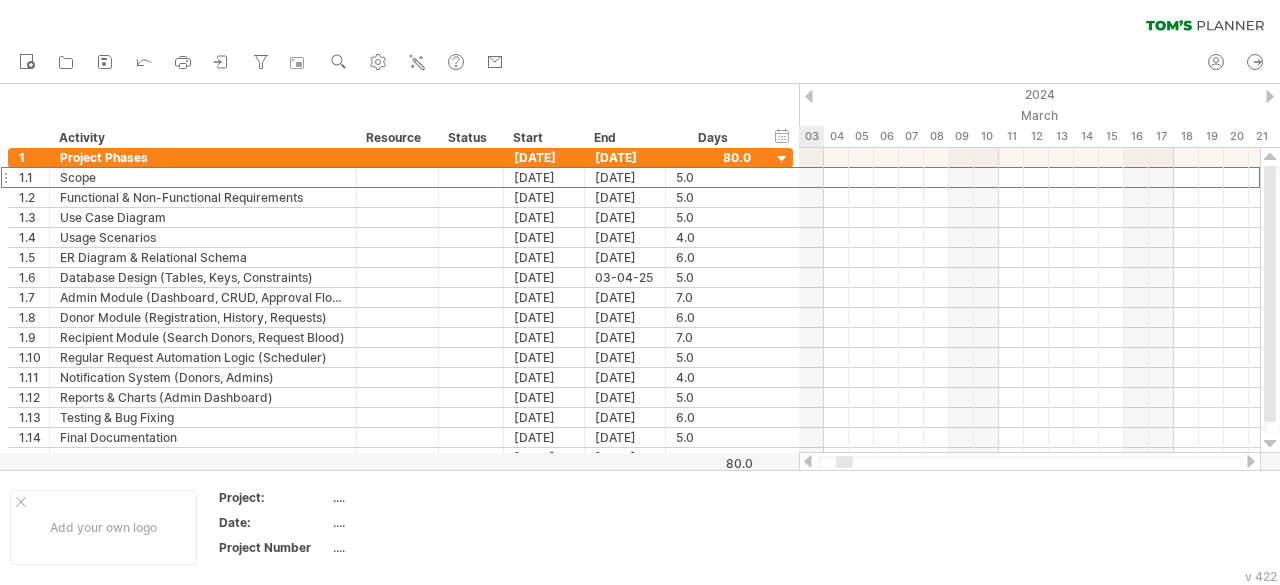 click at bounding box center [1270, 96] 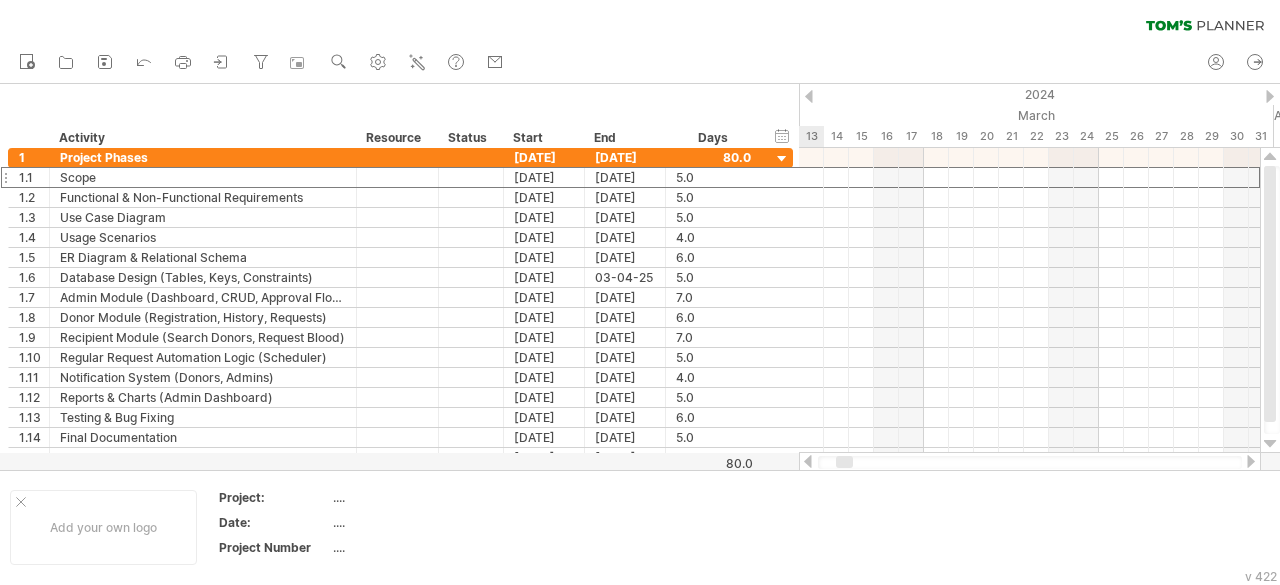 click at bounding box center (1270, 96) 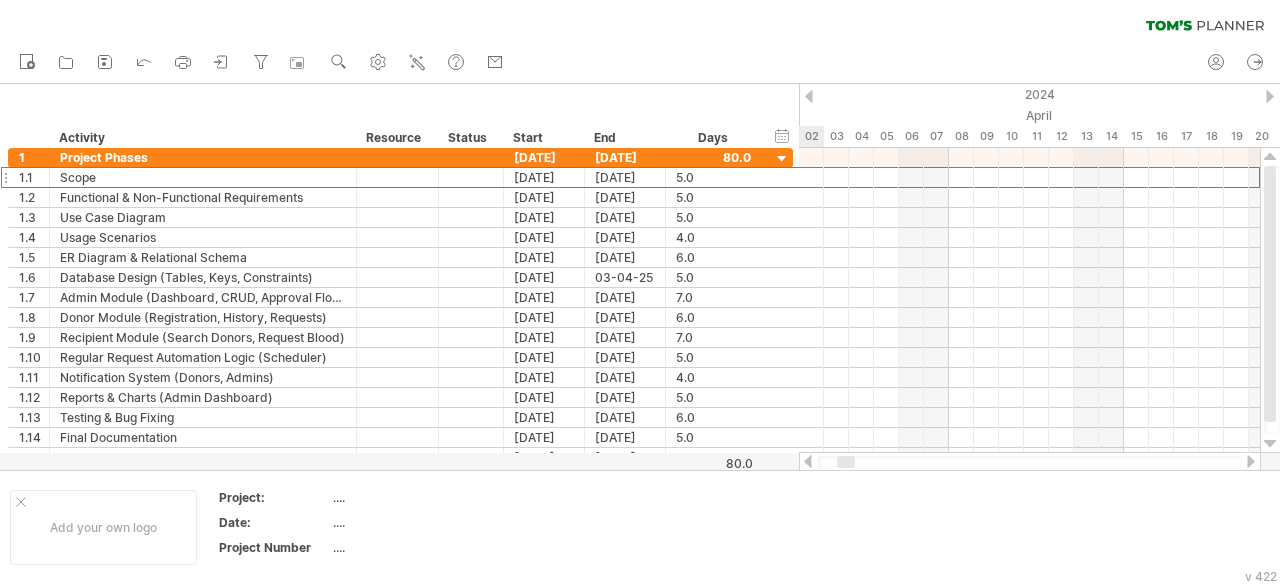 click at bounding box center (1270, 96) 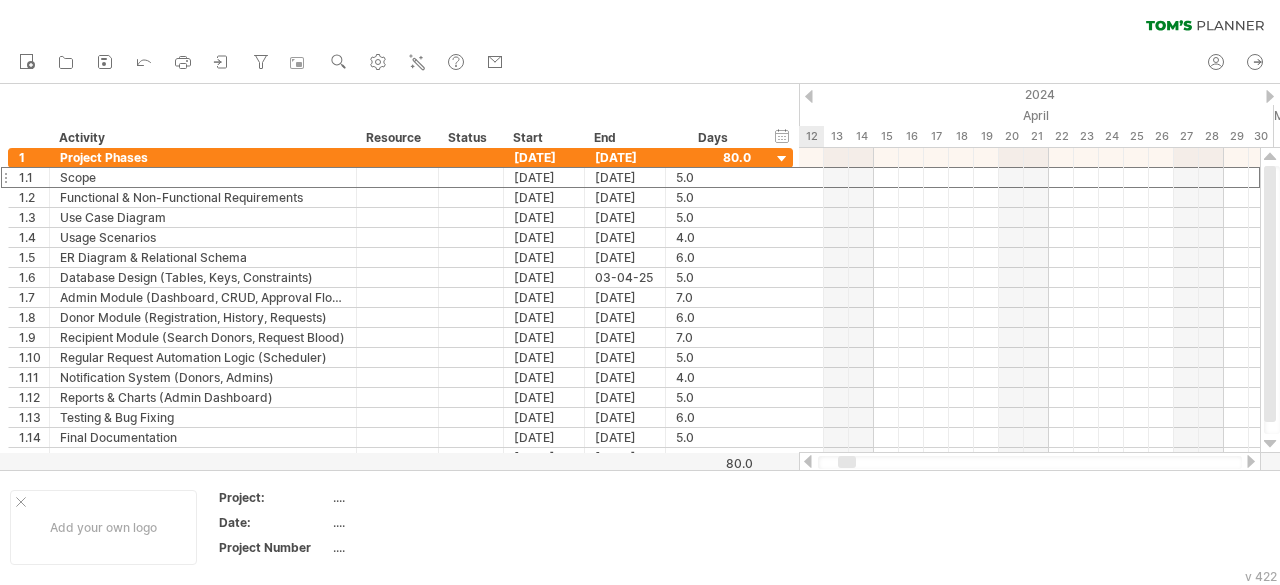 click at bounding box center (1270, 96) 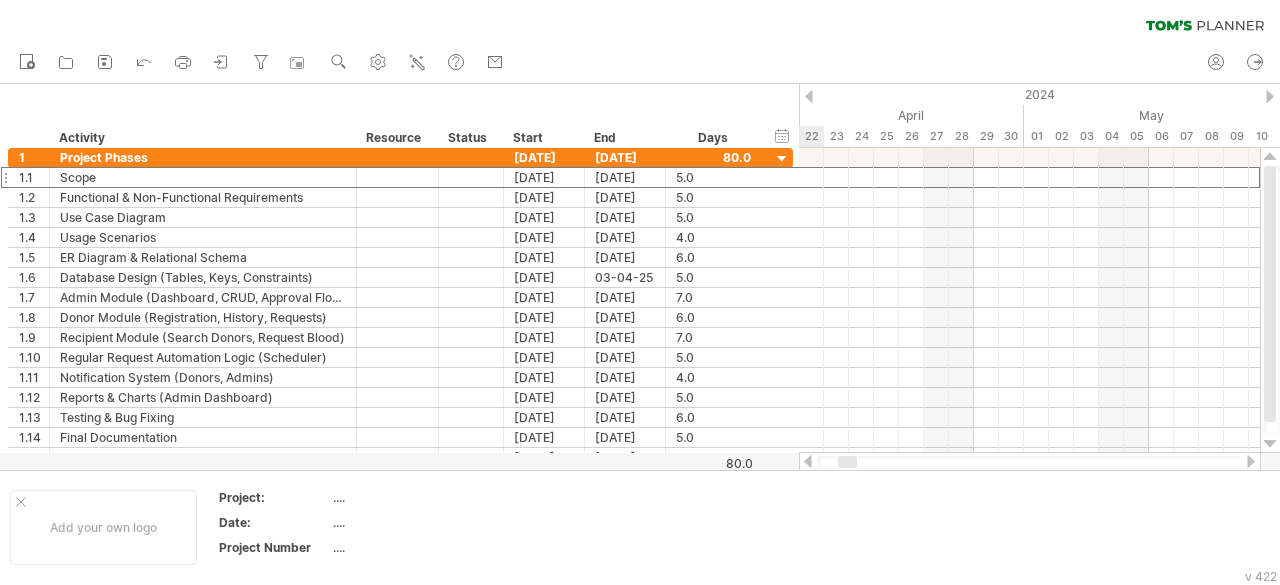 click at bounding box center (1270, 96) 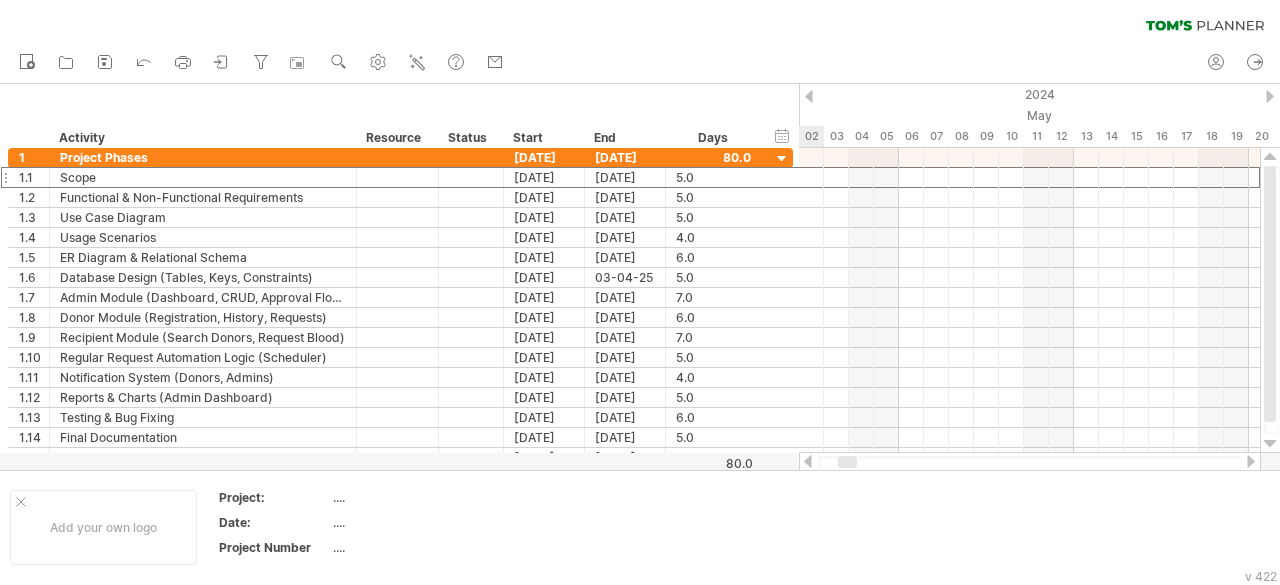click at bounding box center [1270, 96] 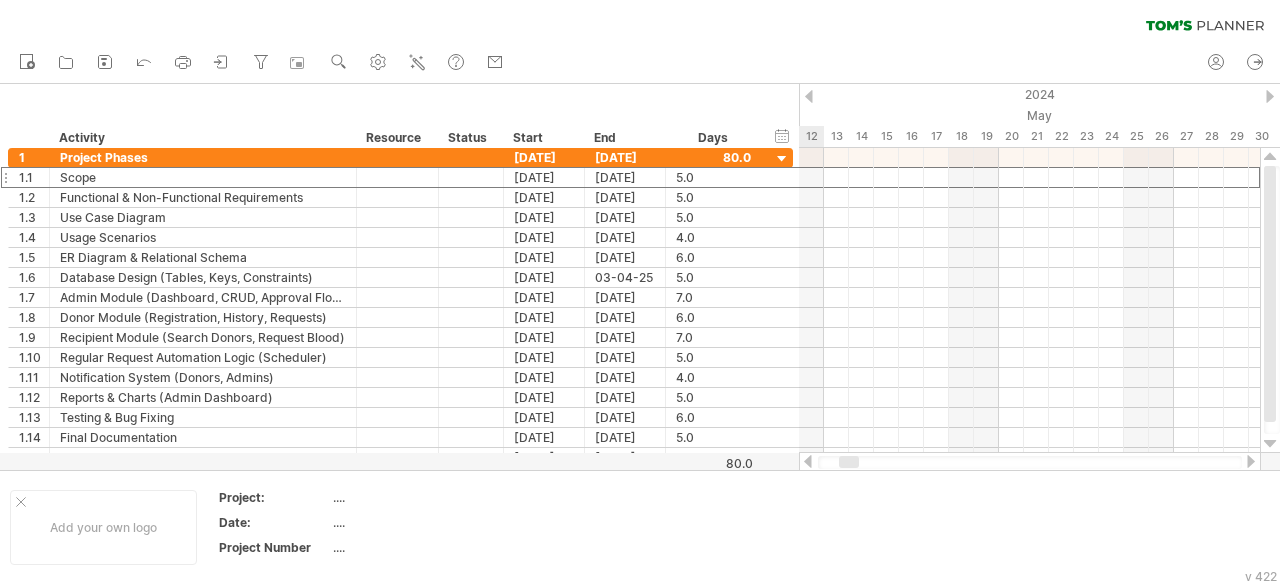 click at bounding box center [1270, 96] 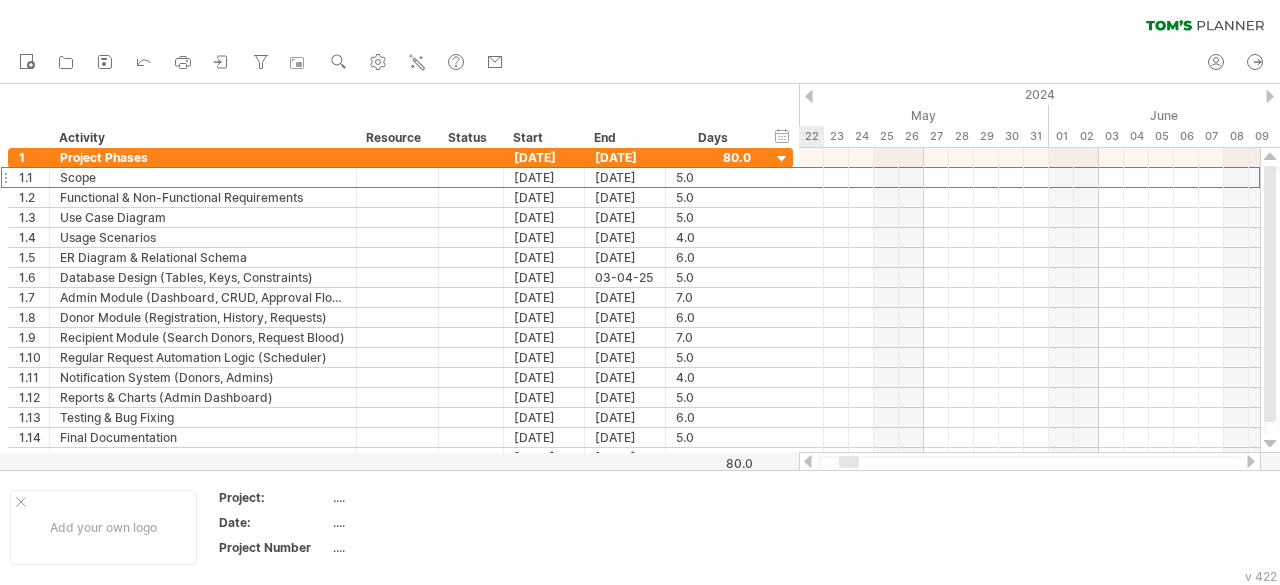 click at bounding box center [1270, 96] 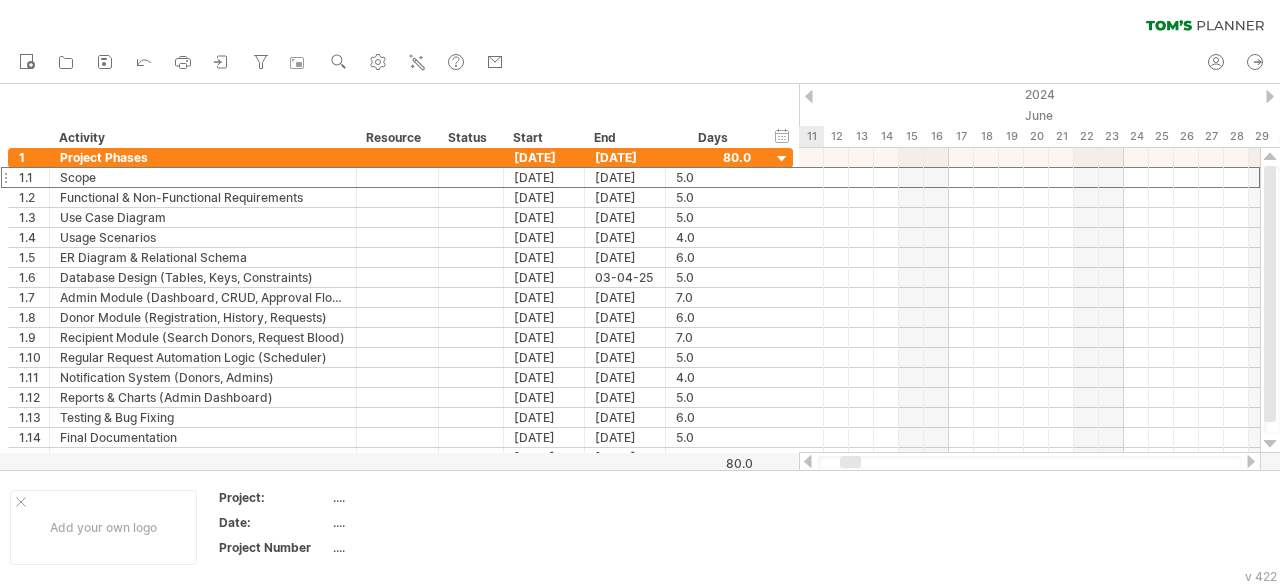 click at bounding box center [1270, 96] 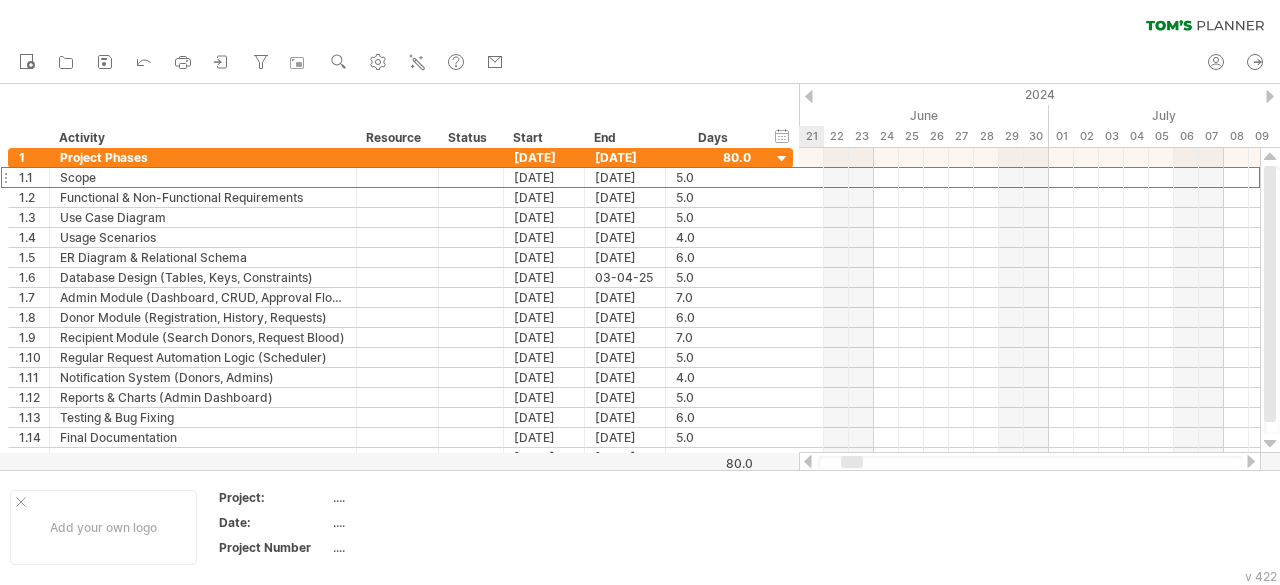 click at bounding box center (1270, 96) 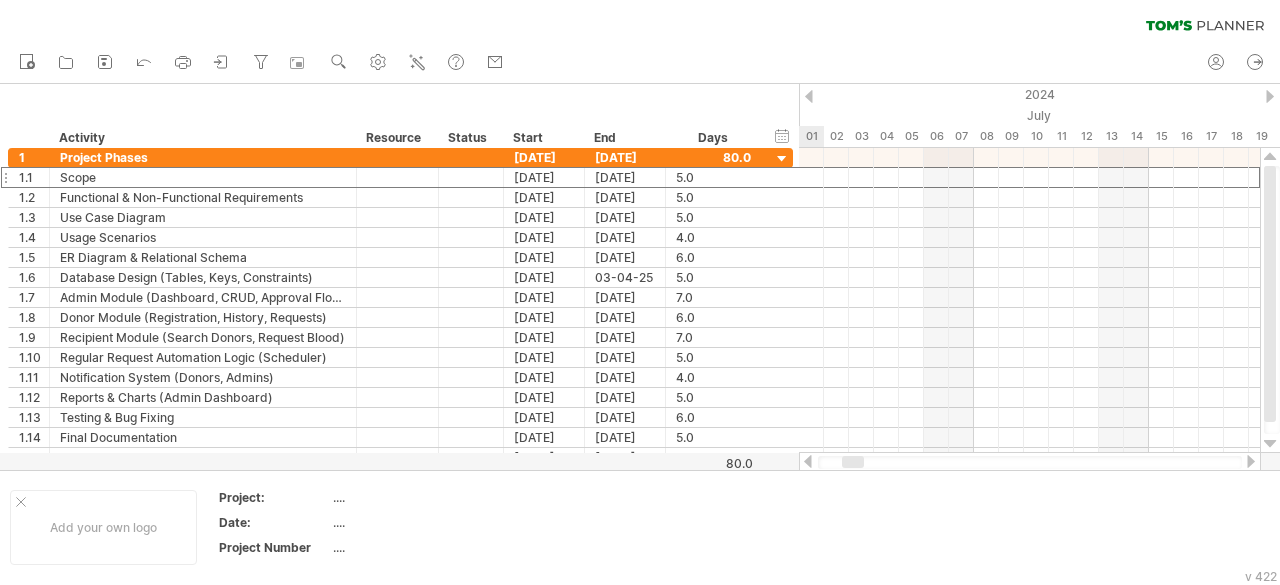 click at bounding box center [1270, 96] 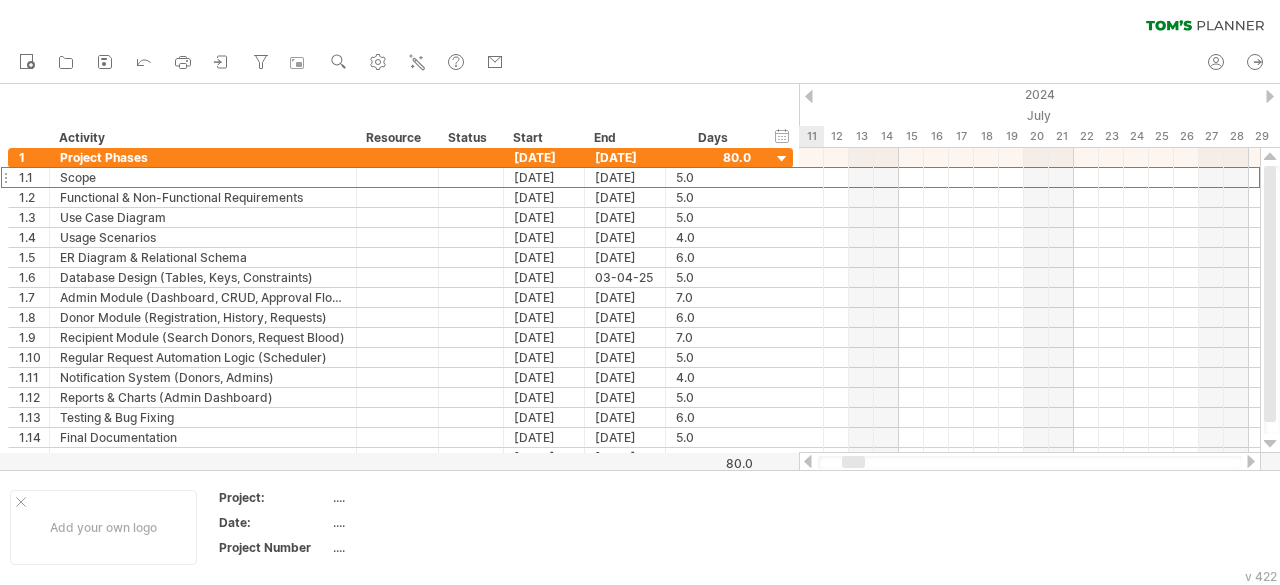 click at bounding box center [1270, 96] 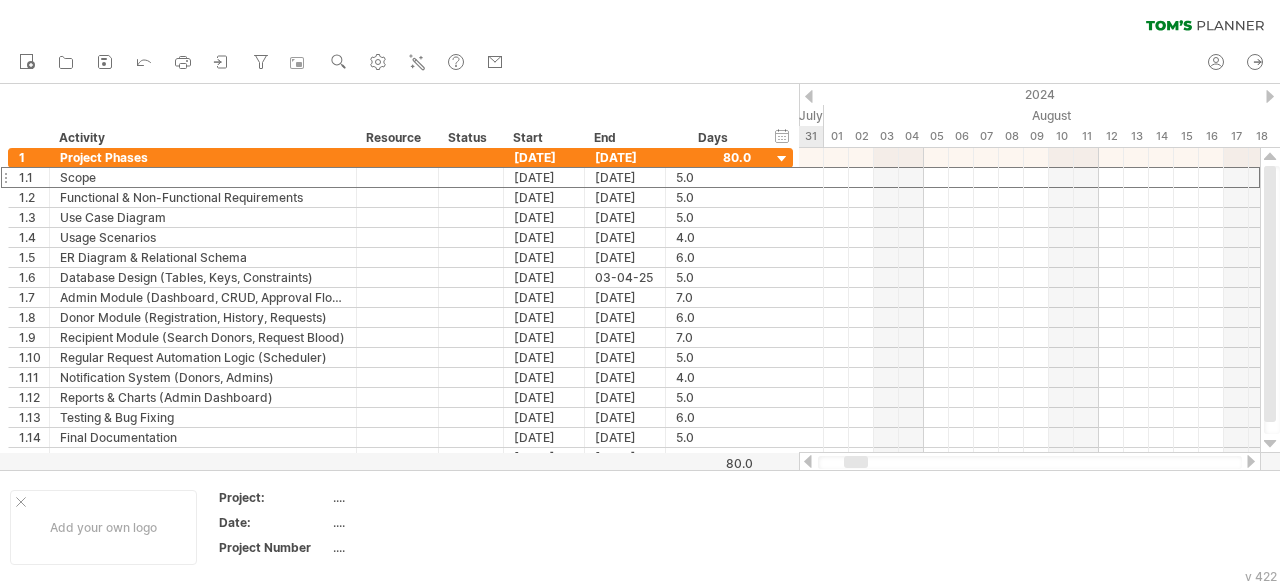 click at bounding box center (1270, 96) 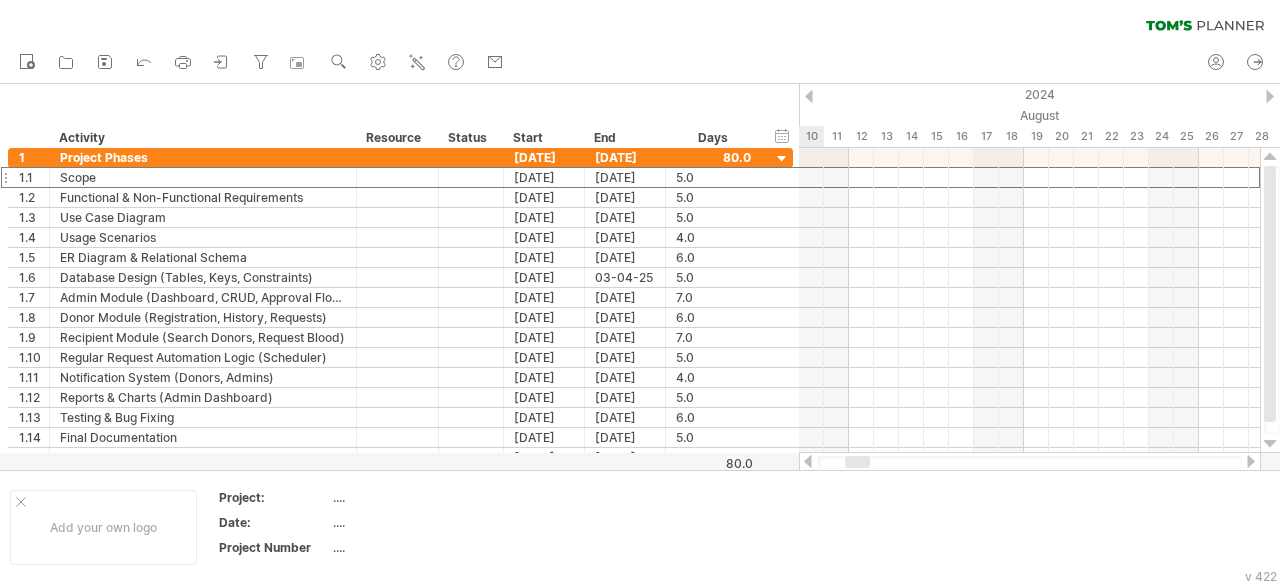 click at bounding box center (1270, 96) 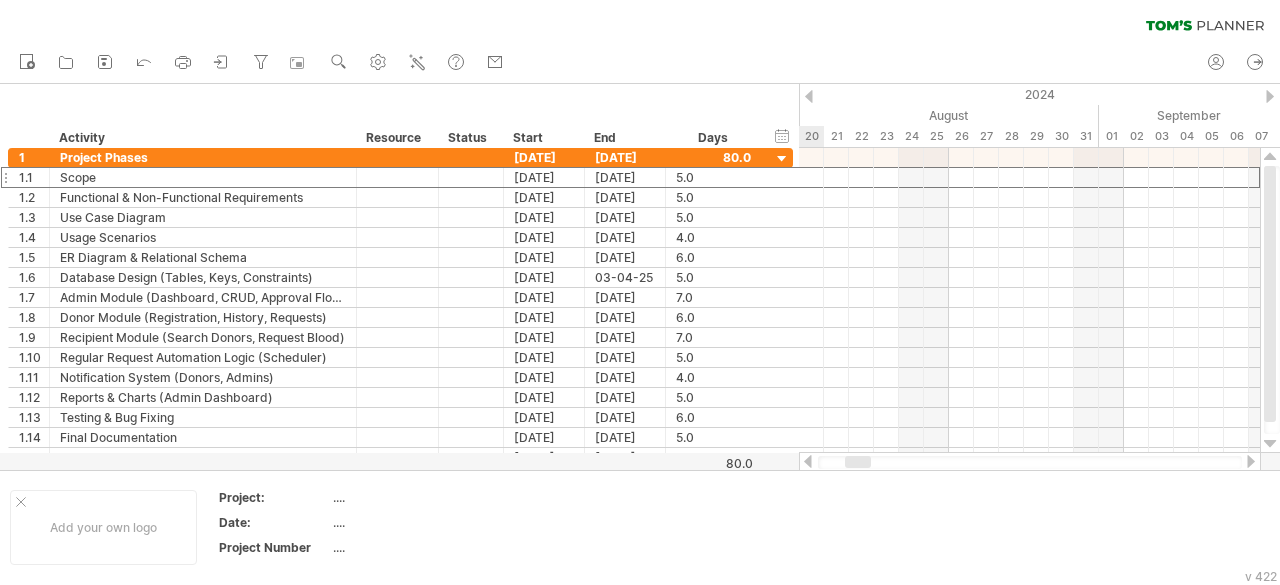 click at bounding box center [1270, 96] 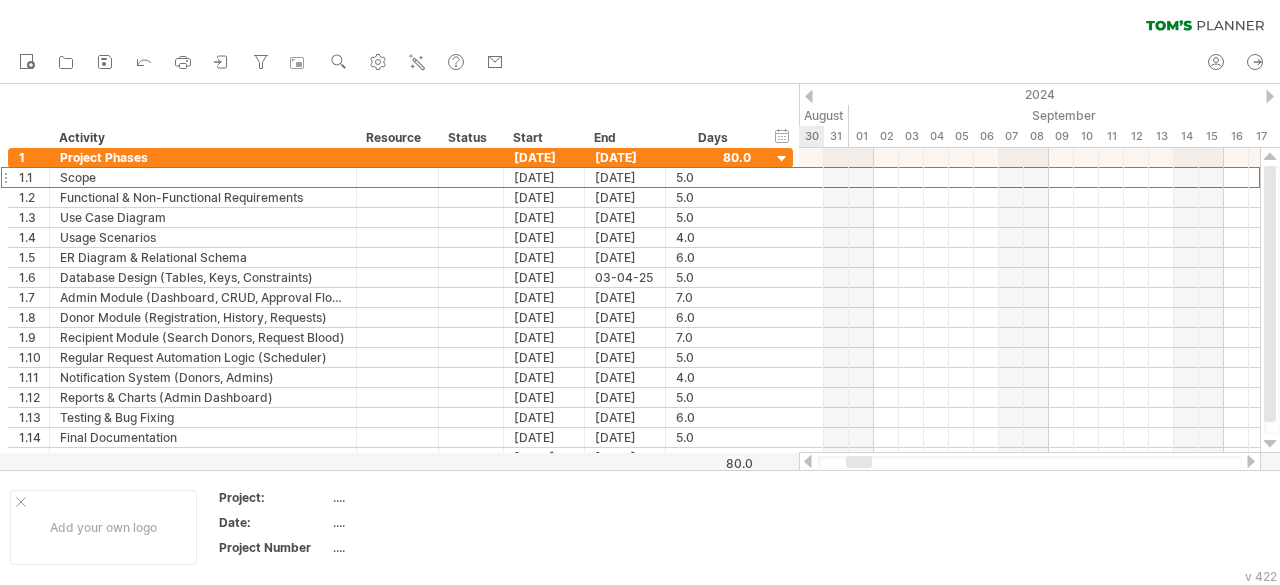 click at bounding box center (1270, 96) 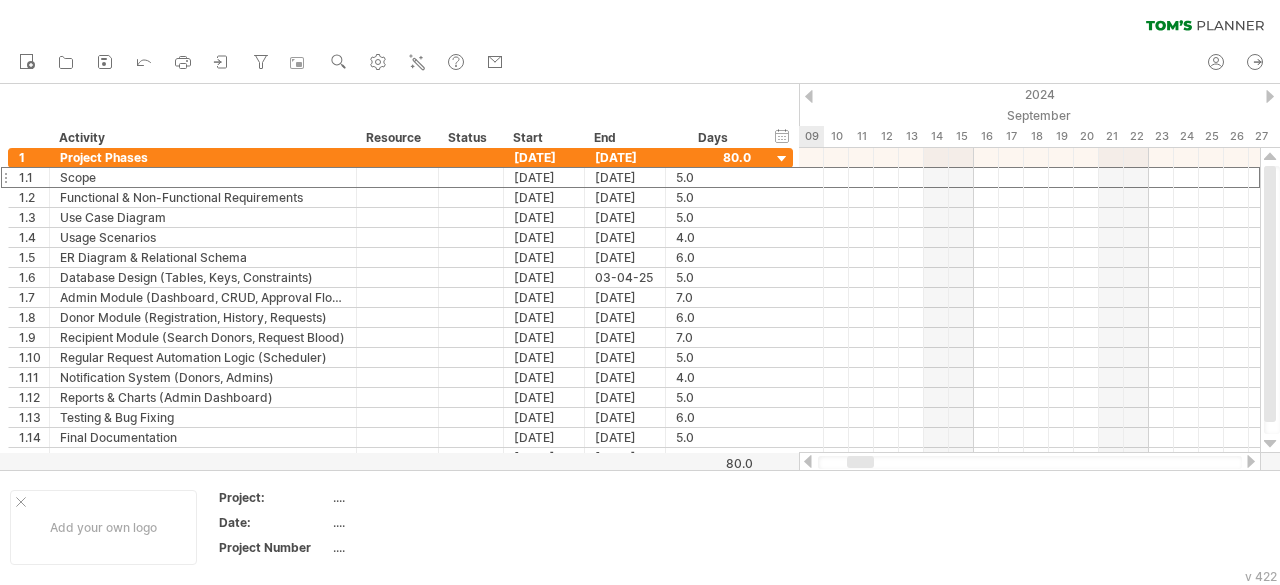 click at bounding box center (1270, 96) 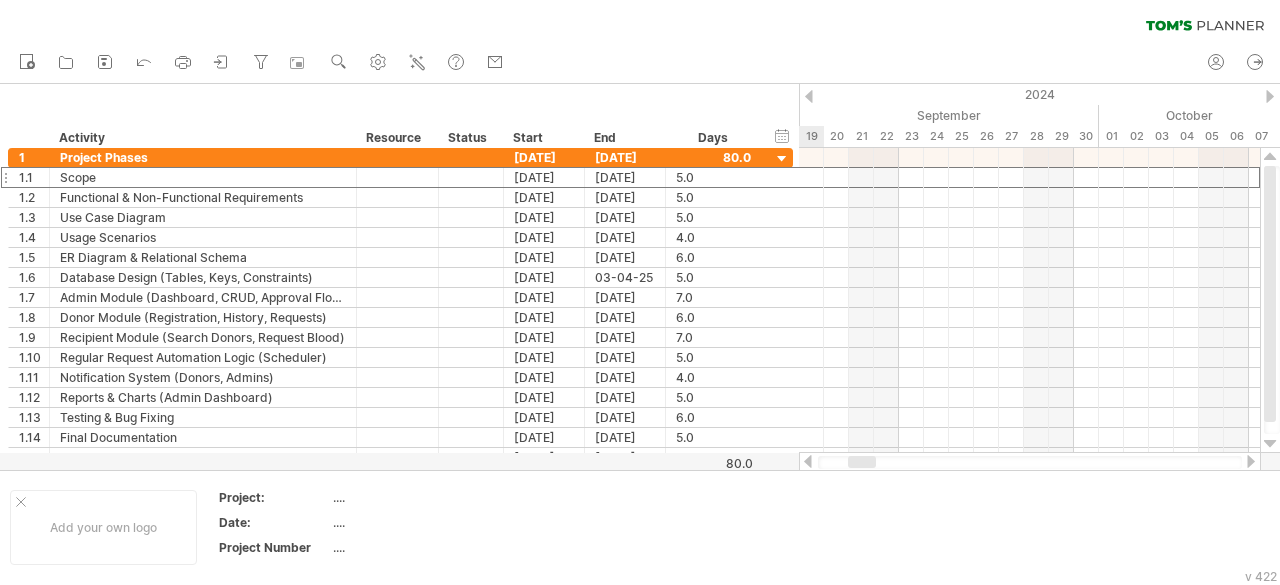 click at bounding box center (1270, 96) 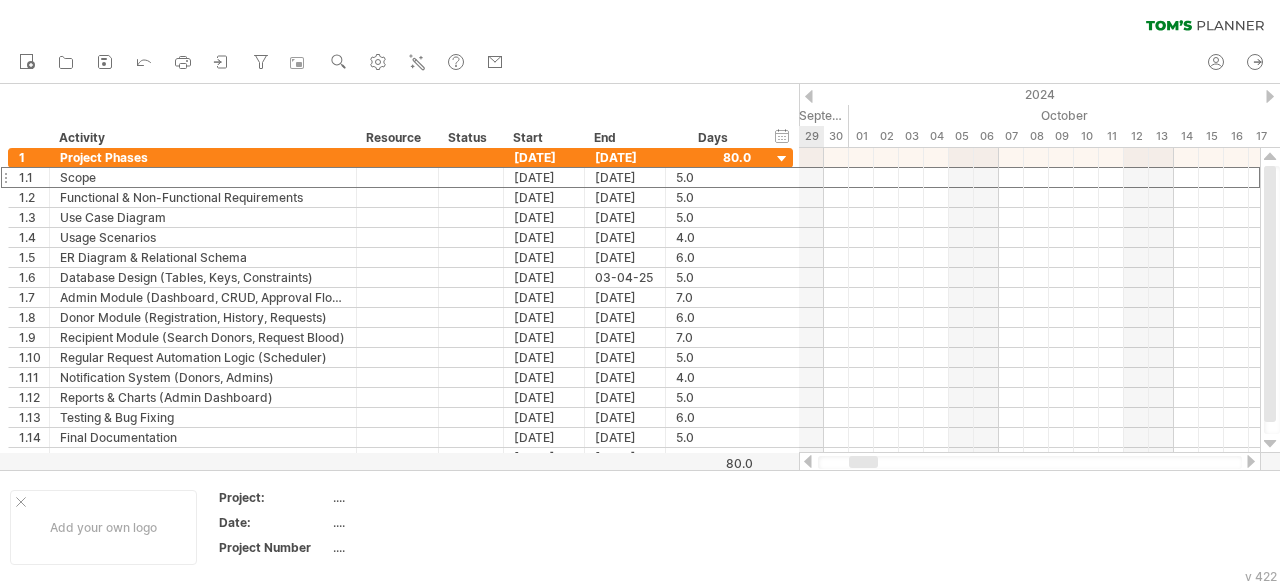 click at bounding box center [1270, 96] 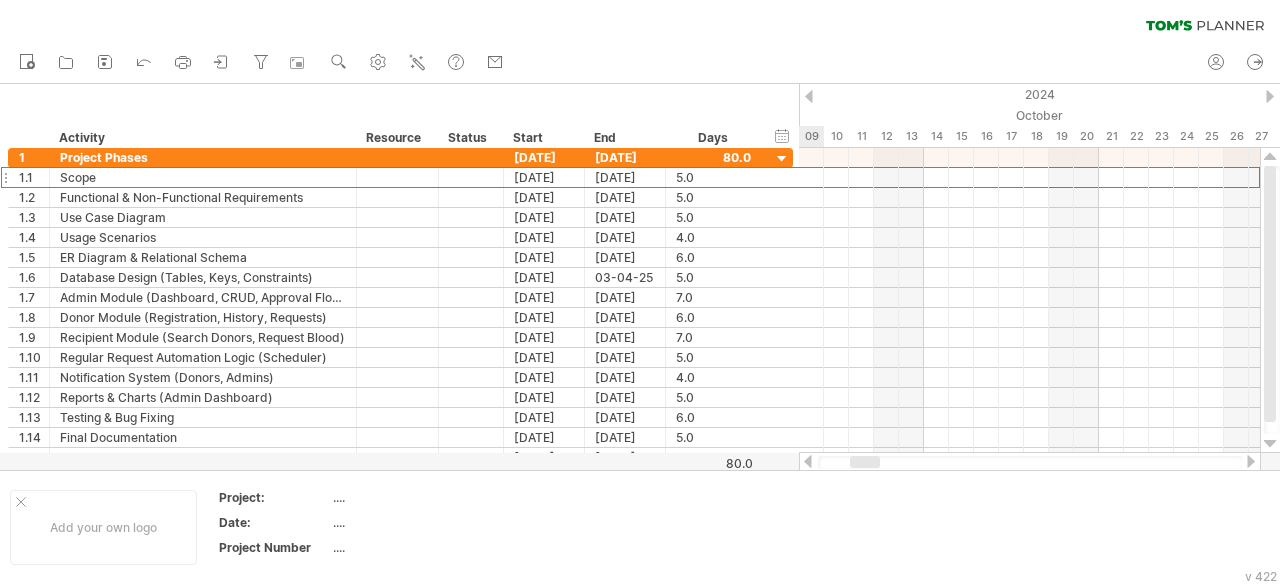 click at bounding box center (1270, 96) 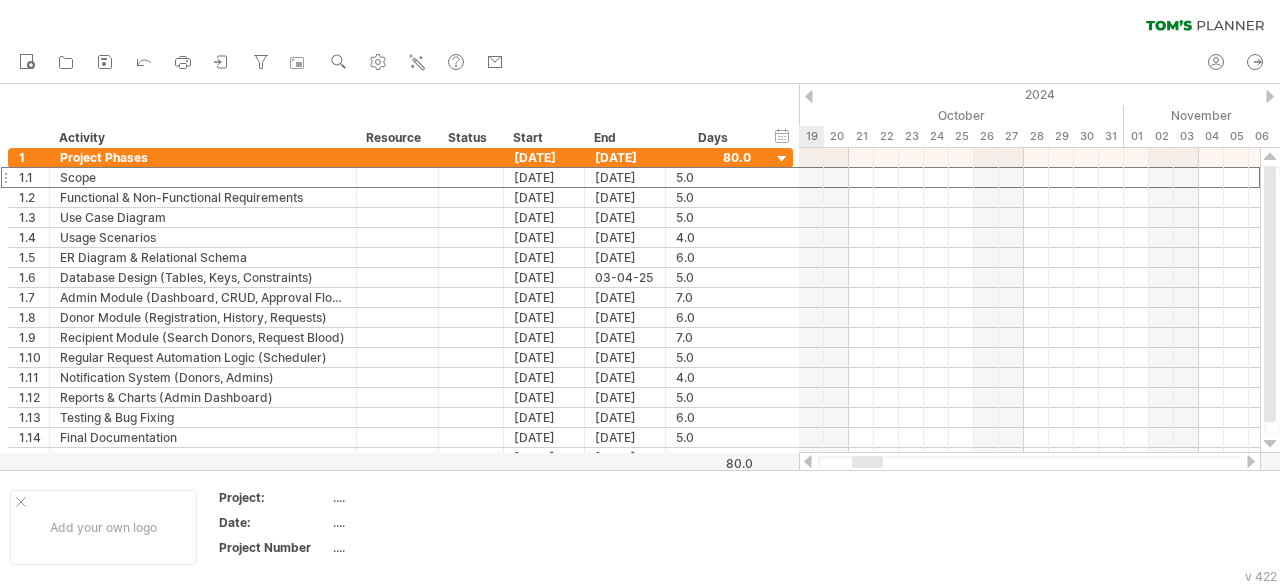 click at bounding box center (1270, 96) 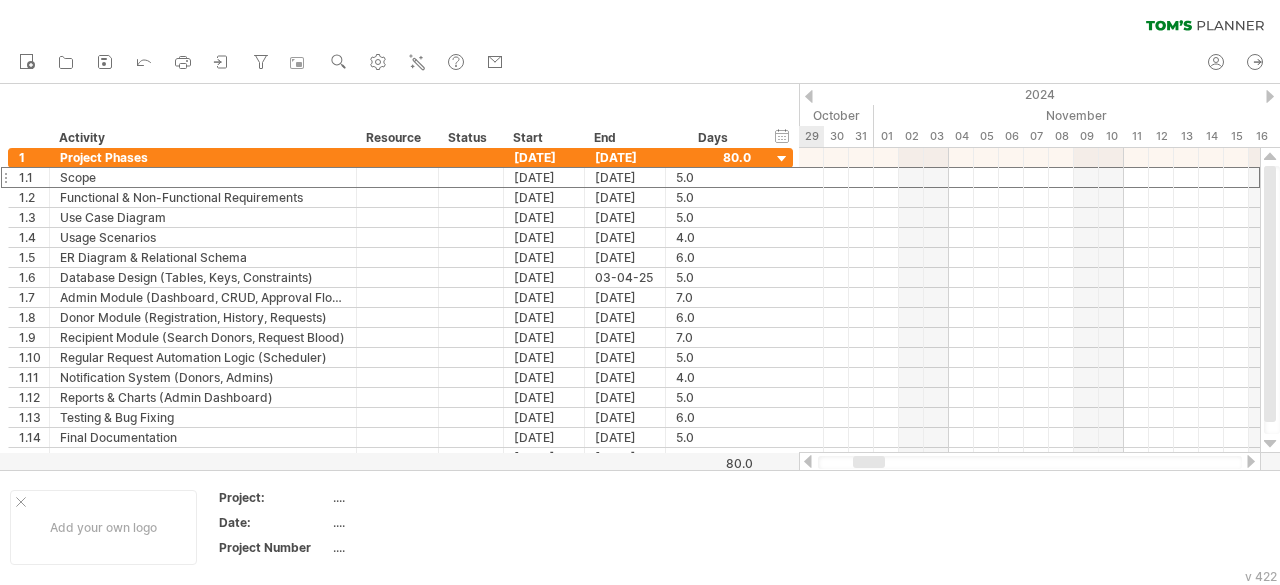 click at bounding box center [1270, 96] 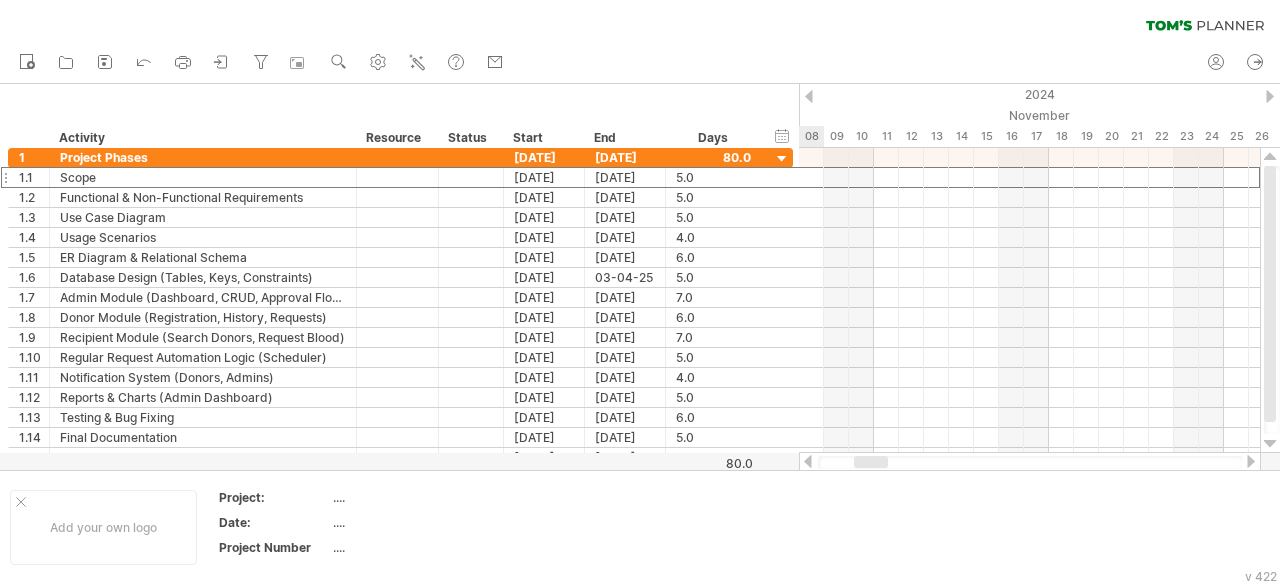 click at bounding box center (1270, 96) 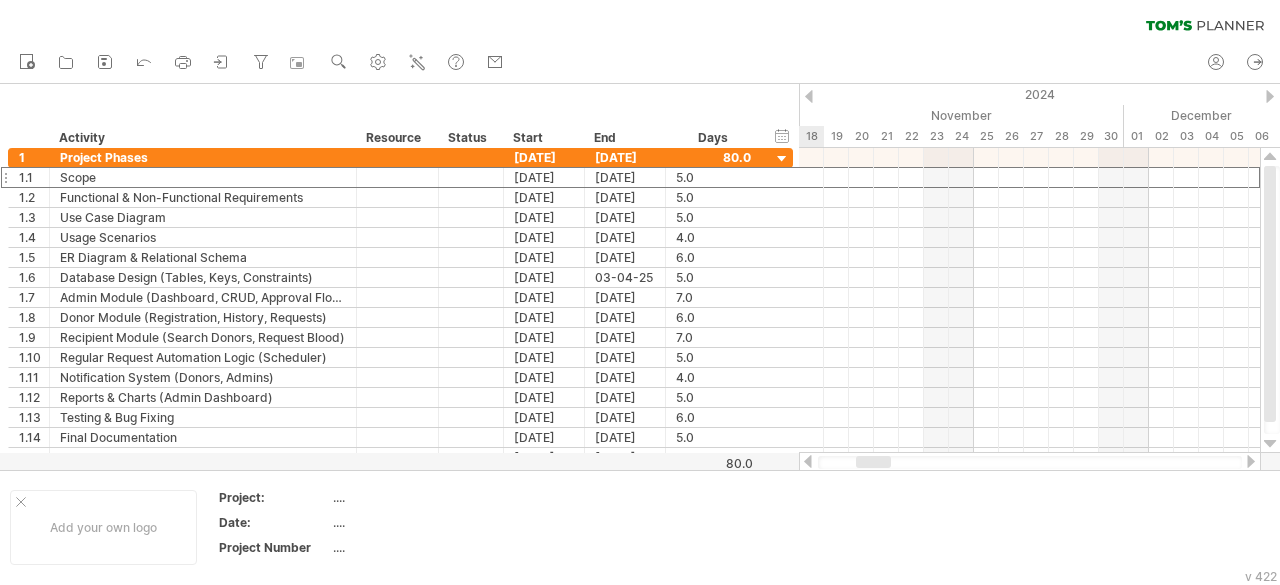 click at bounding box center [1270, 96] 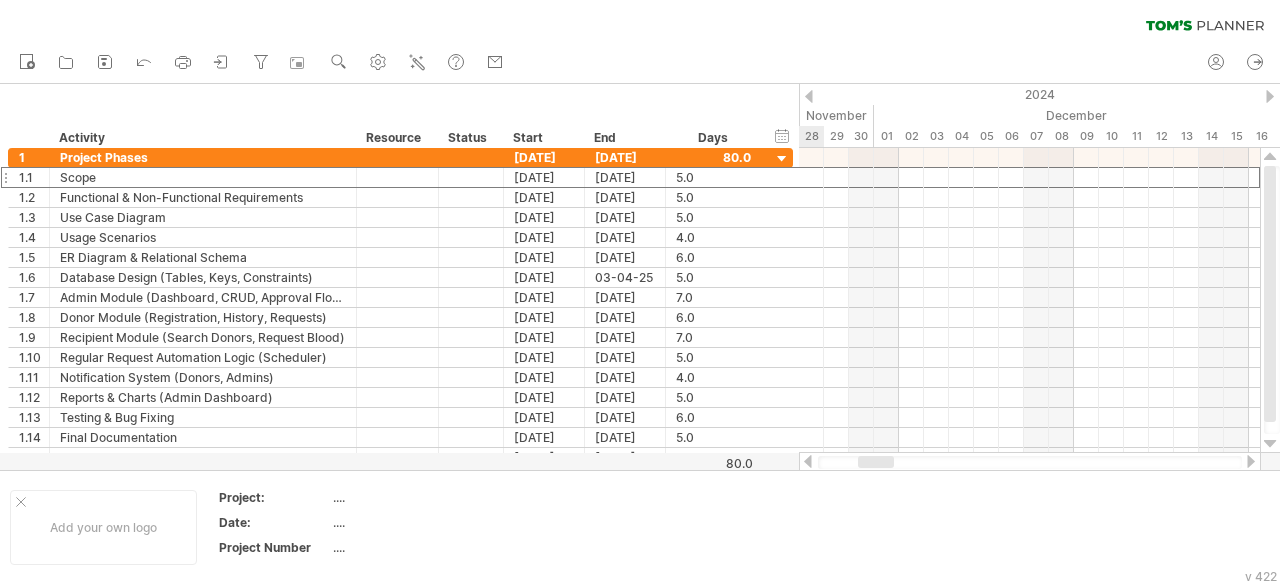 click at bounding box center (1270, 96) 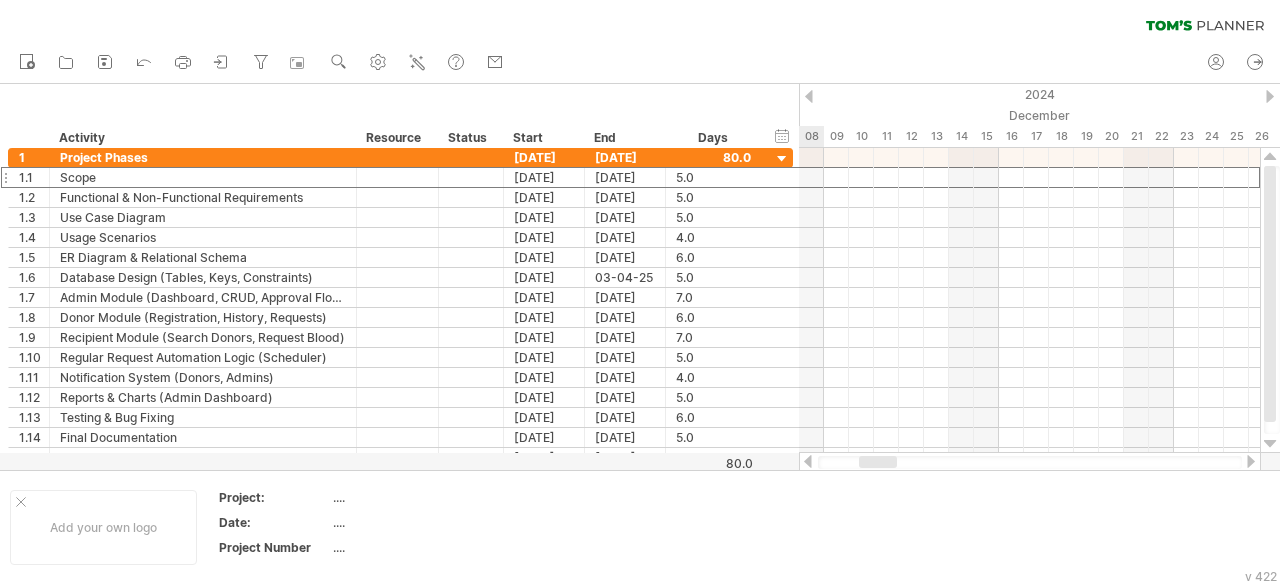 click at bounding box center [1270, 96] 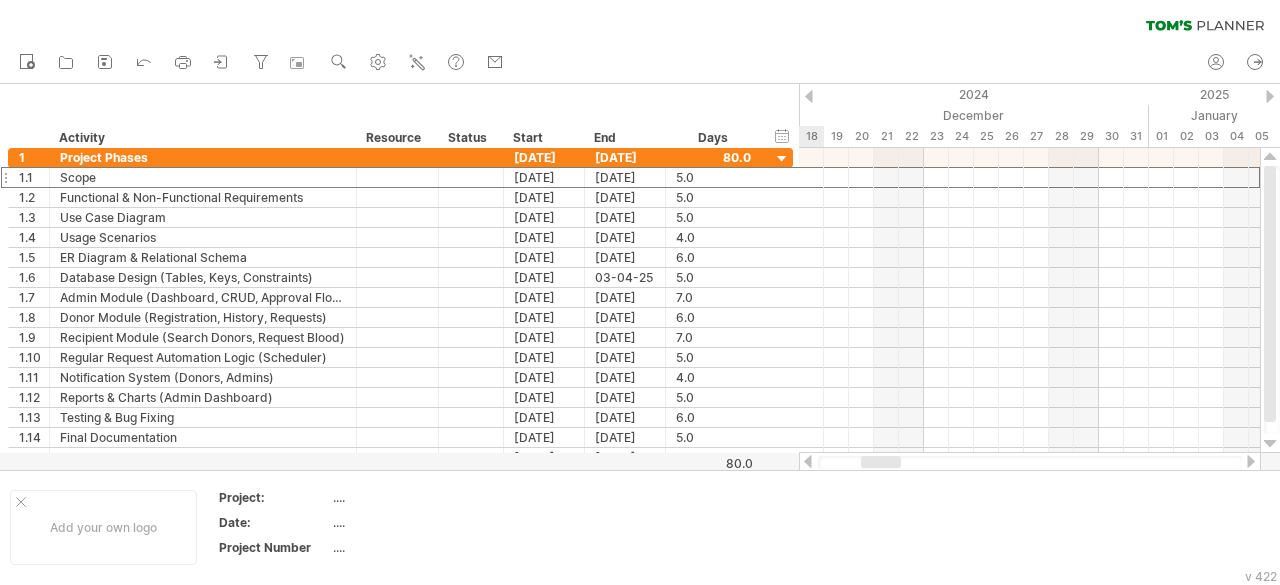 click at bounding box center [1270, 96] 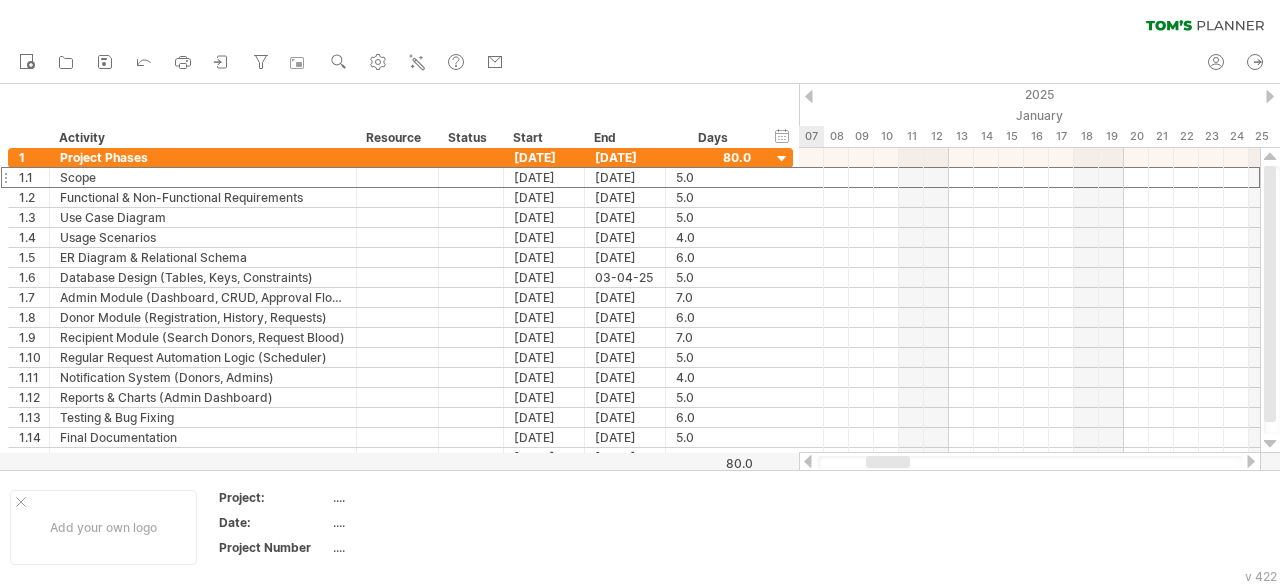 click at bounding box center [1270, 96] 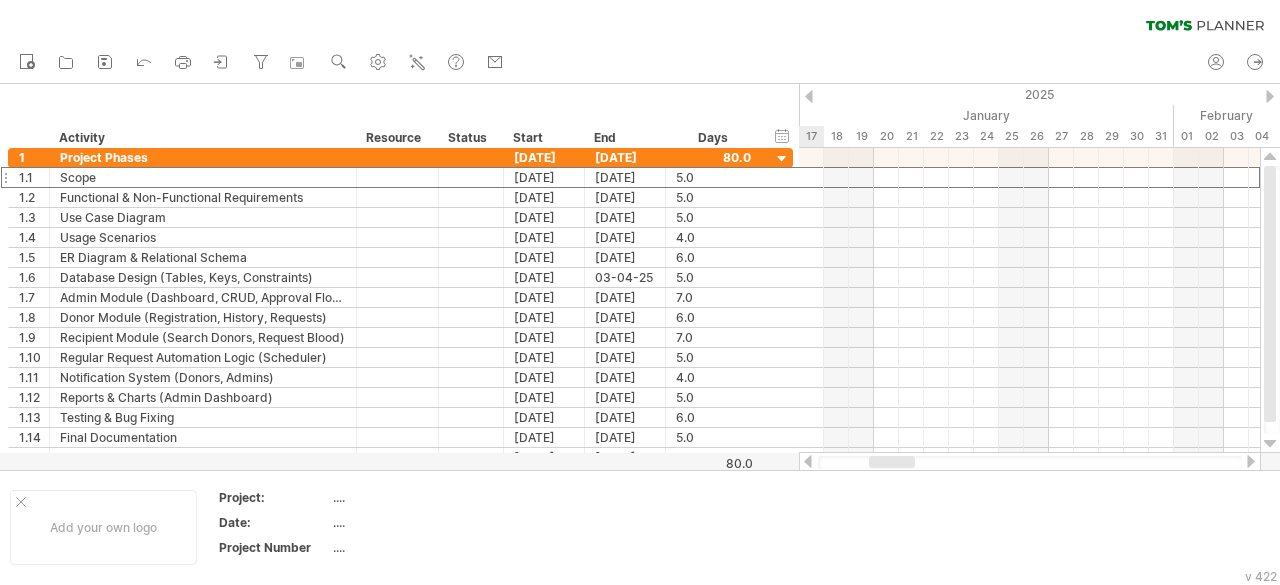 click at bounding box center [1270, 96] 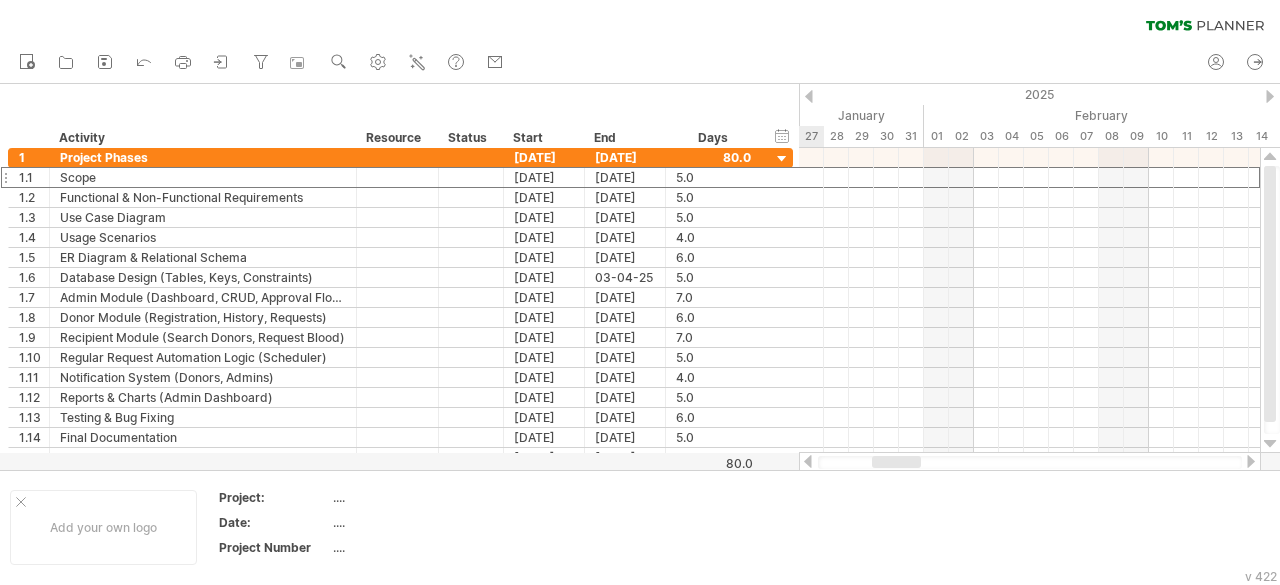 click at bounding box center (1270, 96) 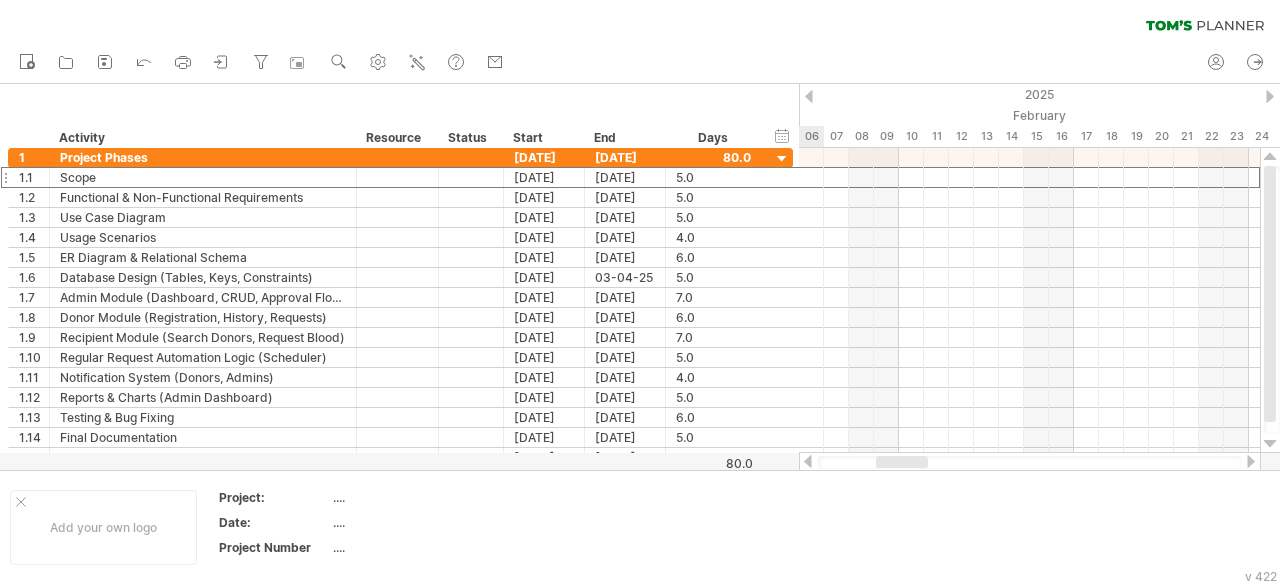 click at bounding box center (1270, 96) 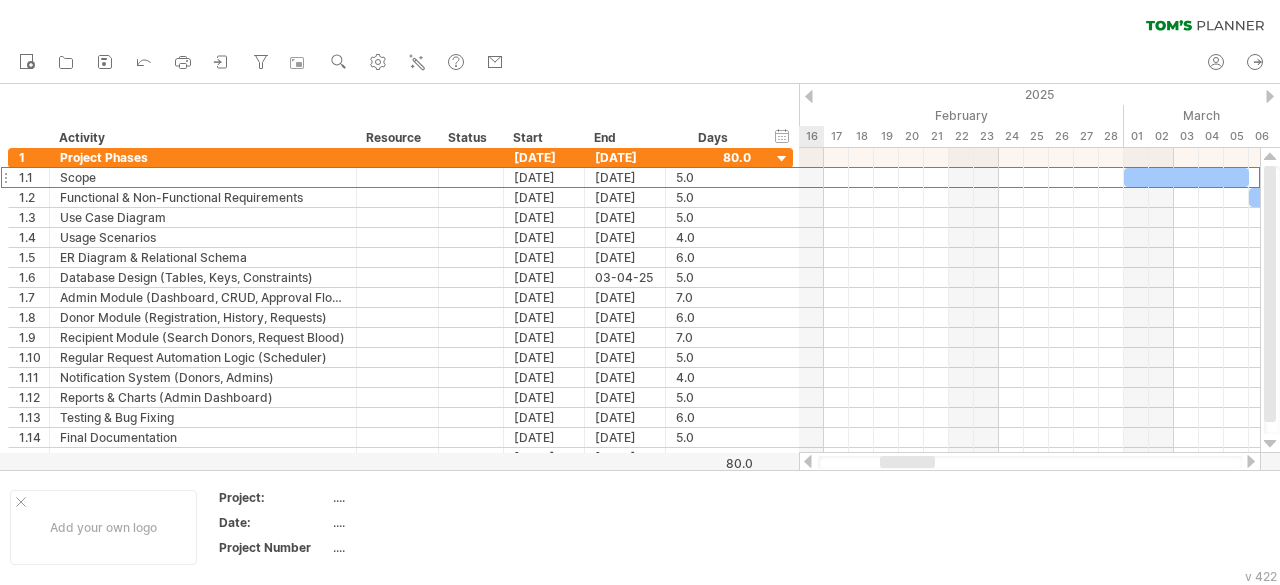 click at bounding box center (1270, 96) 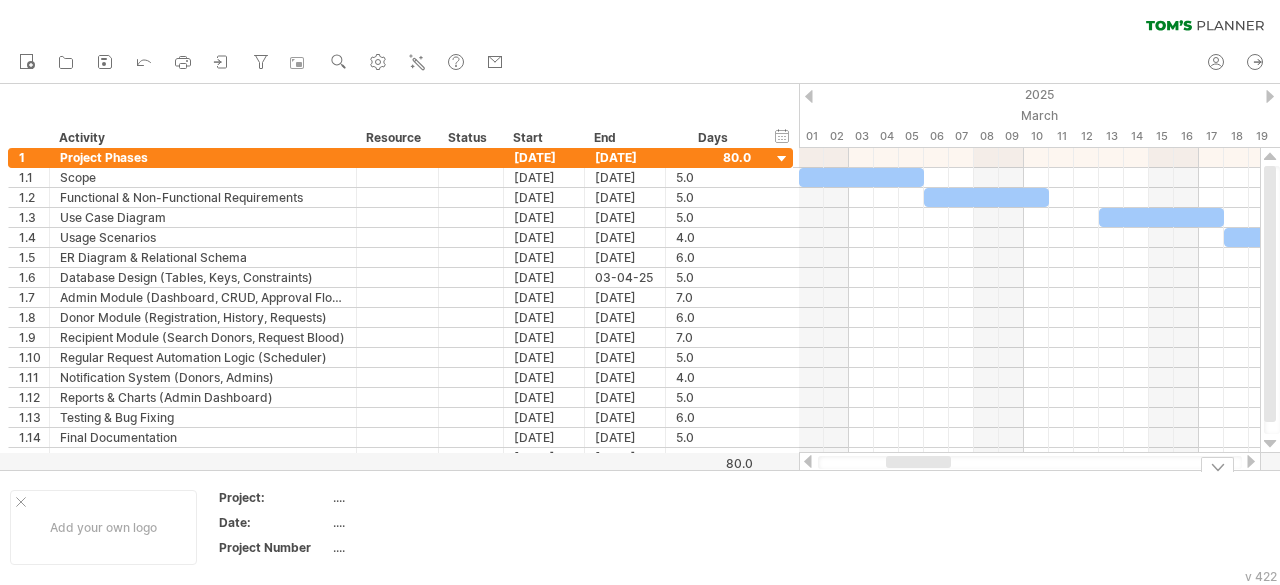 click on "Add your own logo Project: .... Date: .... Project Number ...." at bounding box center (640, 527) 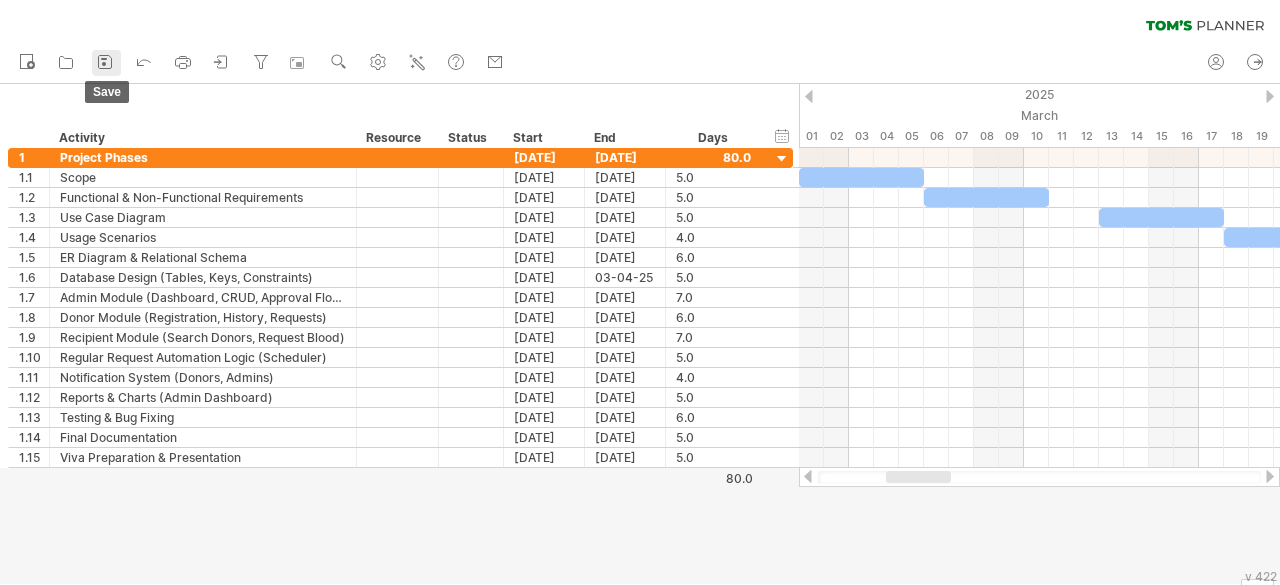 click on "save" at bounding box center (106, 63) 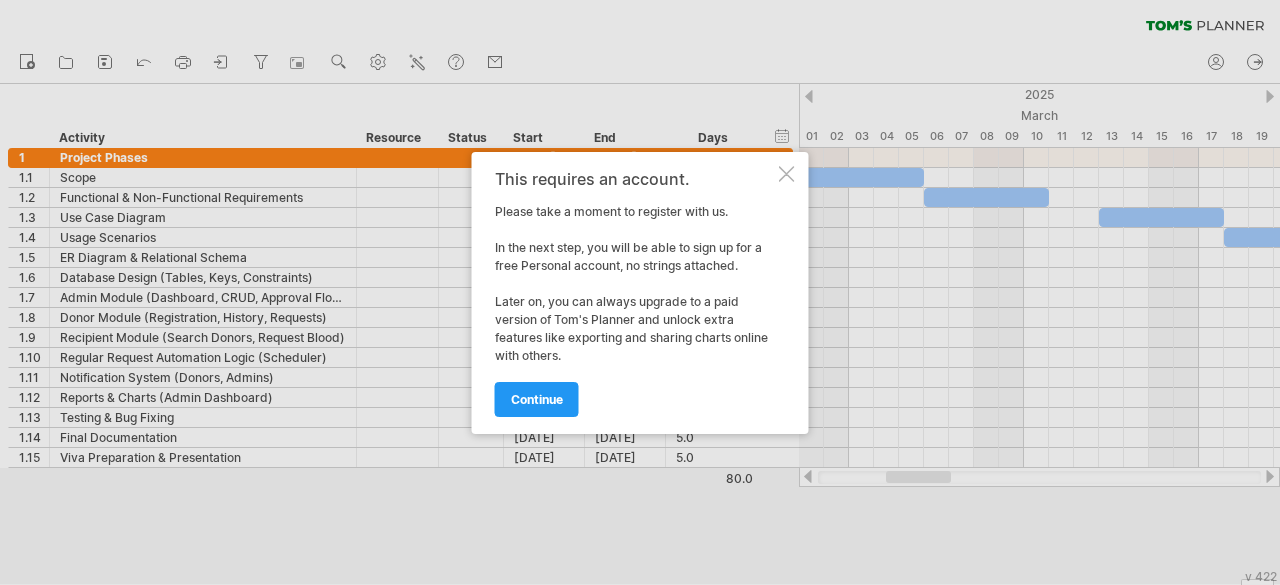 click at bounding box center (787, 174) 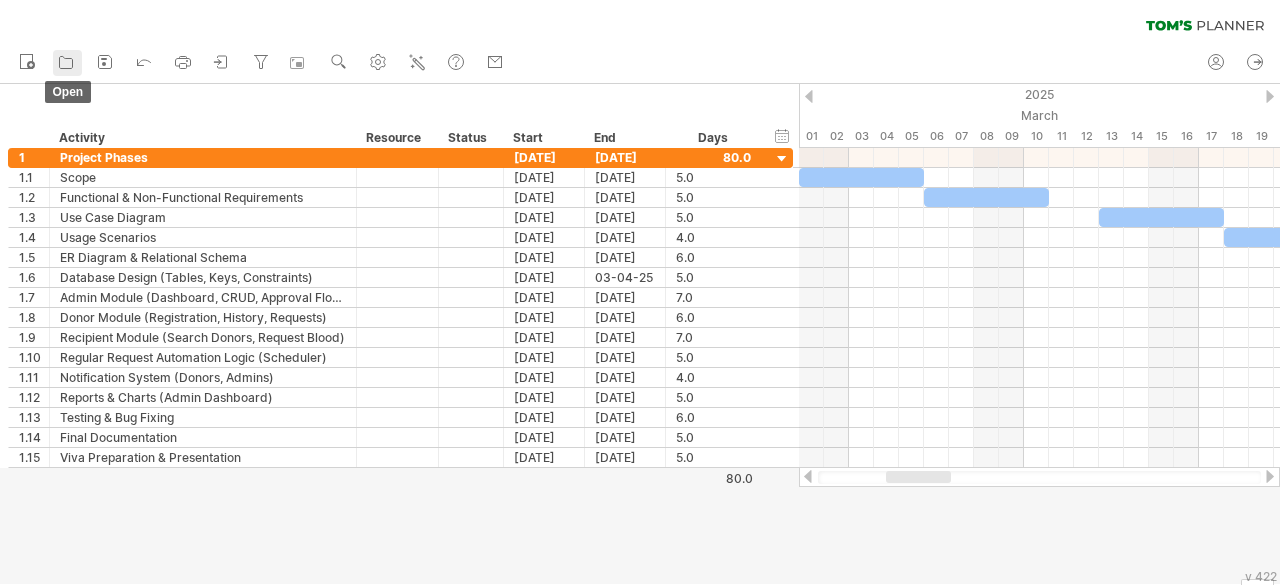 click at bounding box center [66, 62] 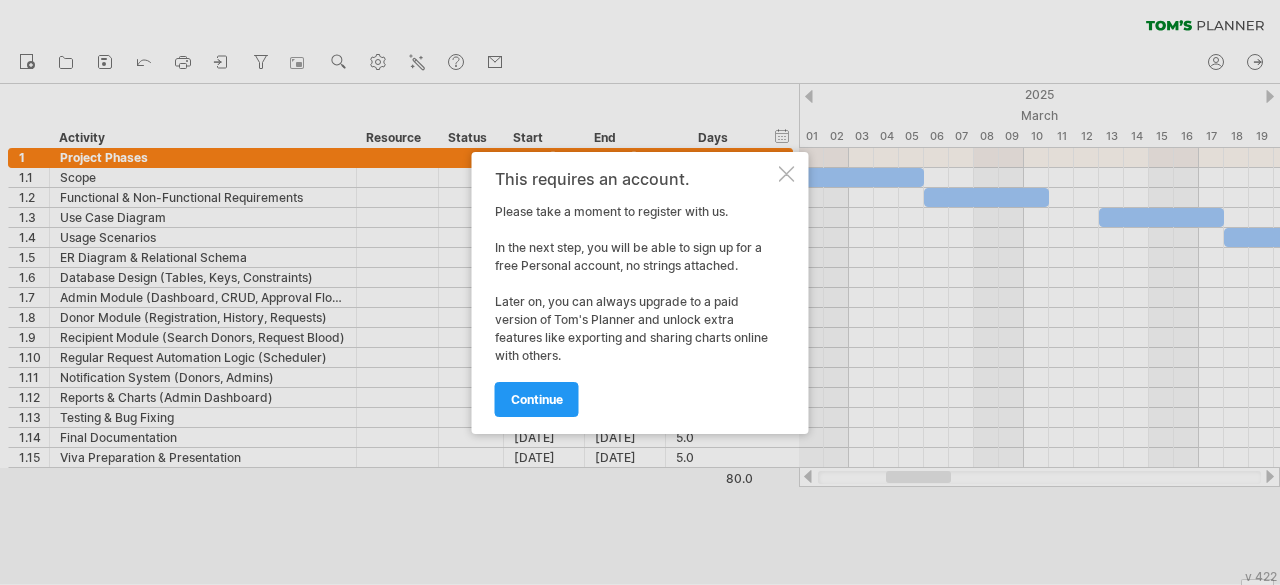 click at bounding box center [787, 174] 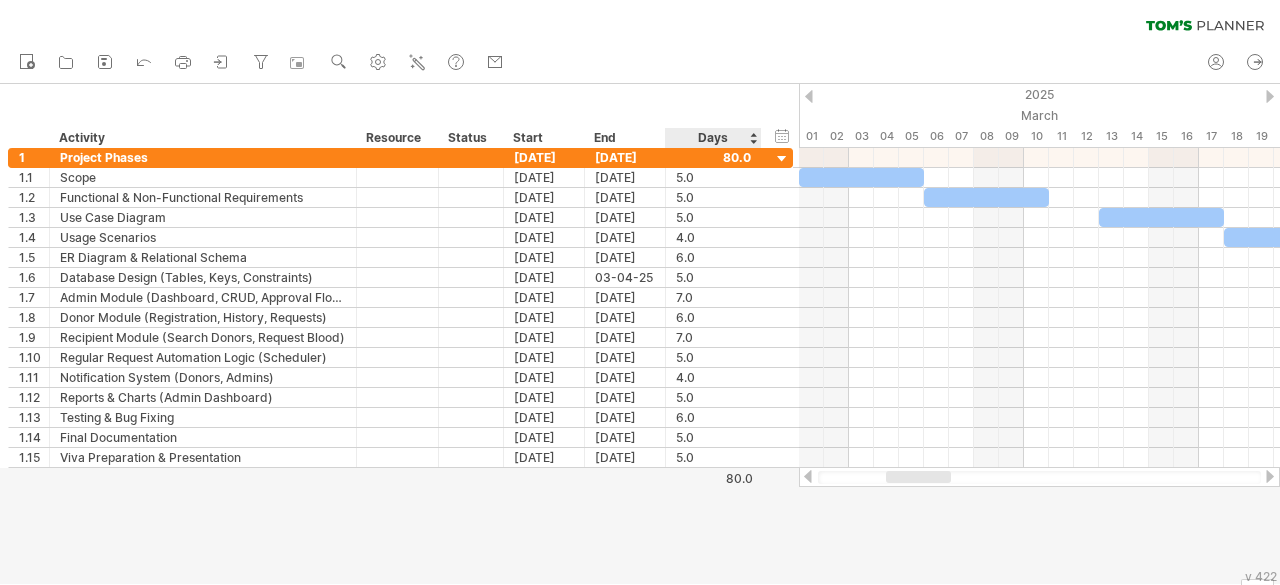 click at bounding box center [640, 334] 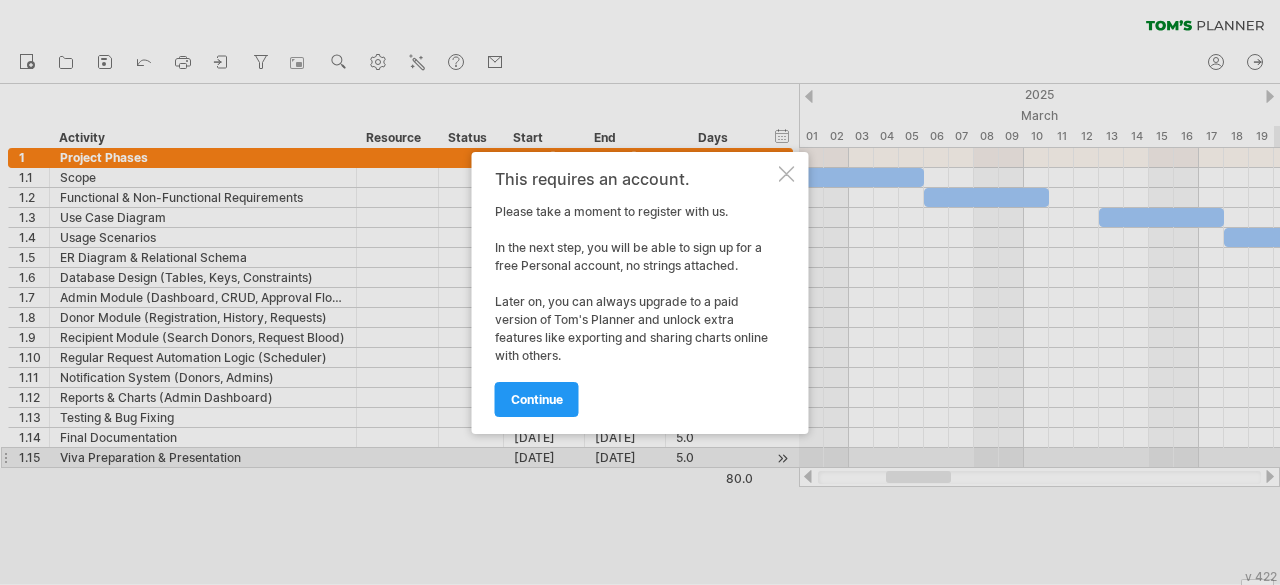 click at bounding box center [787, 174] 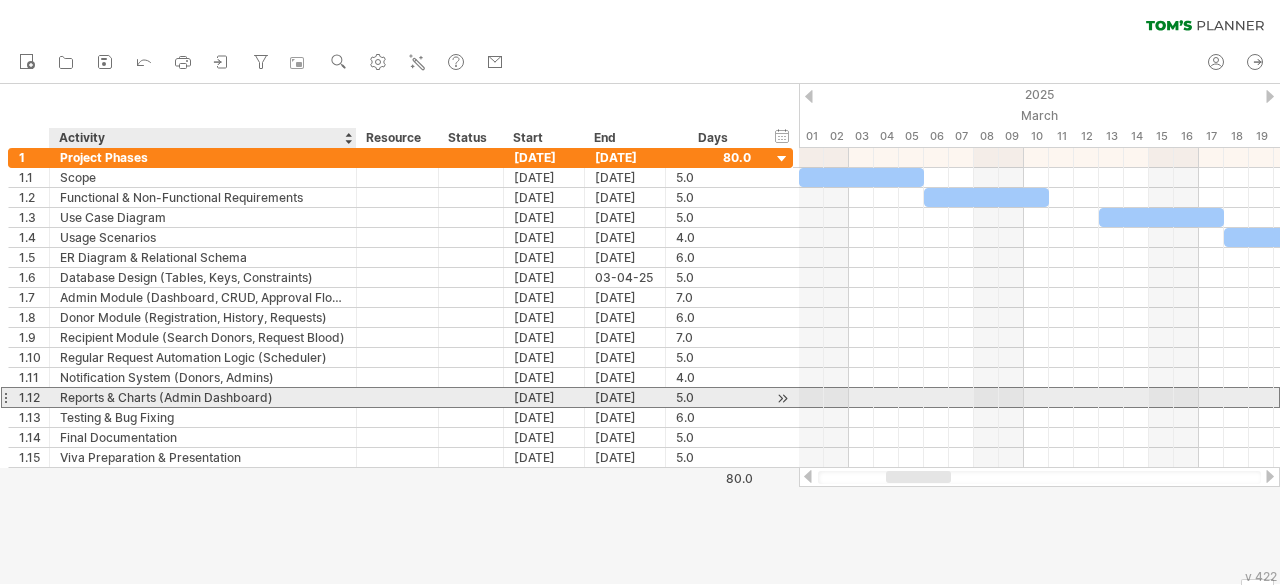 click on "Reports & Charts (Admin Dashboard)" at bounding box center [203, 397] 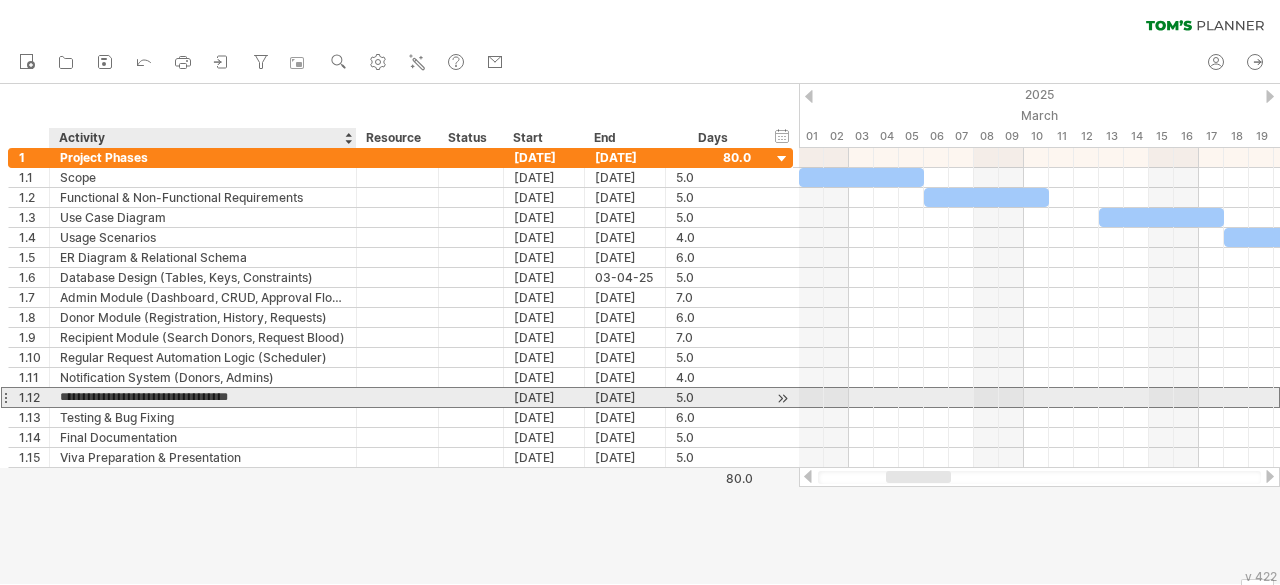click on "**********" at bounding box center (203, 397) 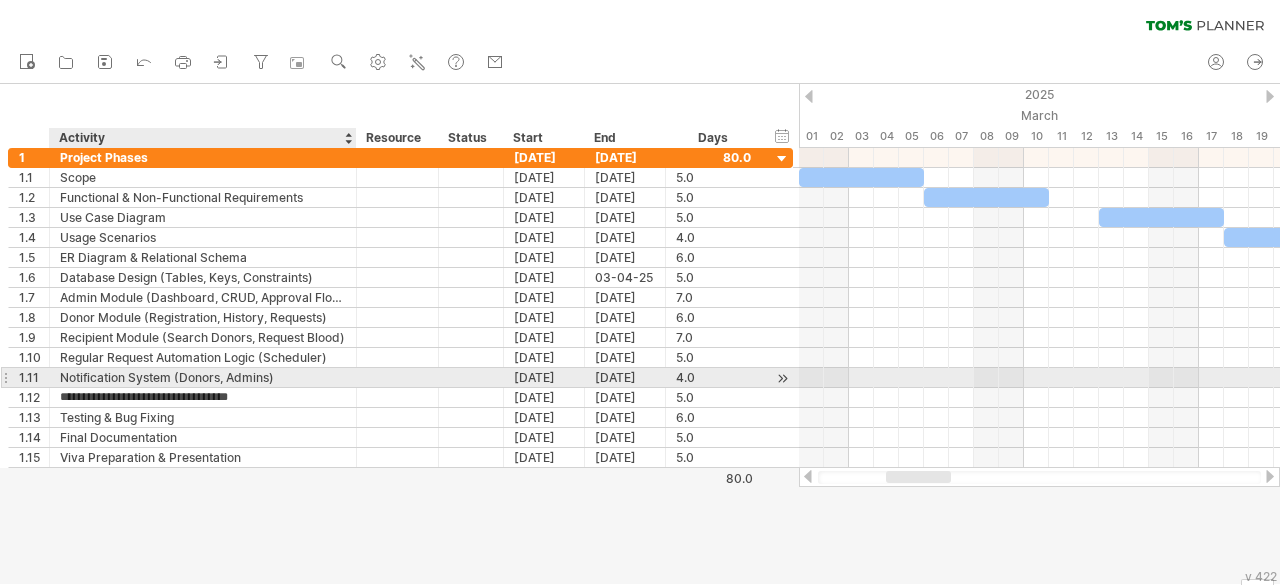 click on "Notification System (Donors, Admins)" at bounding box center [203, 377] 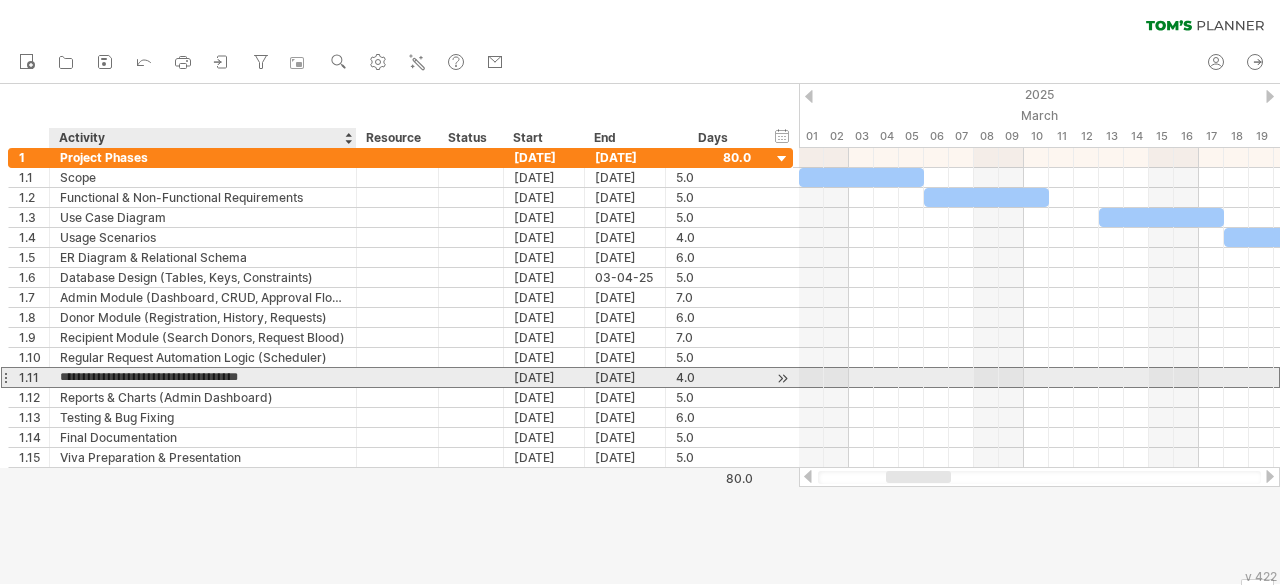 click on "**********" at bounding box center [203, 377] 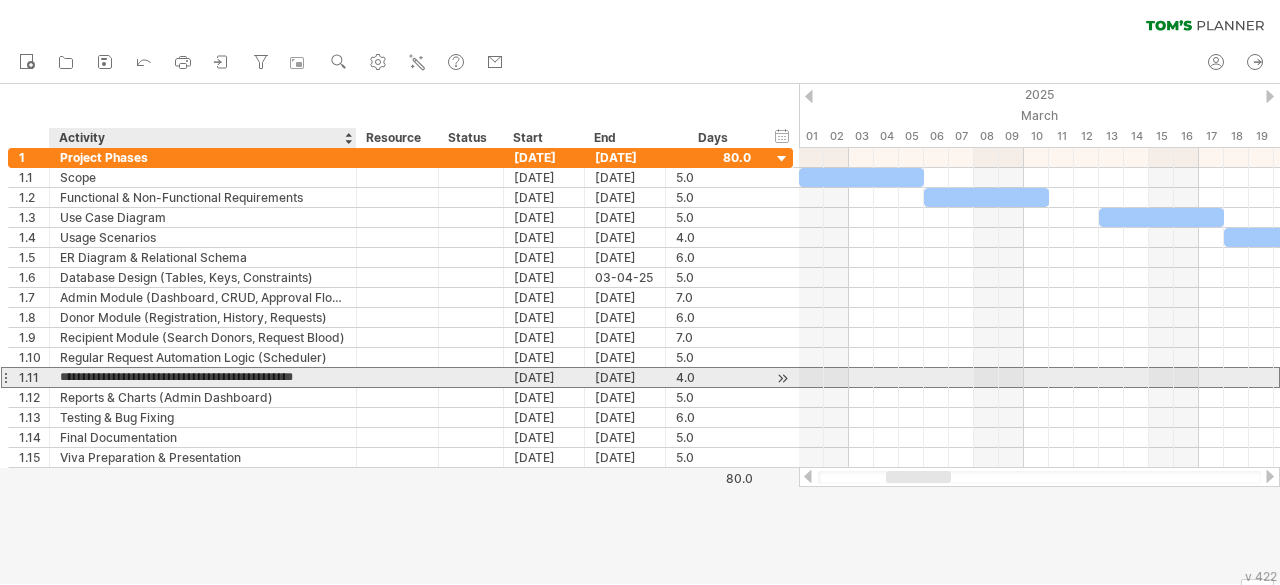 click on "**********" at bounding box center (203, 377) 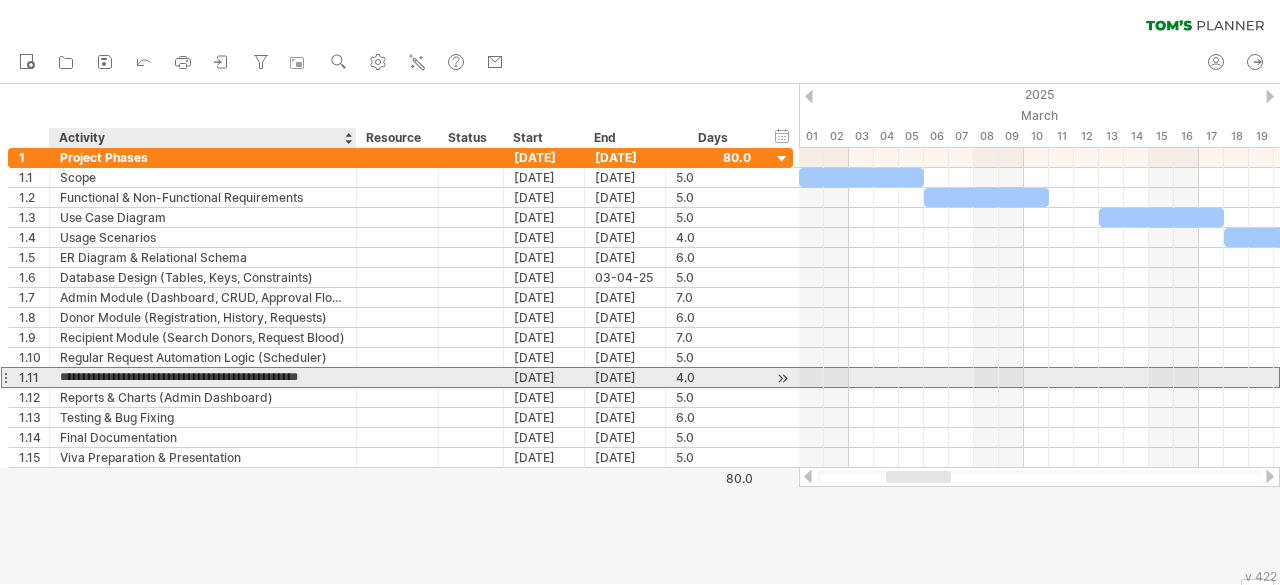 click on "**********" at bounding box center (203, 377) 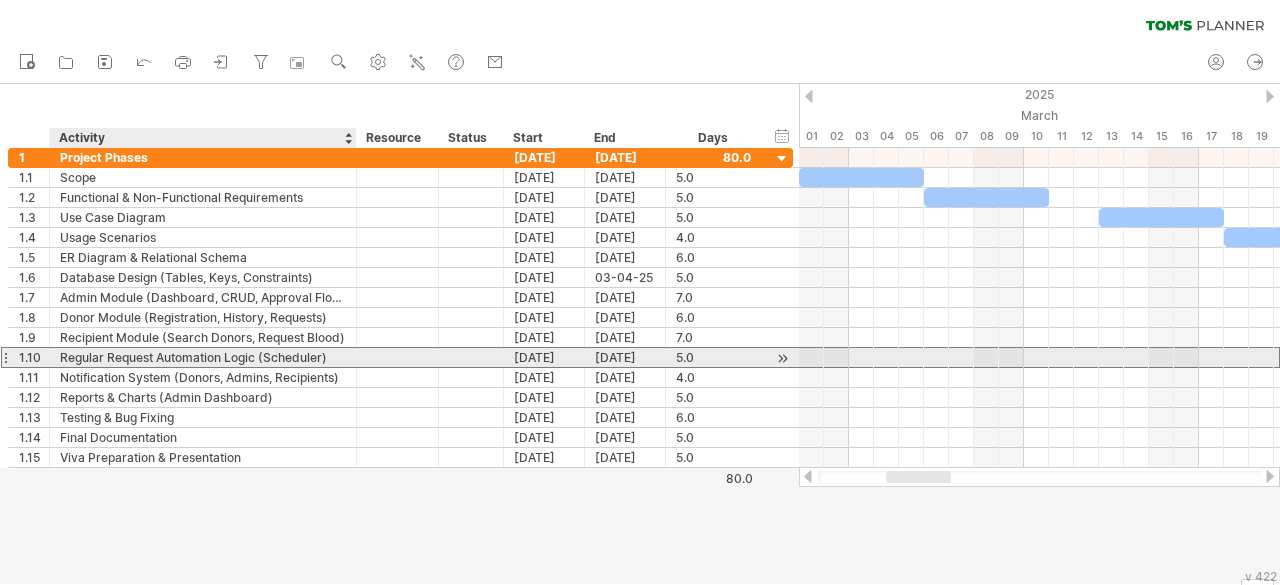 click at bounding box center (203, 357) 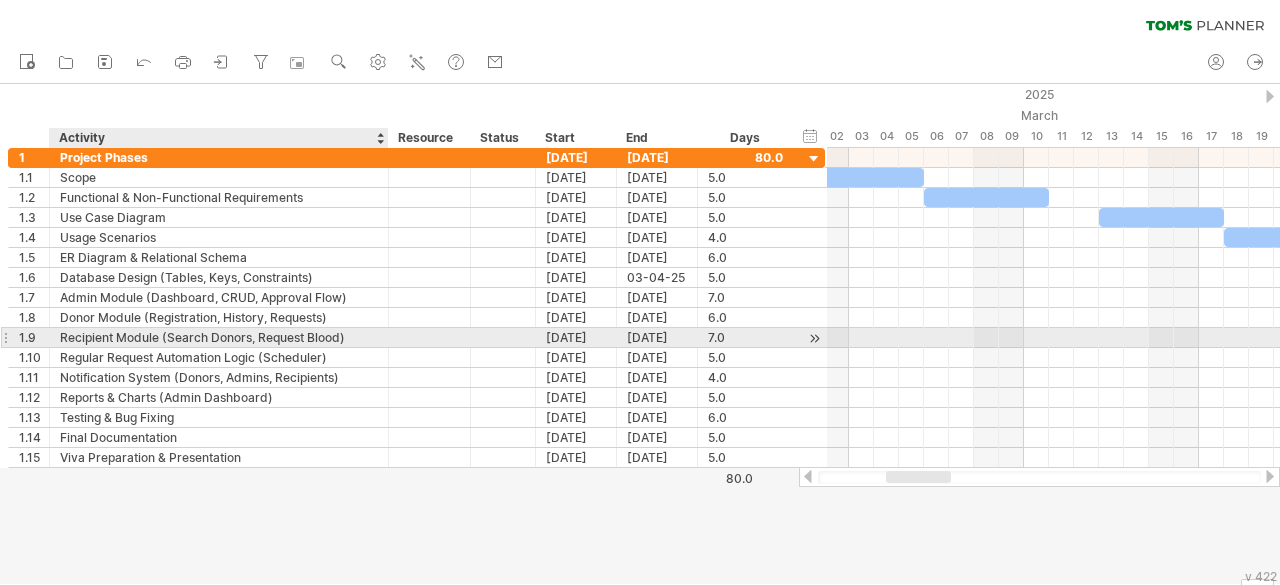 drag, startPoint x: 351, startPoint y: 329, endPoint x: 368, endPoint y: 332, distance: 17.262676 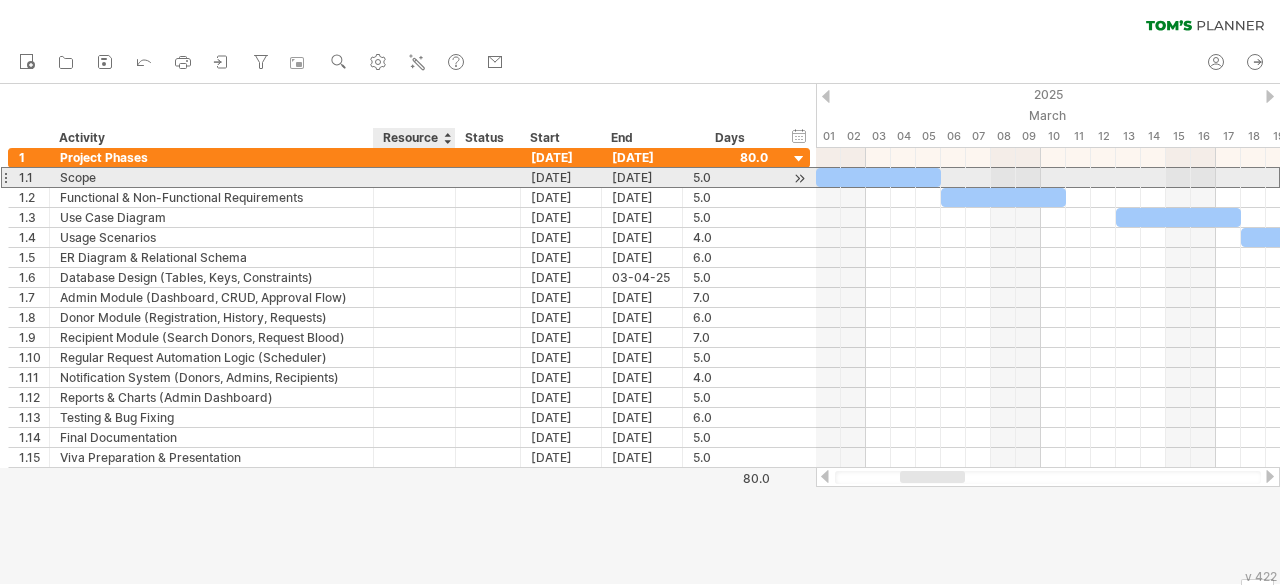 click at bounding box center (211, 177) 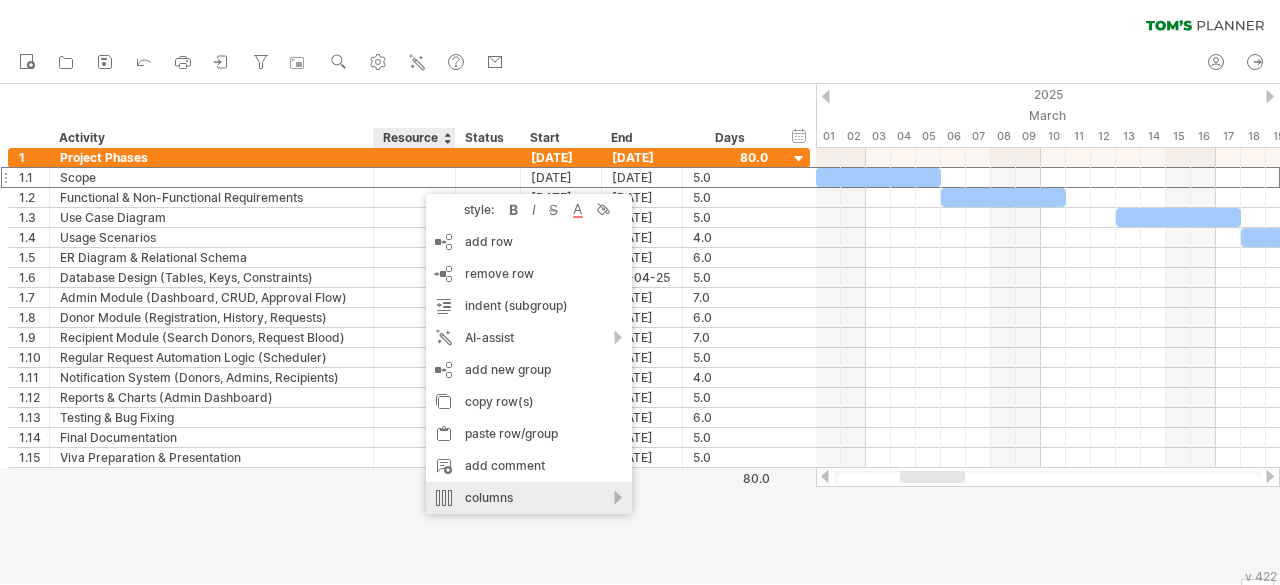 click on "columns" at bounding box center [529, 498] 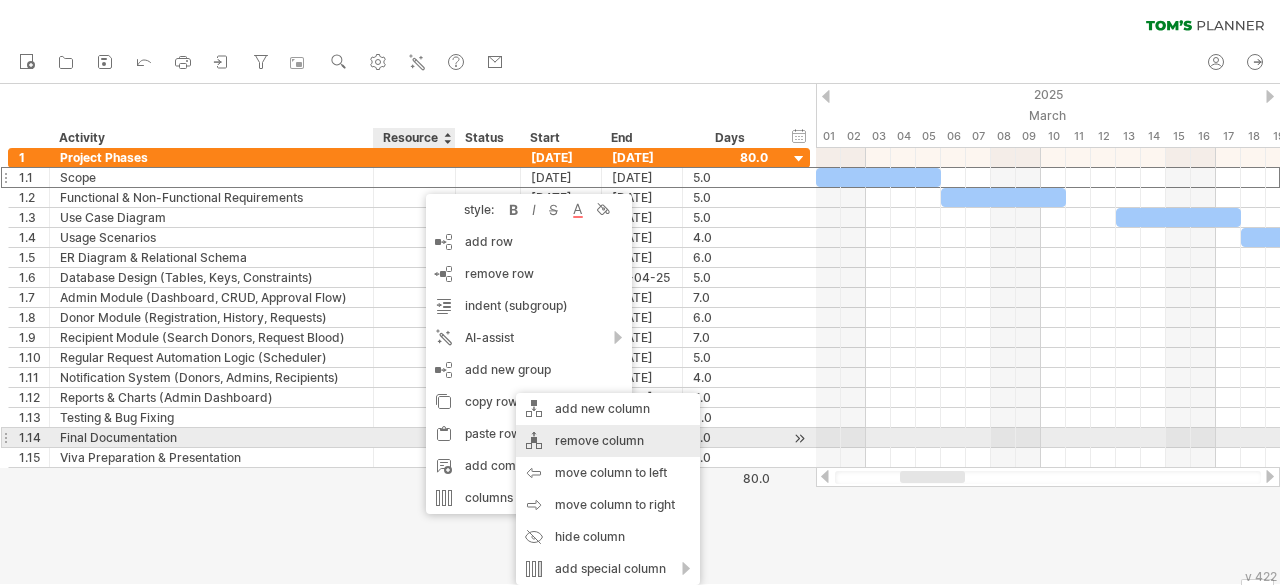 click on "remove column" at bounding box center [608, 441] 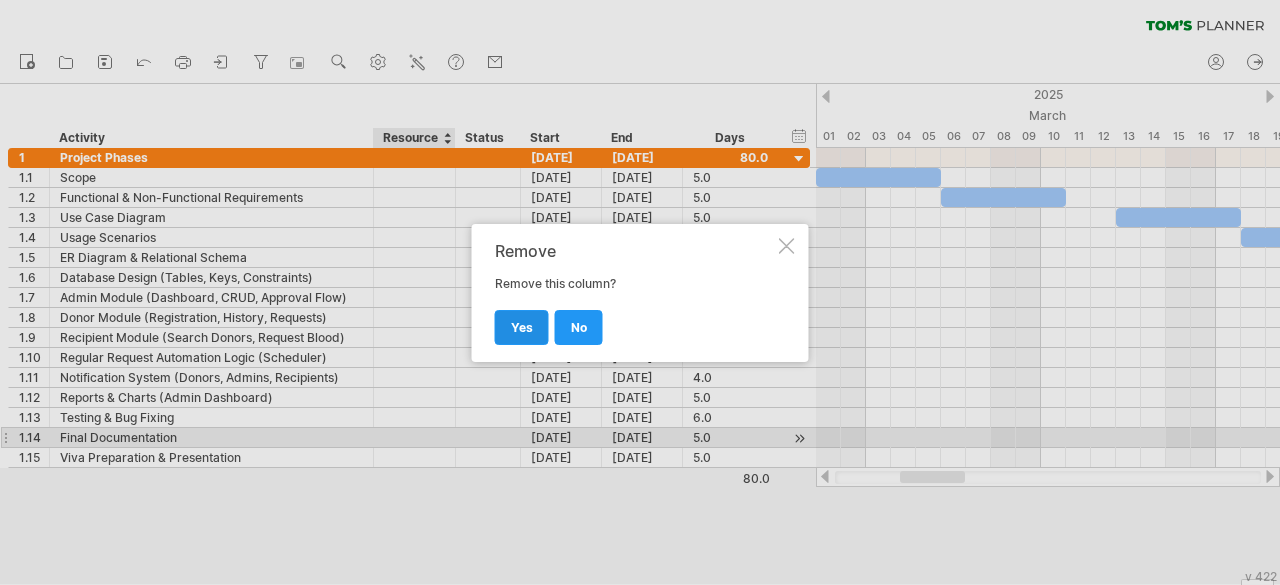 click on "yes" at bounding box center (522, 327) 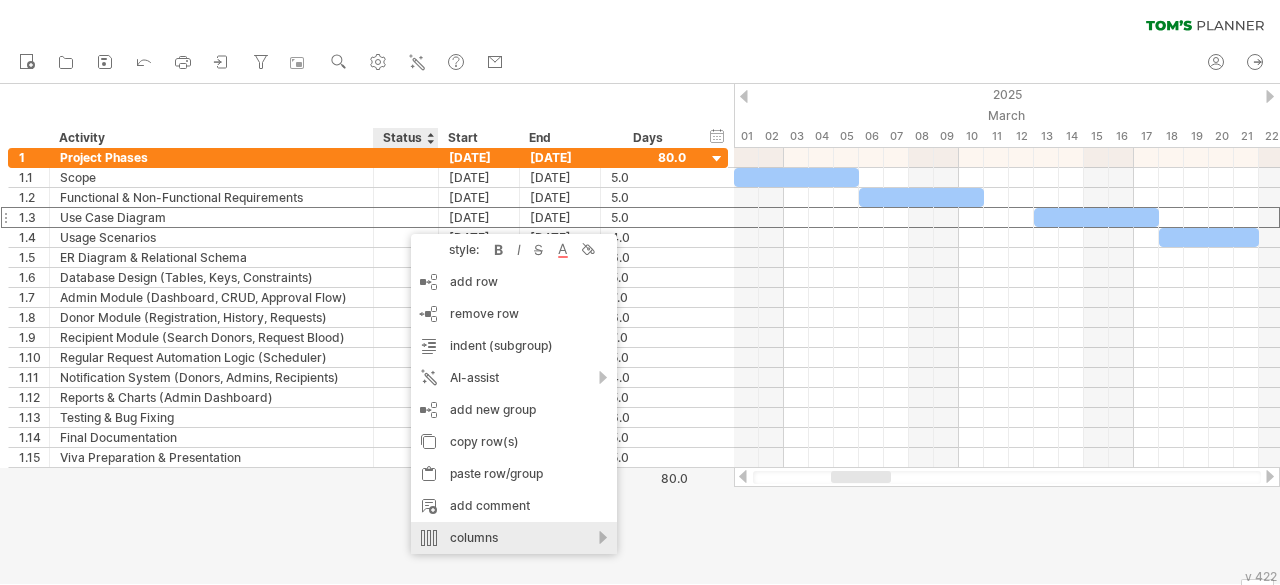 click on "columns" at bounding box center (514, 538) 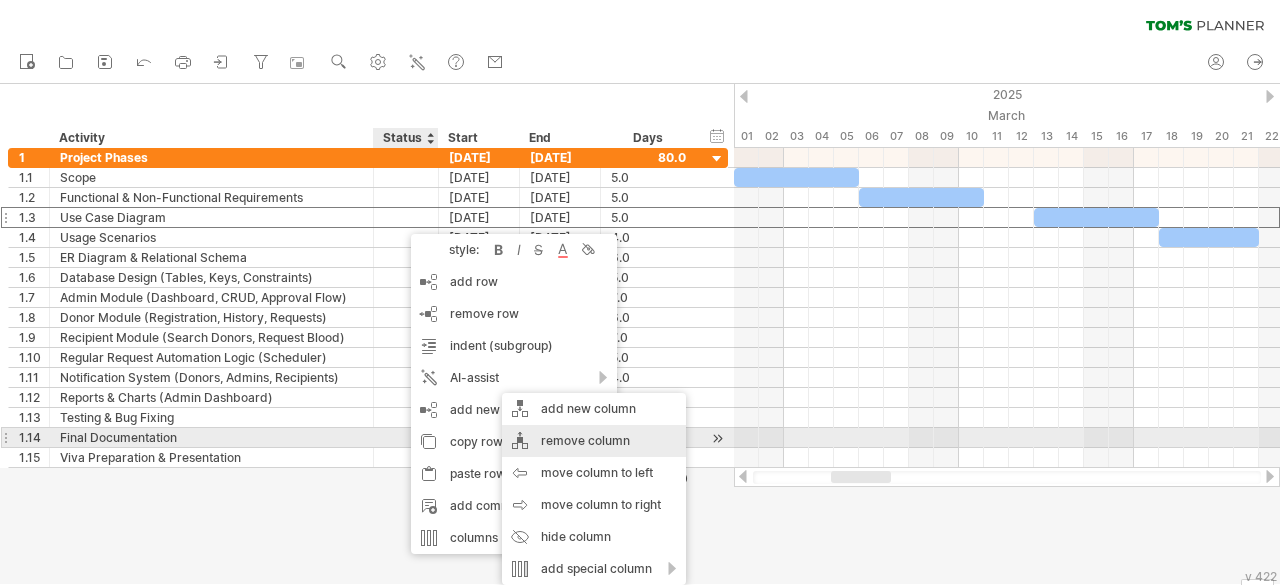 click on "remove column" at bounding box center [594, 441] 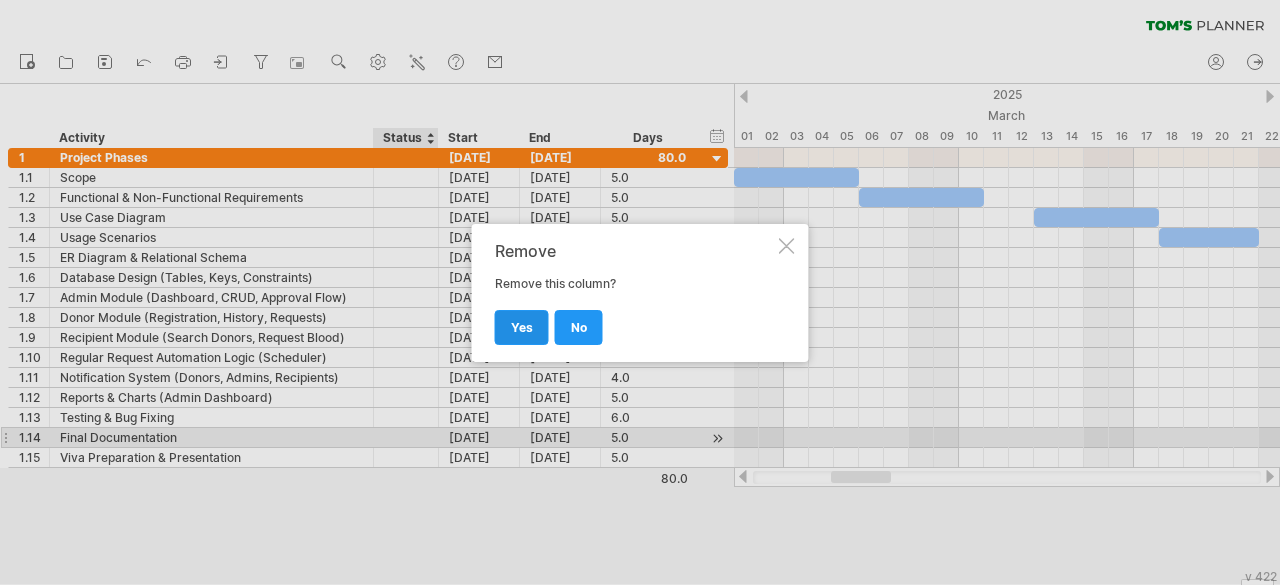 click on "yes" at bounding box center [522, 327] 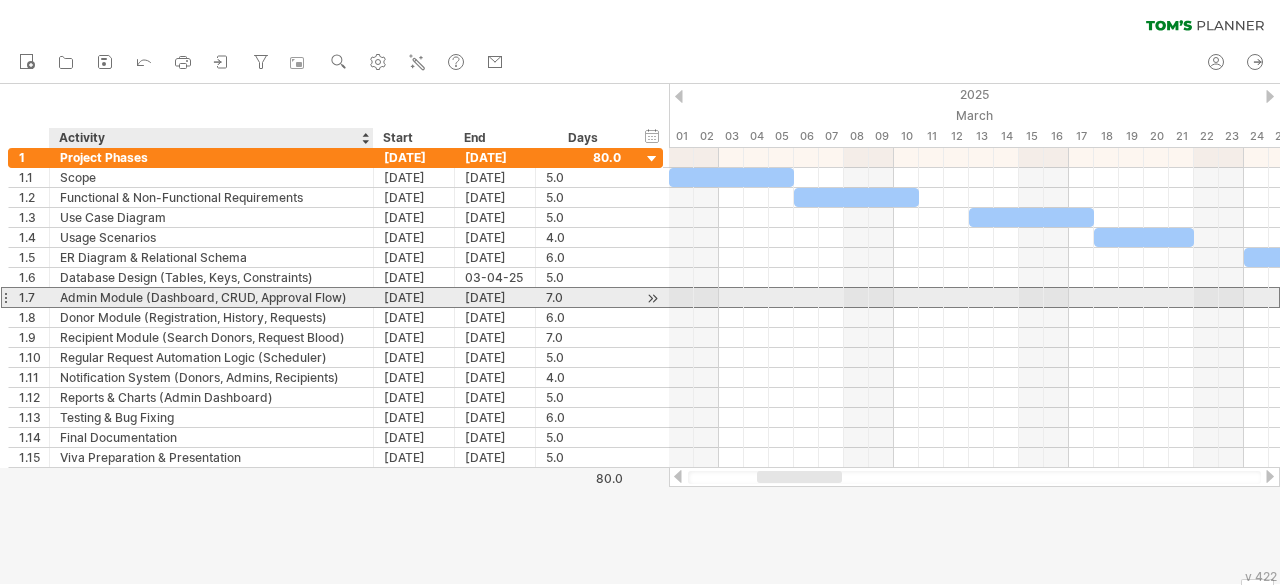 click on "Admin Module (Dashboard, CRUD, Approval Flow)" at bounding box center (211, 297) 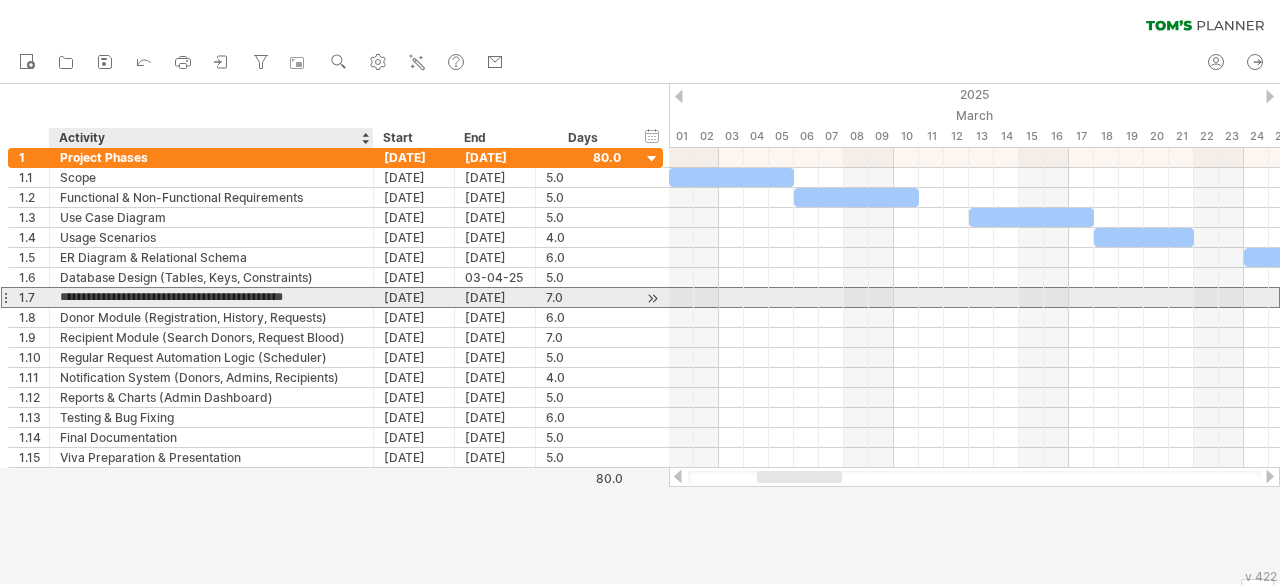 click on "**********" at bounding box center (211, 297) 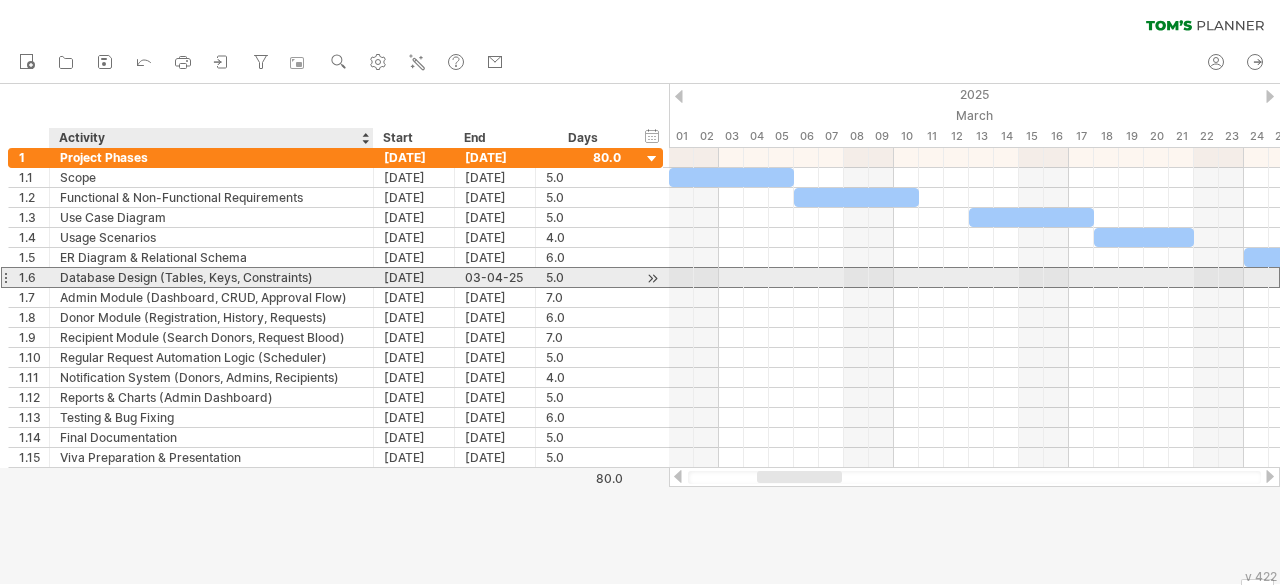 click on "Database Design (Tables, Keys, Constraints)" at bounding box center [211, 277] 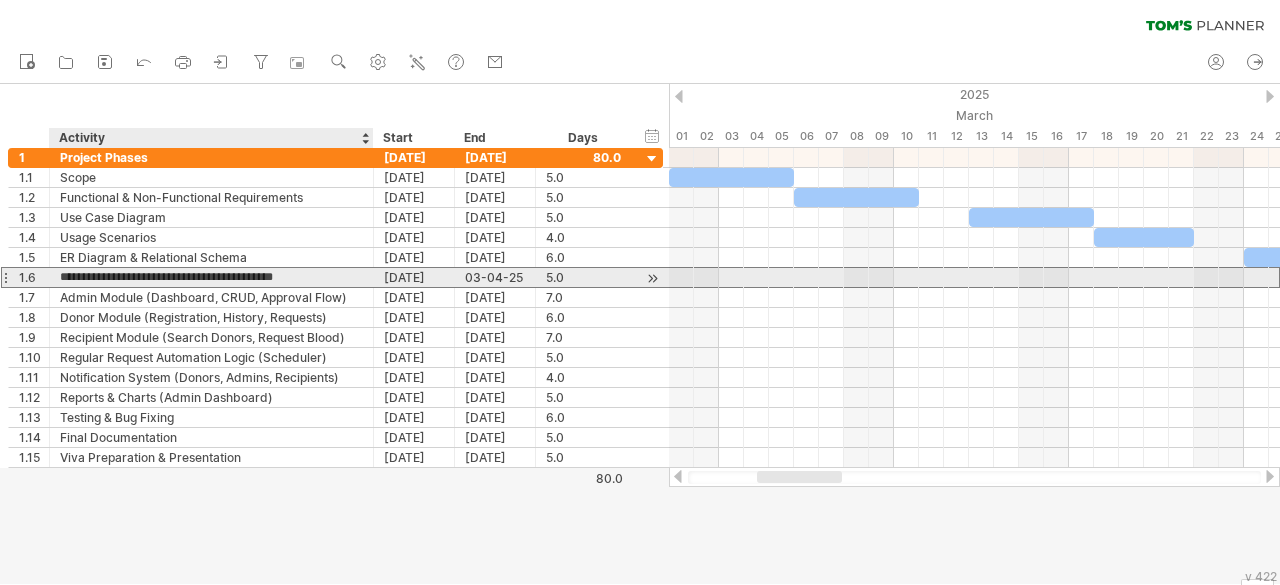 drag, startPoint x: 162, startPoint y: 276, endPoint x: 316, endPoint y: 269, distance: 154.15901 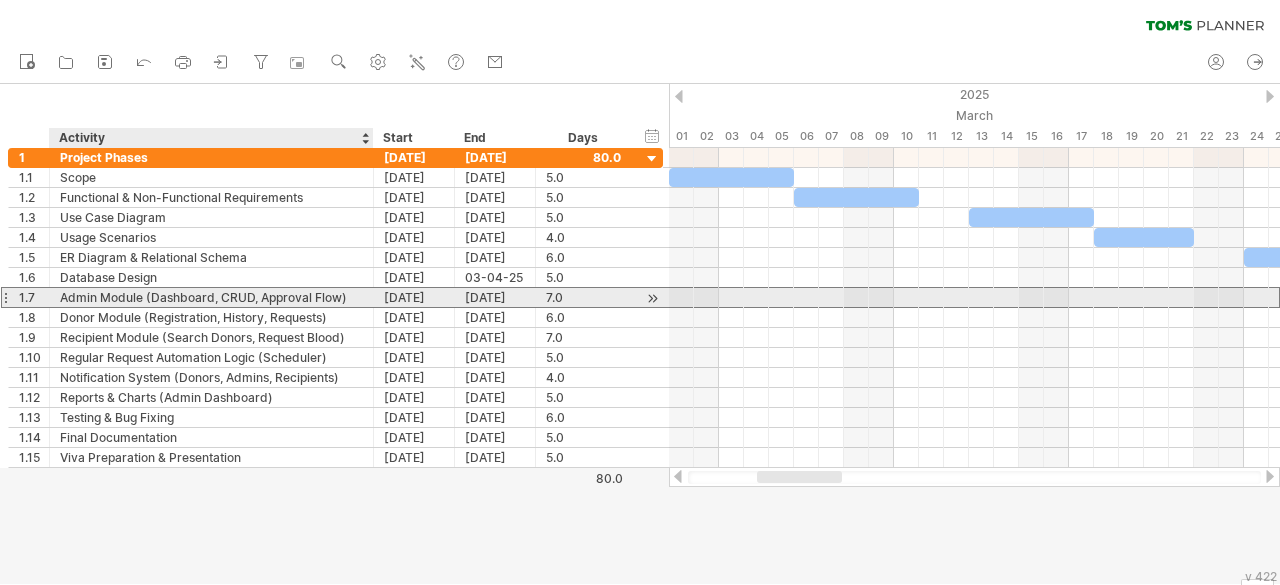 drag, startPoint x: 144, startPoint y: 294, endPoint x: 350, endPoint y: 300, distance: 206.08736 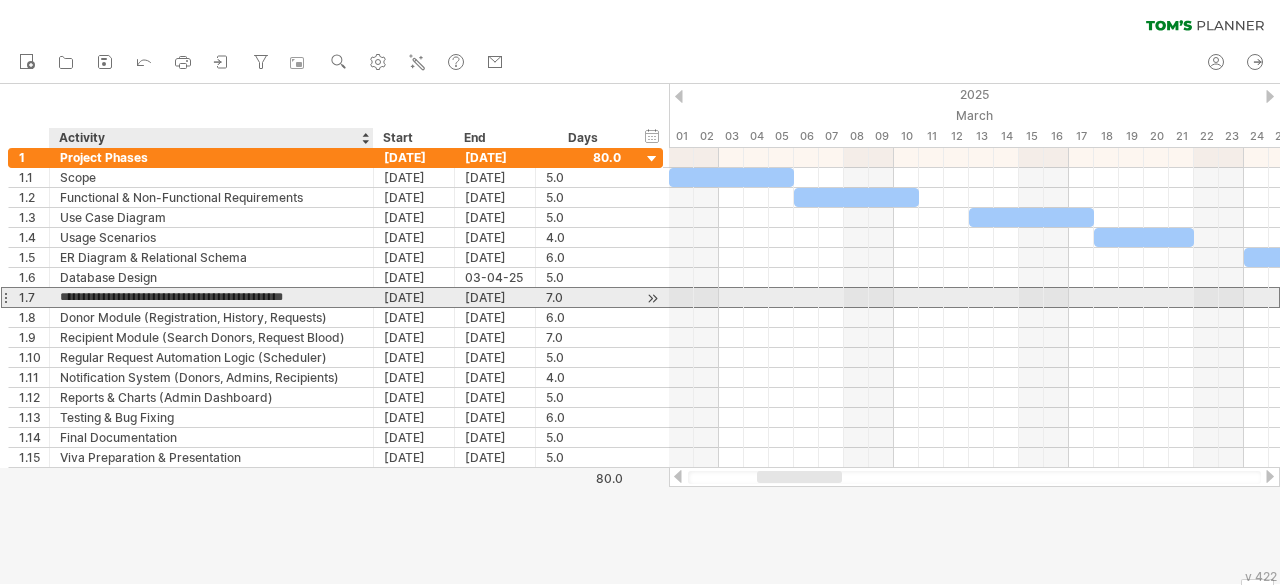 click on "**********" at bounding box center [211, 297] 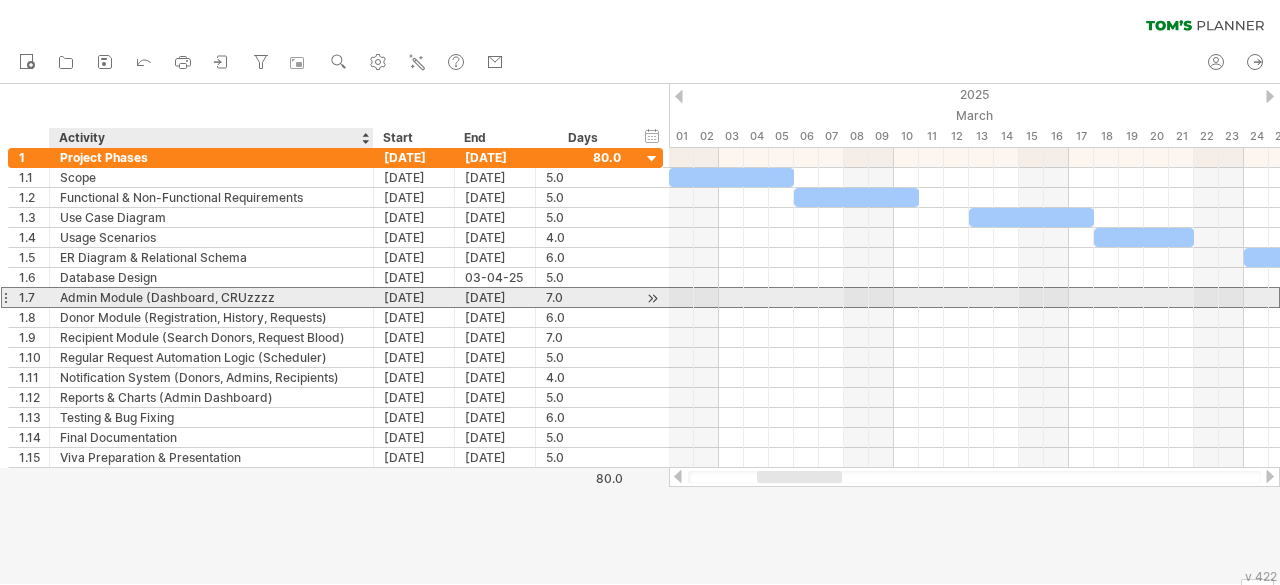 click on "Admin Module (Dashboard, CRUzzzz" at bounding box center [211, 297] 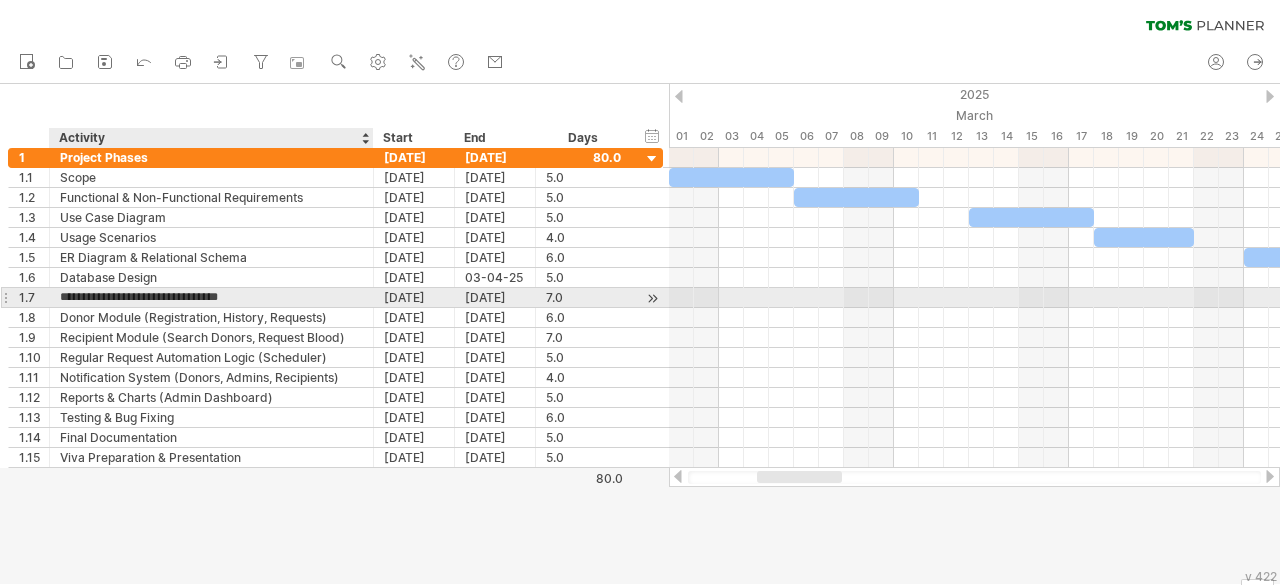 click on "**********" at bounding box center [211, 297] 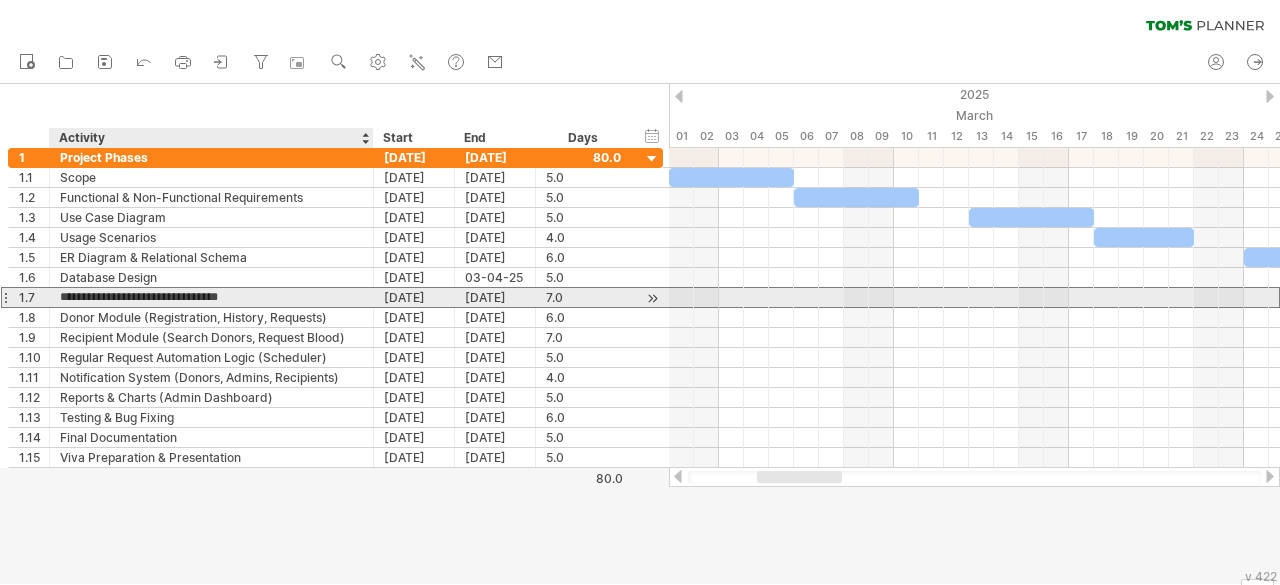 click on "**********" at bounding box center [211, 297] 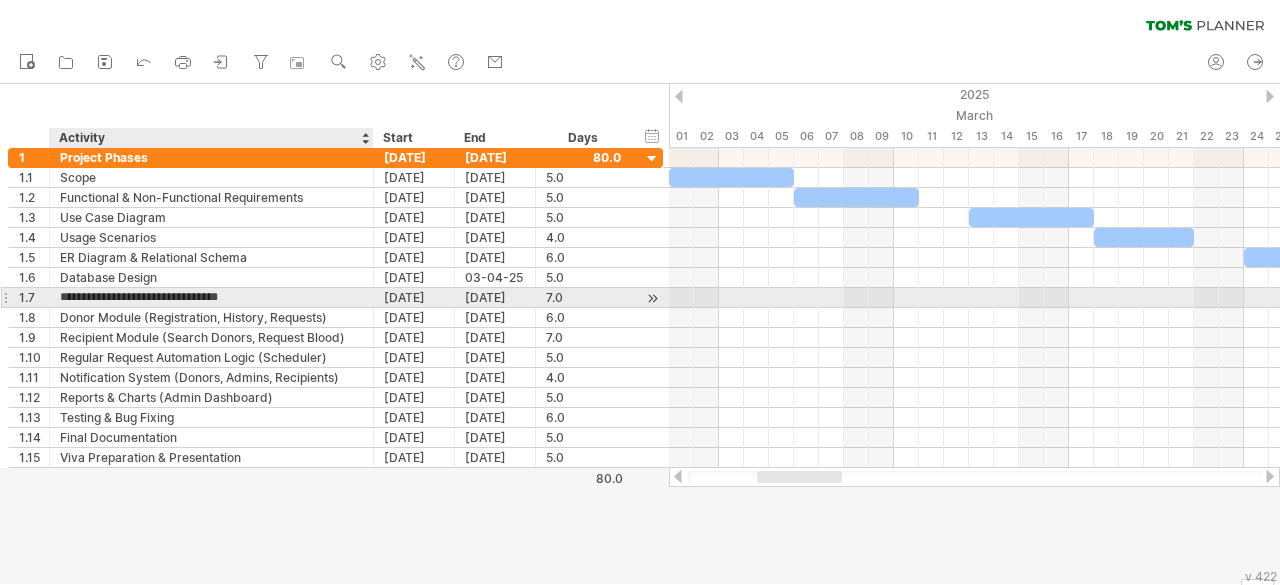 paste on "**********" 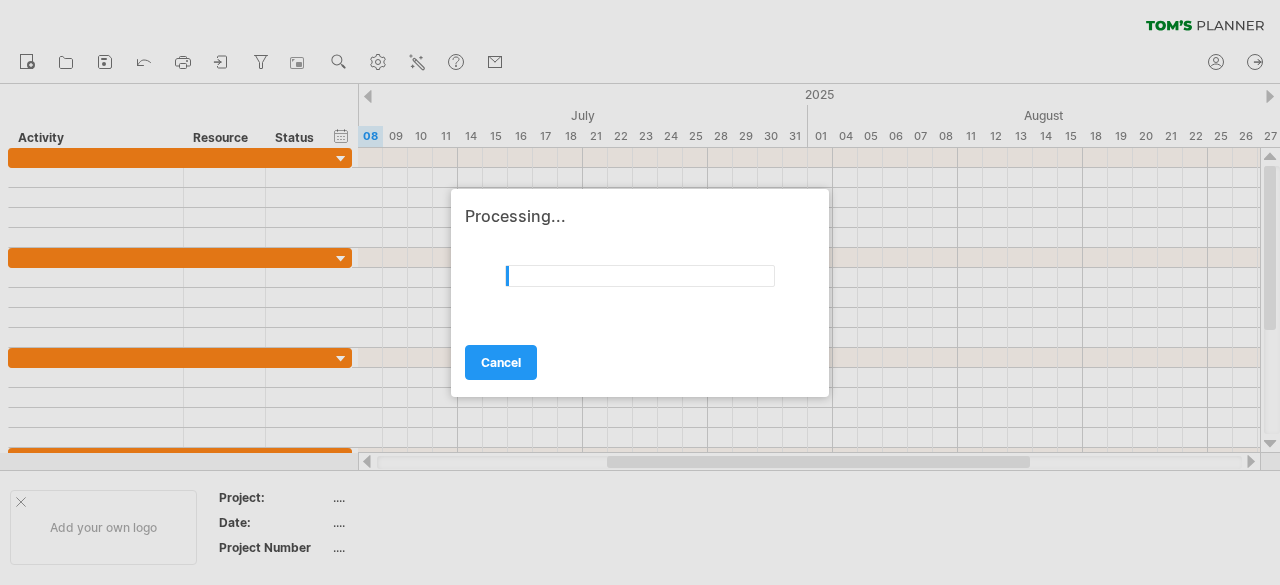 scroll, scrollTop: 0, scrollLeft: 0, axis: both 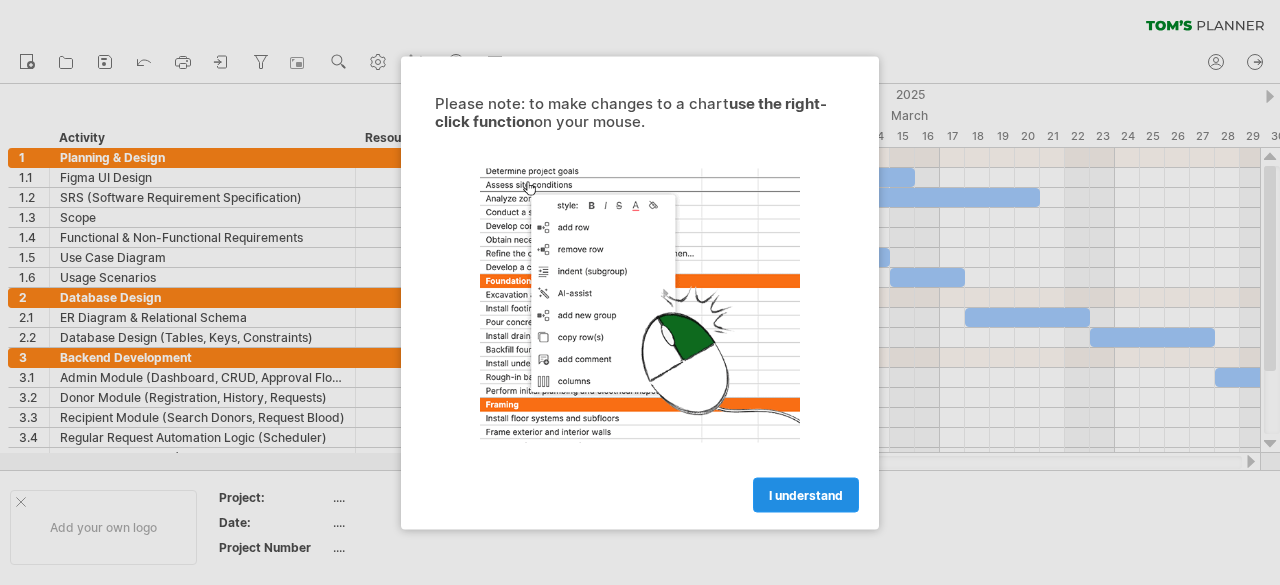 click on "I understand" at bounding box center (806, 494) 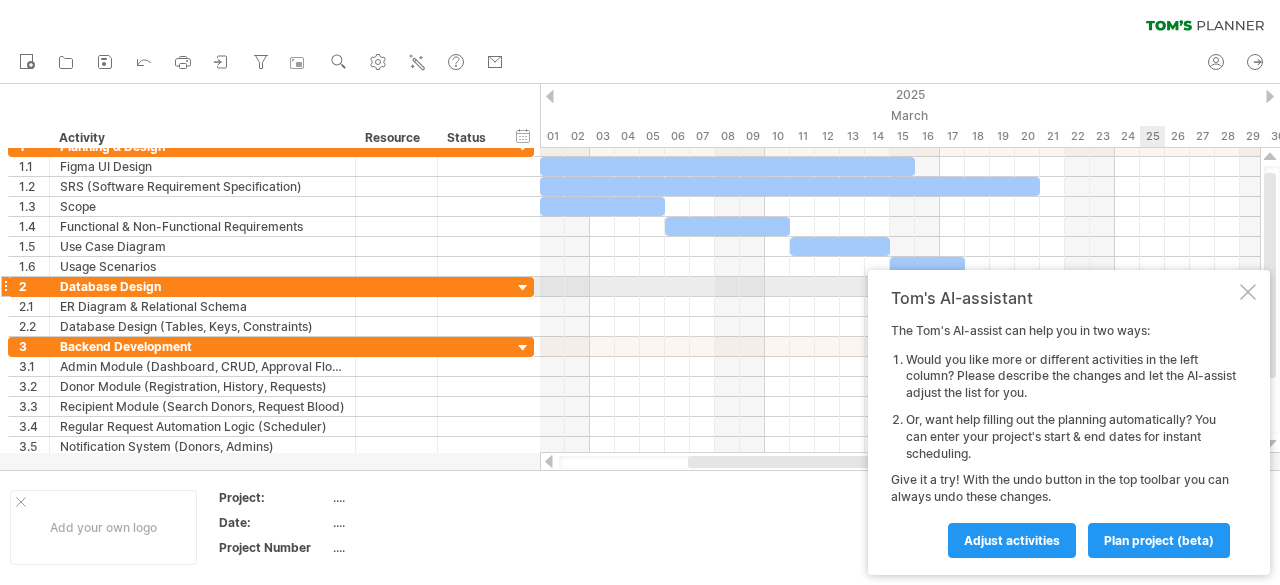 drag, startPoint x: 1262, startPoint y: 289, endPoint x: 1246, endPoint y: 291, distance: 16.124516 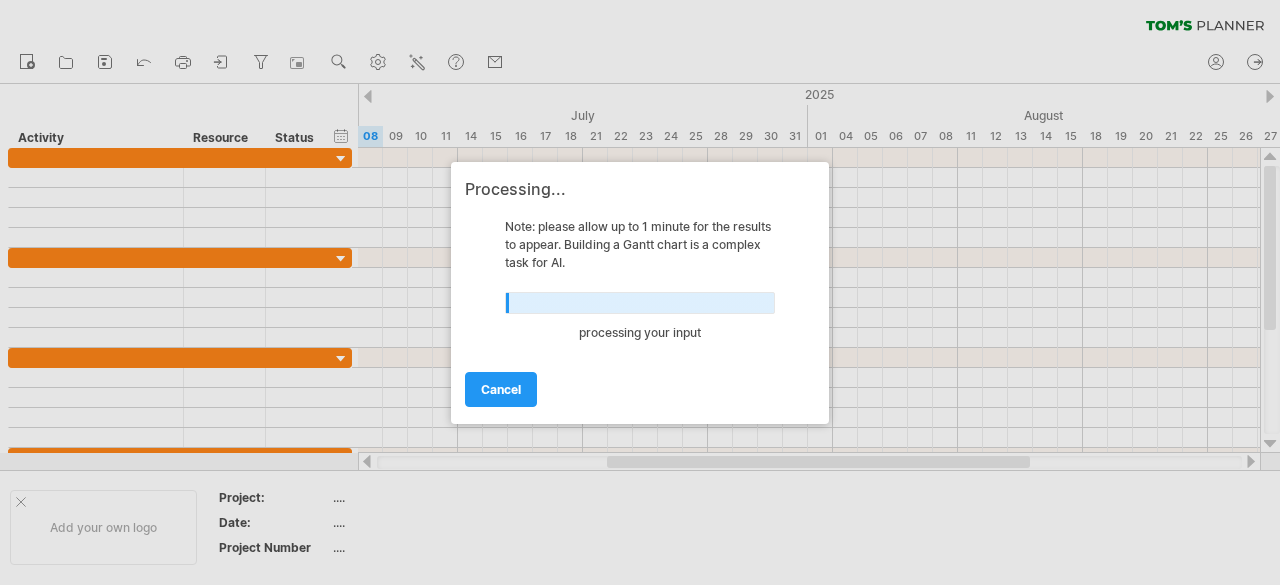 scroll, scrollTop: 0, scrollLeft: 0, axis: both 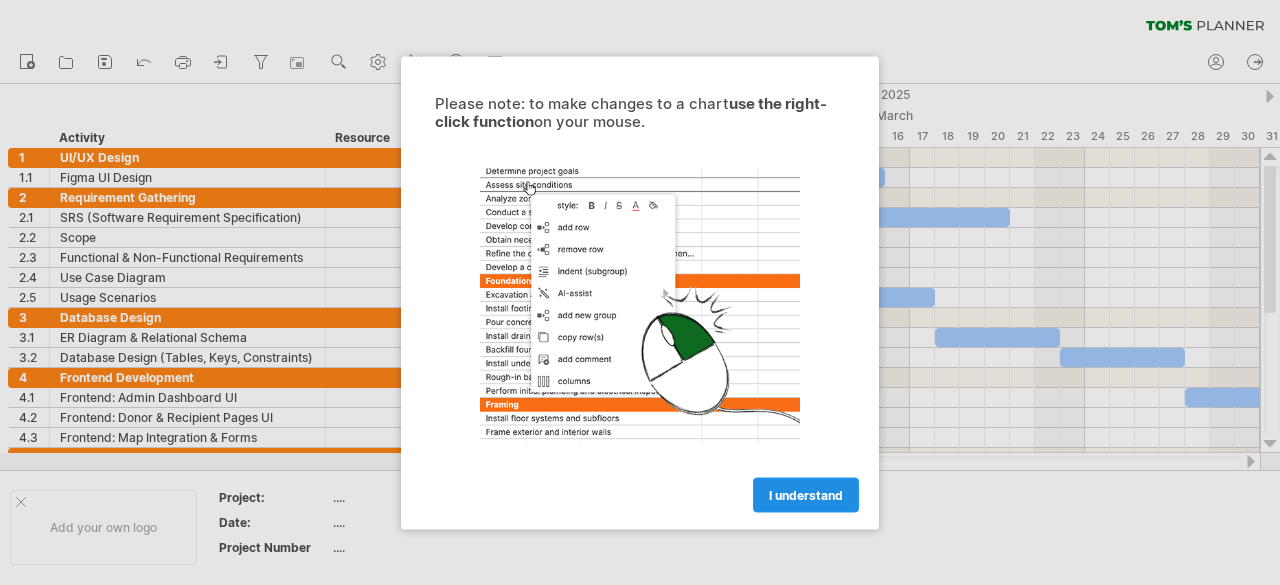 click on "I understand" at bounding box center [806, 494] 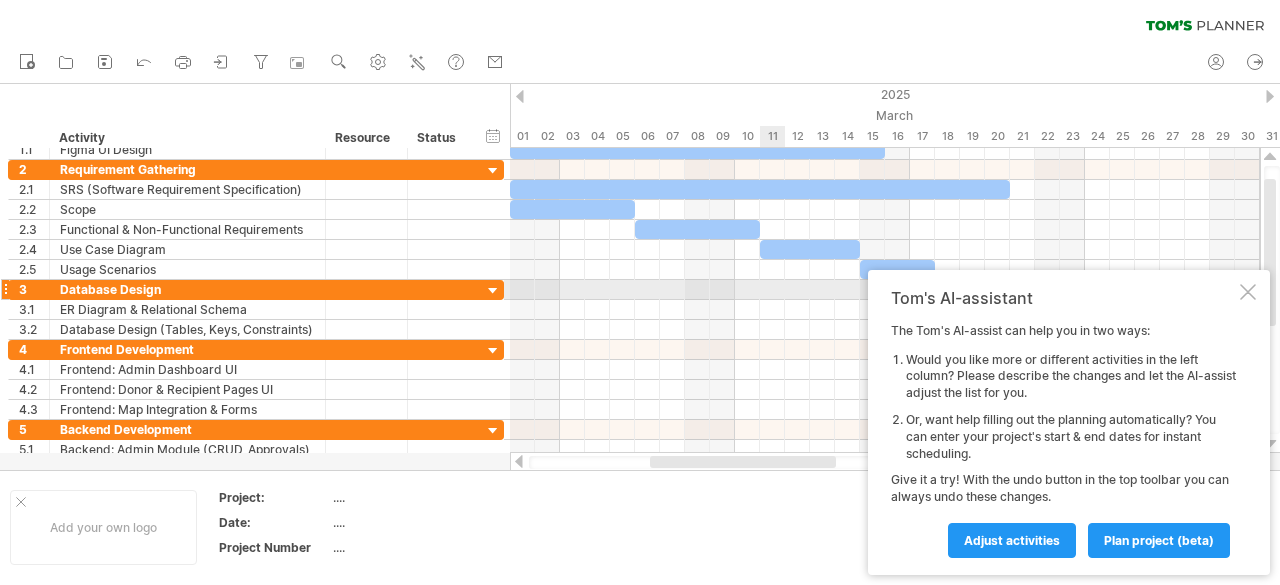 click at bounding box center (1248, 292) 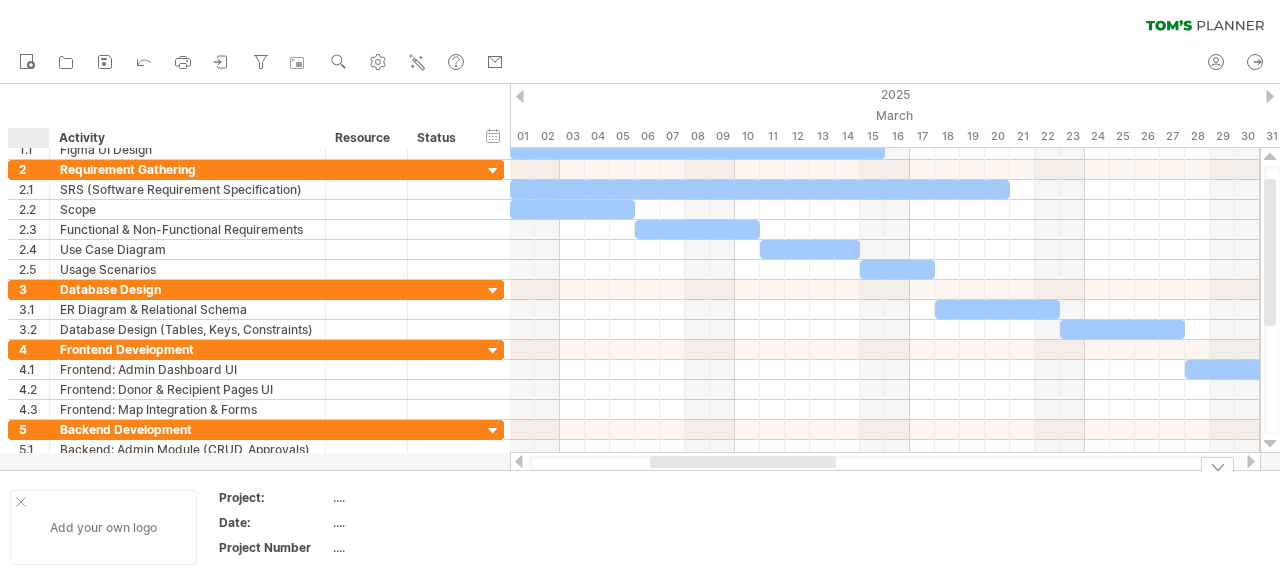 click at bounding box center [21, 502] 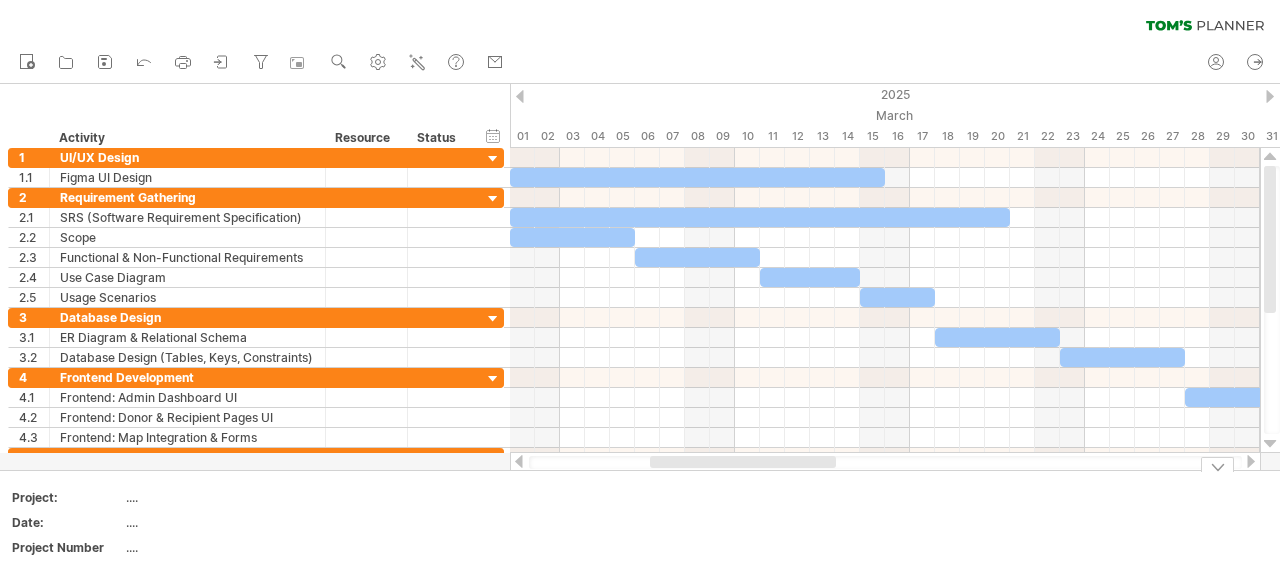 click at bounding box center (1217, 464) 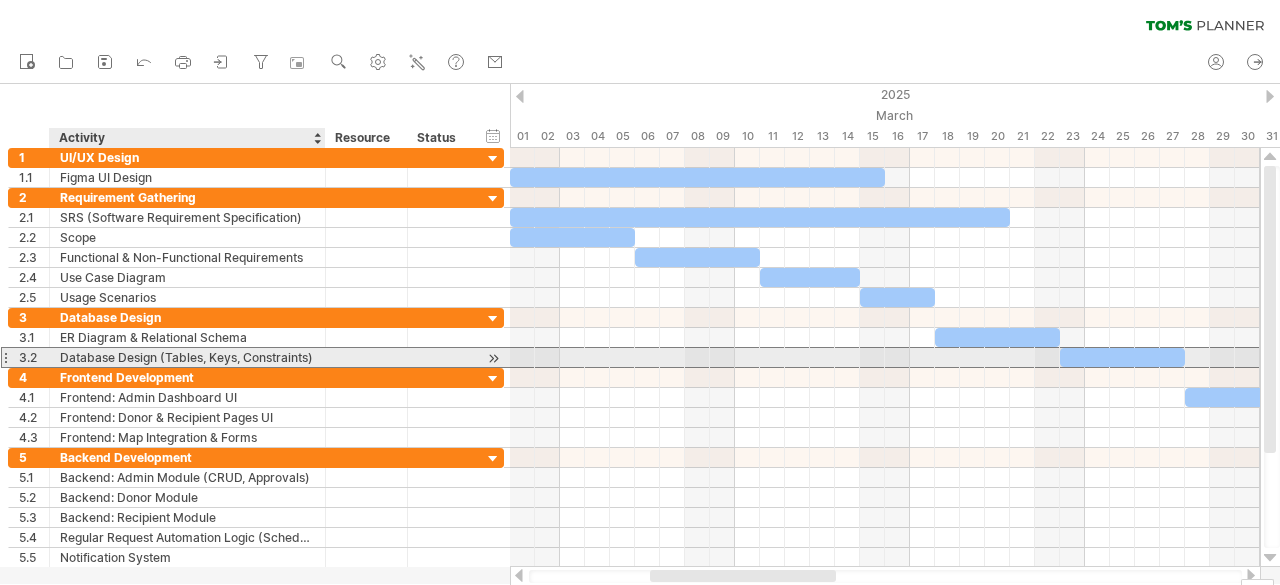 click on "Database Design (Tables, Keys, Constraints)" at bounding box center (187, 357) 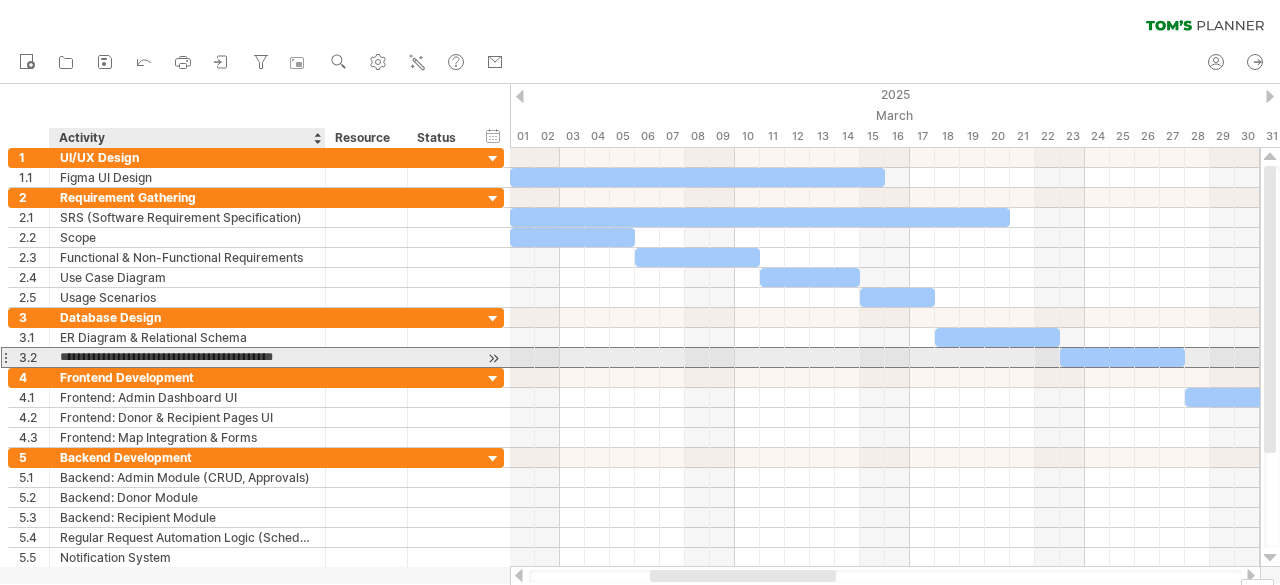 click on "**********" at bounding box center (187, 357) 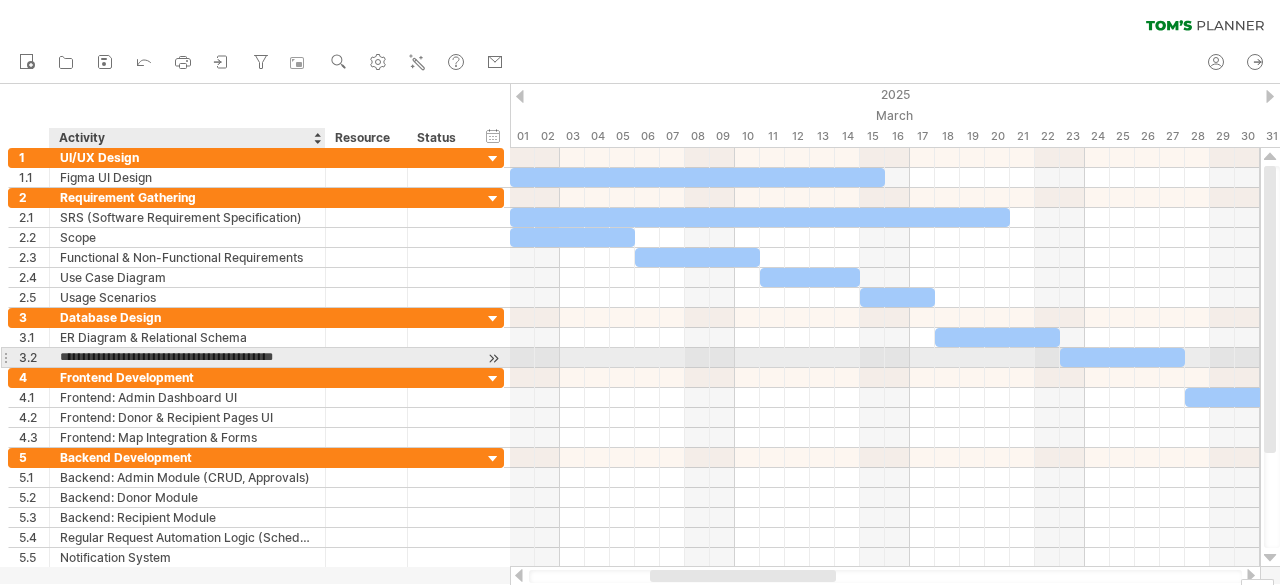 click on "**********" at bounding box center (187, 357) 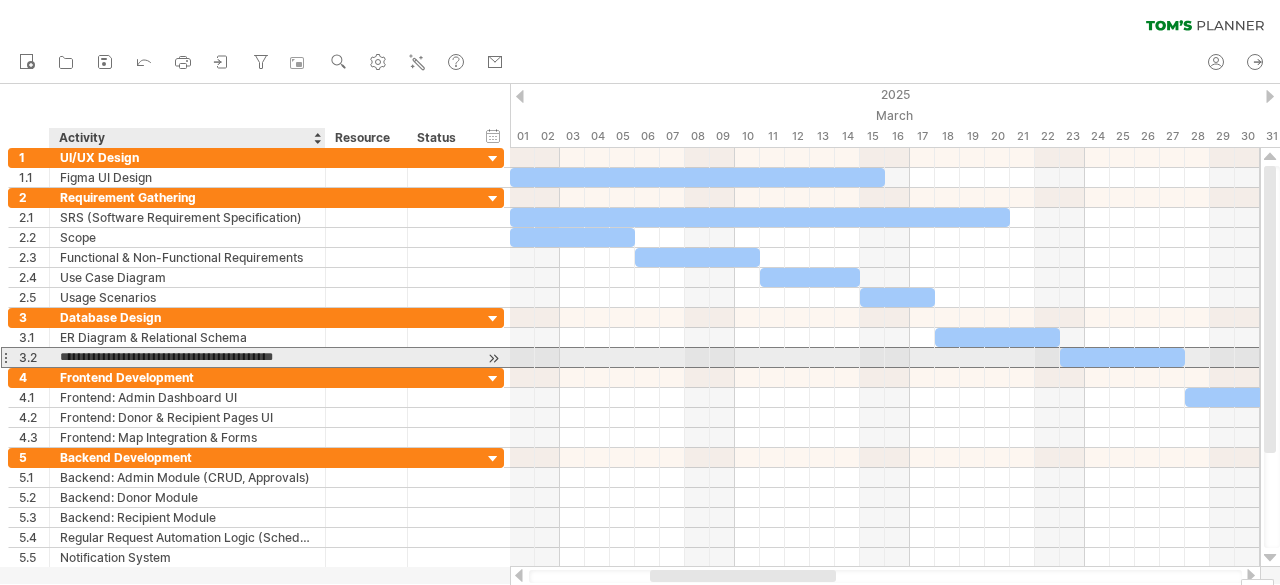 click on "**********" at bounding box center [187, 357] 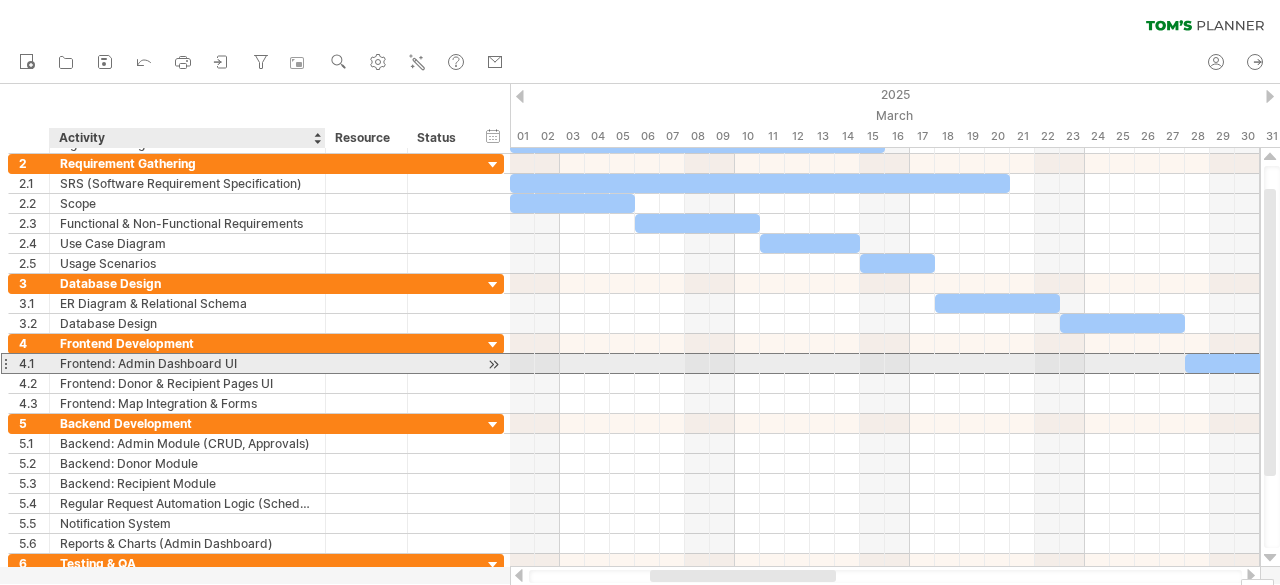 click on "Frontend: Admin Dashboard UI" at bounding box center (187, 363) 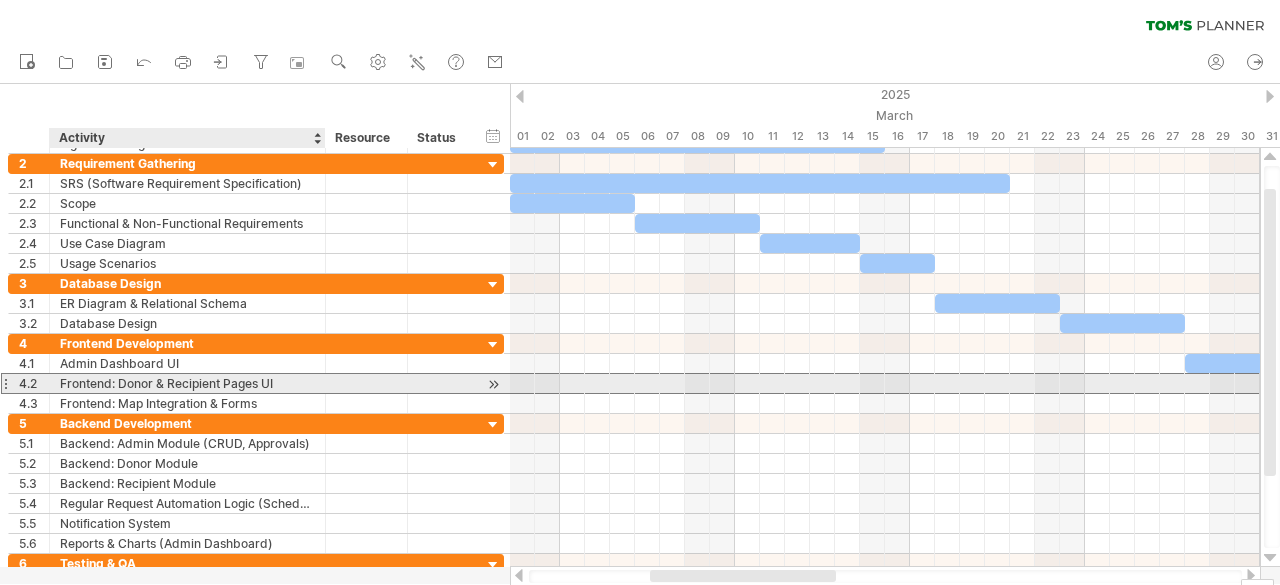 click on "Frontend: Donor & Recipient Pages UI" at bounding box center (187, 383) 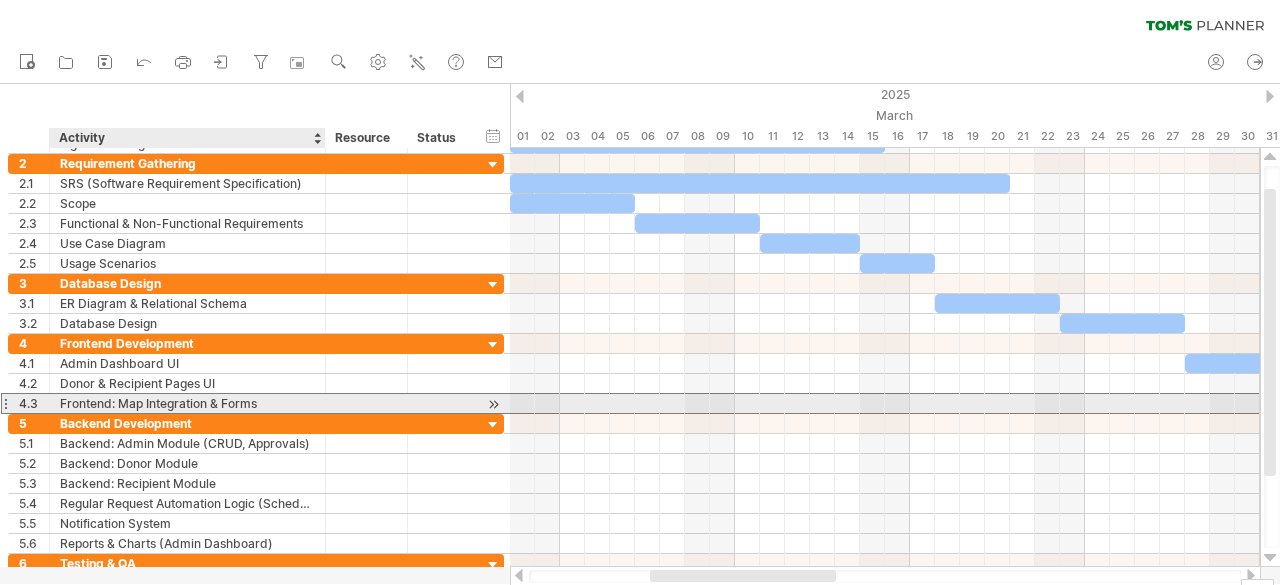 click on "Frontend: Map Integration & Forms" at bounding box center (187, 403) 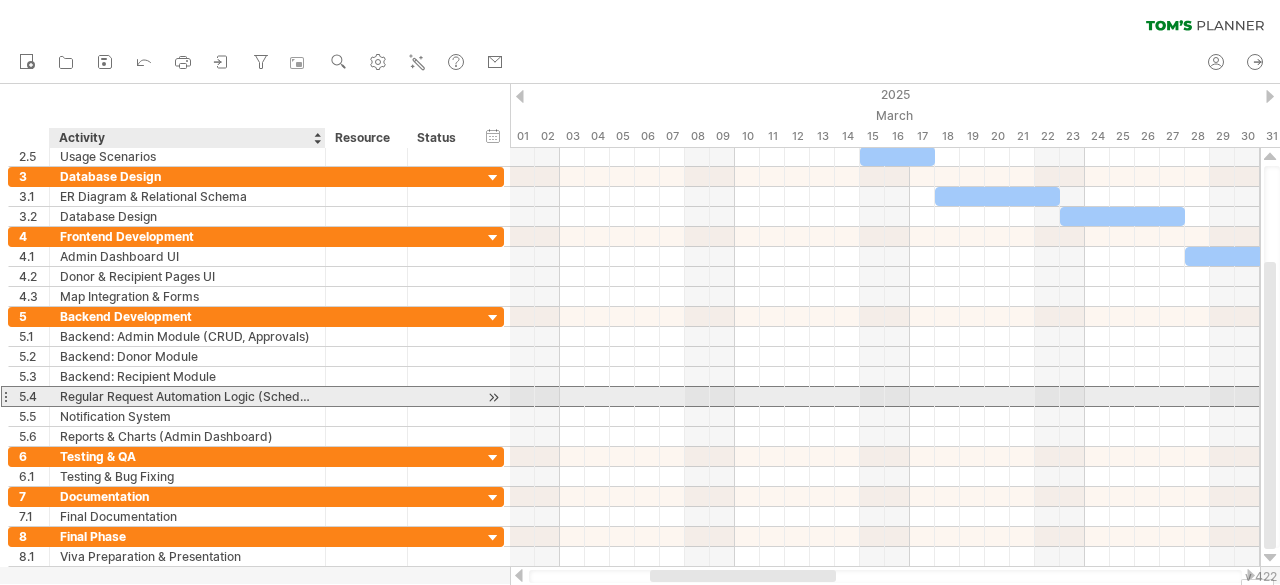 click on "Regular Request Automation Logic (Scheduler)" at bounding box center [187, 396] 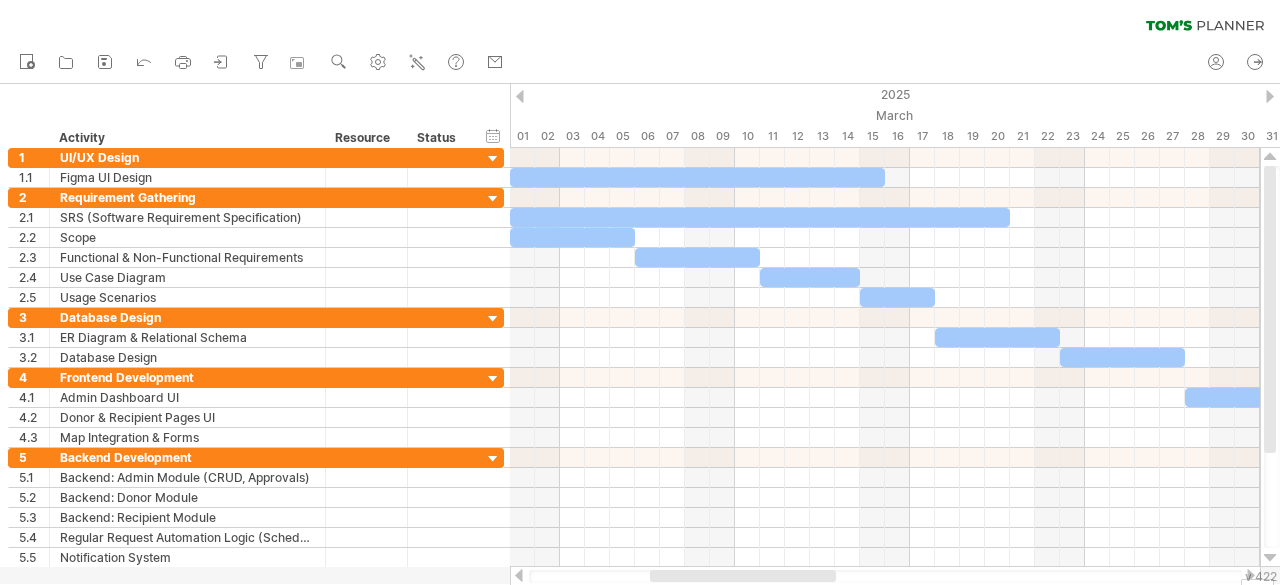 drag, startPoint x: 0, startPoint y: 146, endPoint x: 12, endPoint y: 122, distance: 26.832815 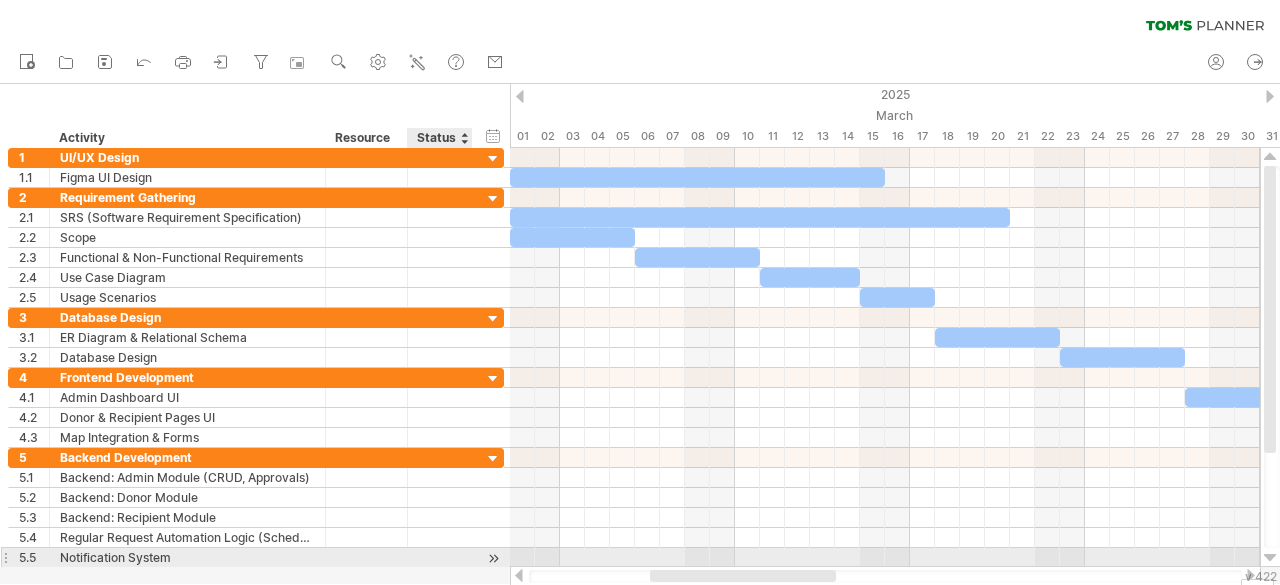 drag, startPoint x: 12, startPoint y: 122, endPoint x: 432, endPoint y: 557, distance: 604.6693 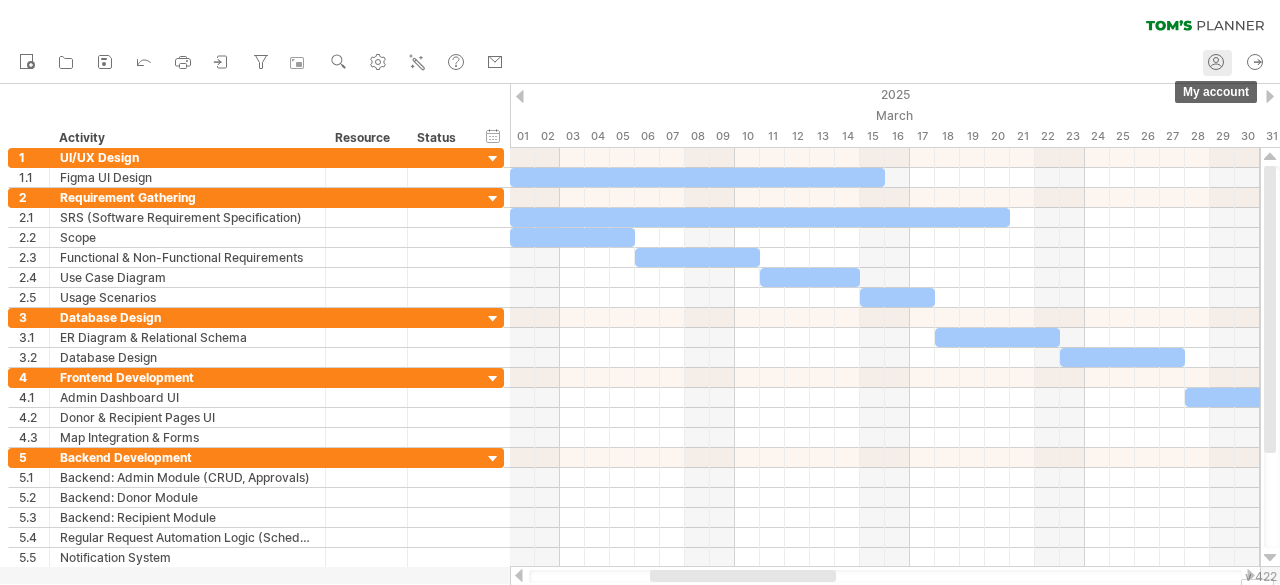 click at bounding box center (1216, 62) 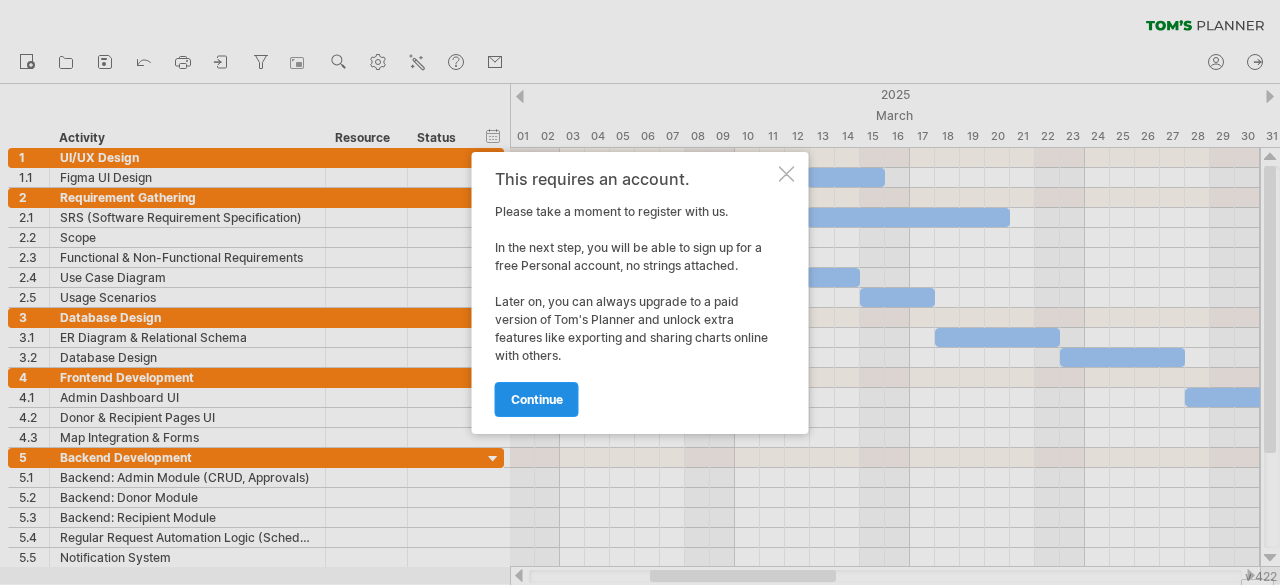 click on "continue" at bounding box center [537, 399] 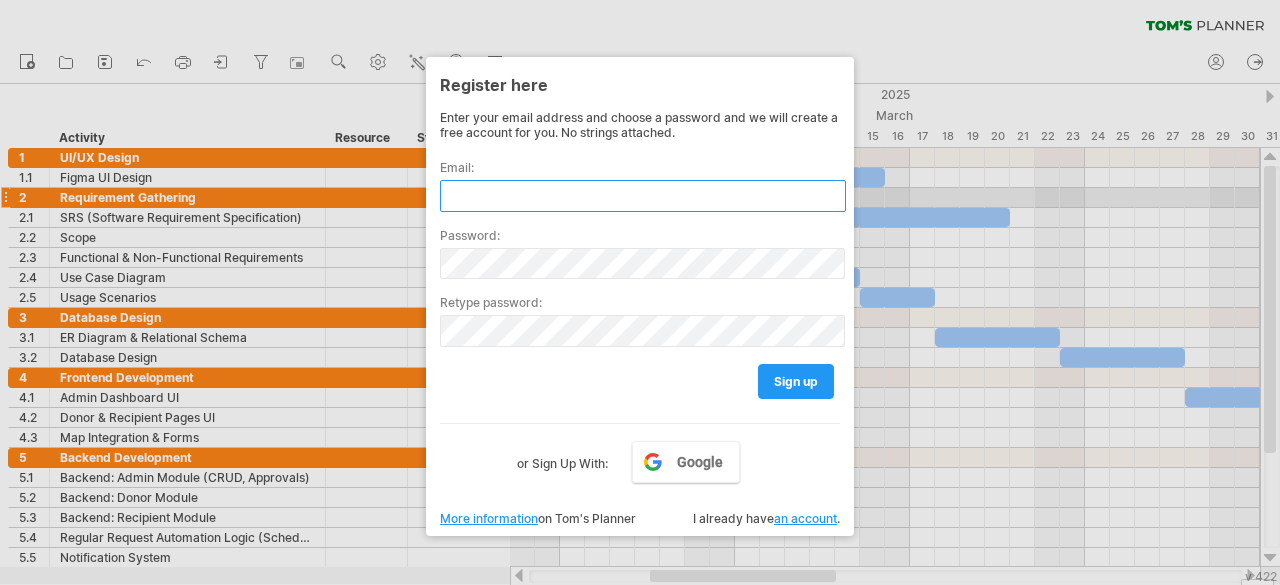 click at bounding box center [643, 196] 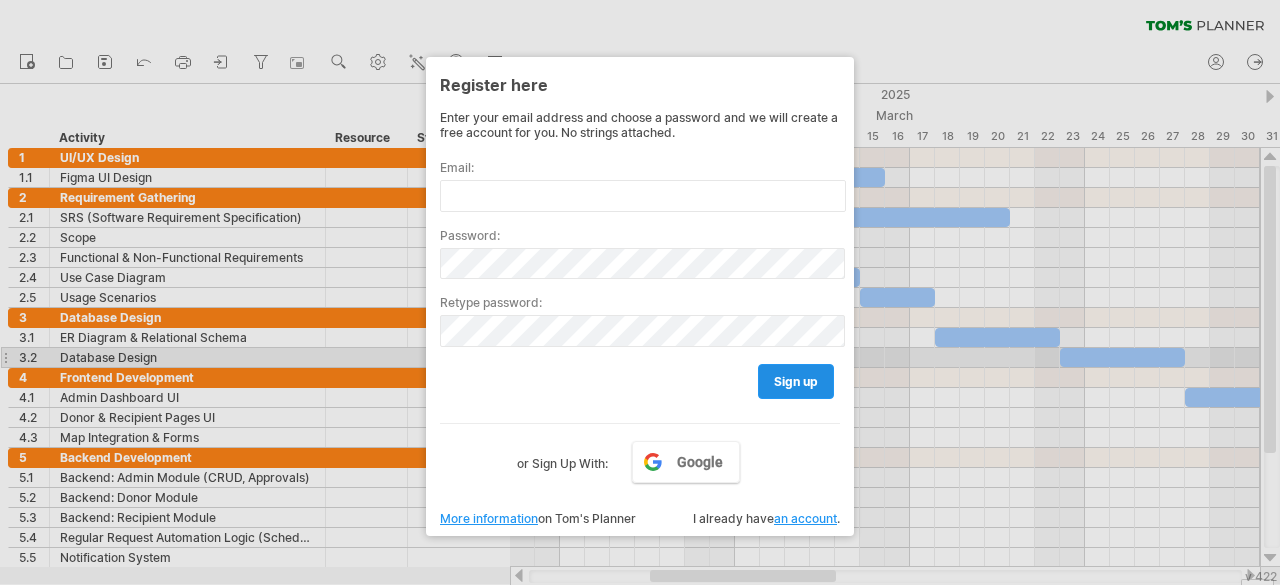 click on "sign up" at bounding box center (796, 381) 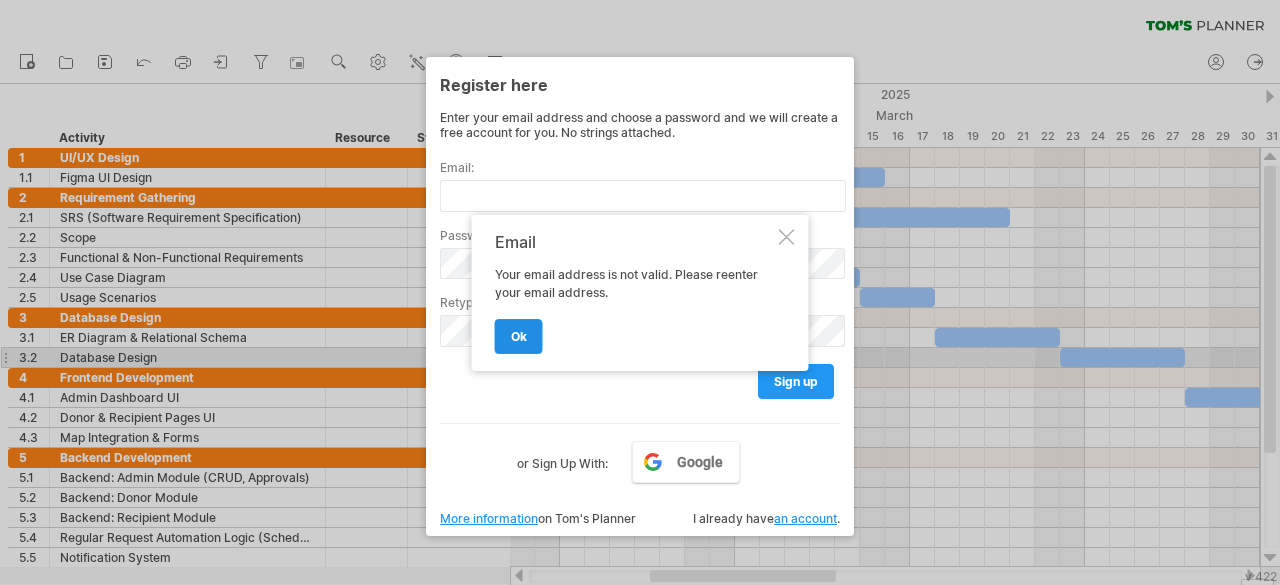 click on "ok" at bounding box center (519, 336) 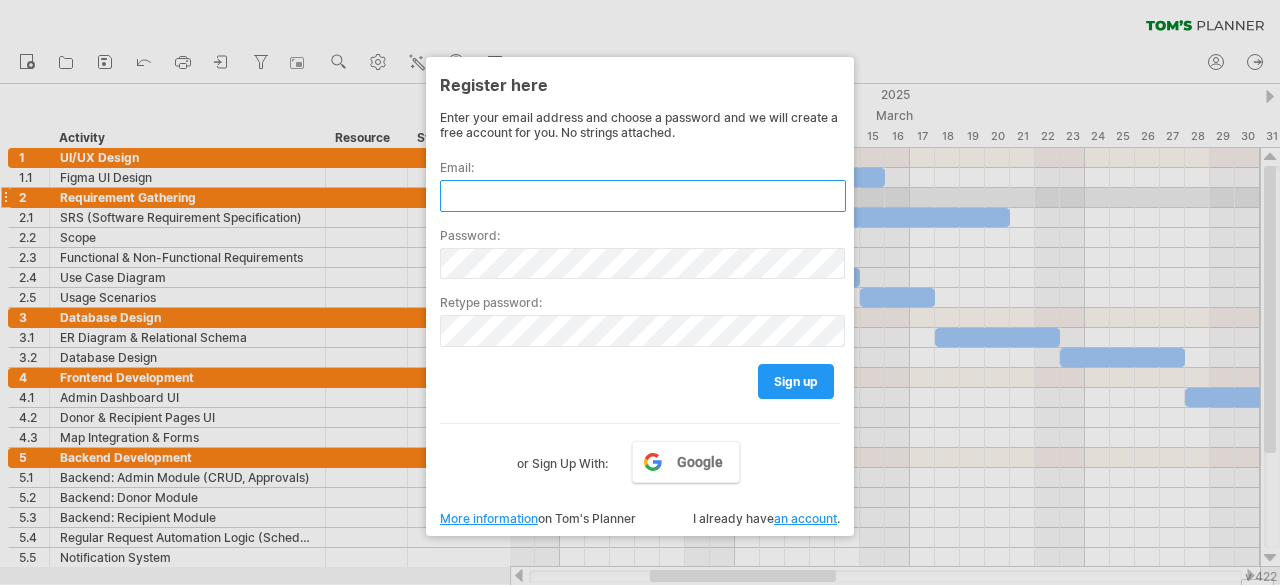 click at bounding box center [643, 196] 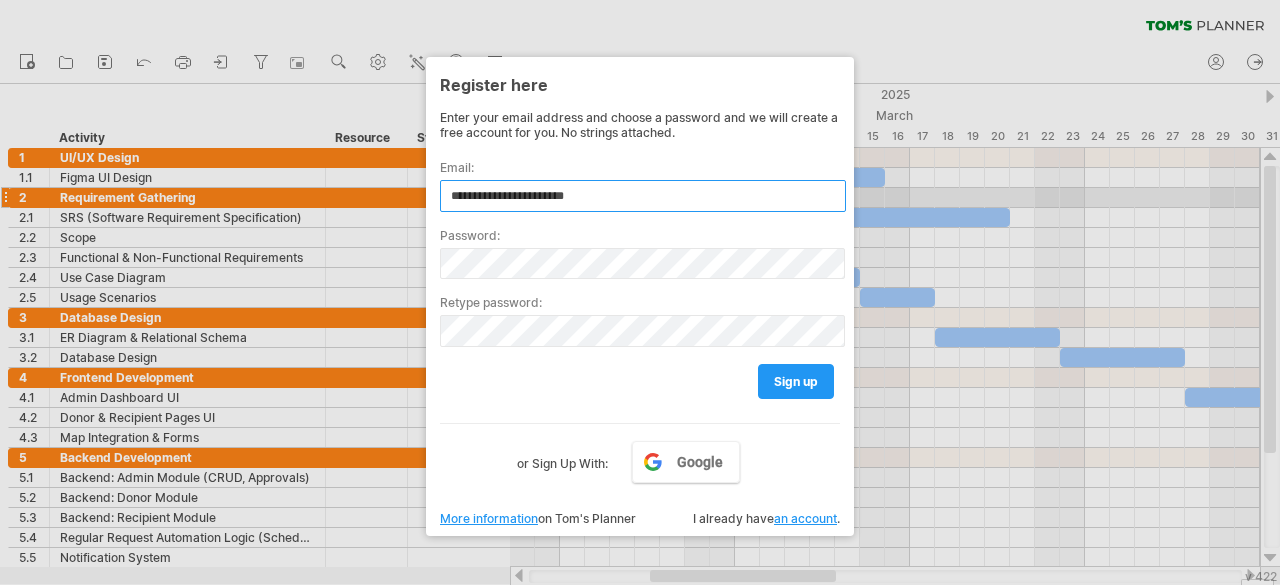 type on "**********" 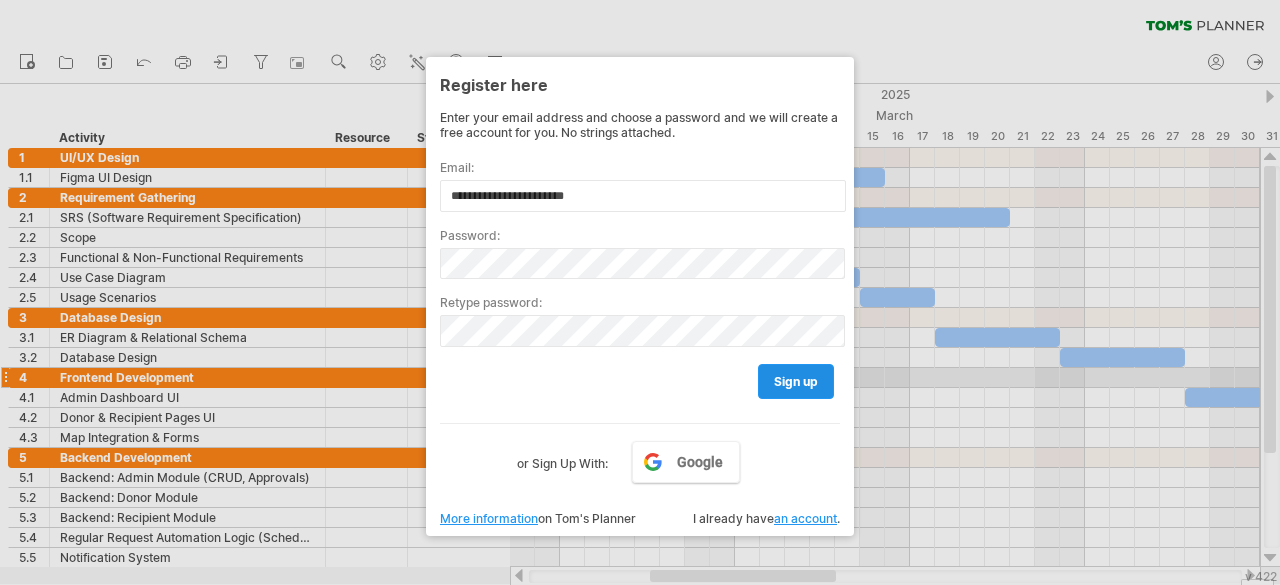 click on "sign up" at bounding box center (796, 381) 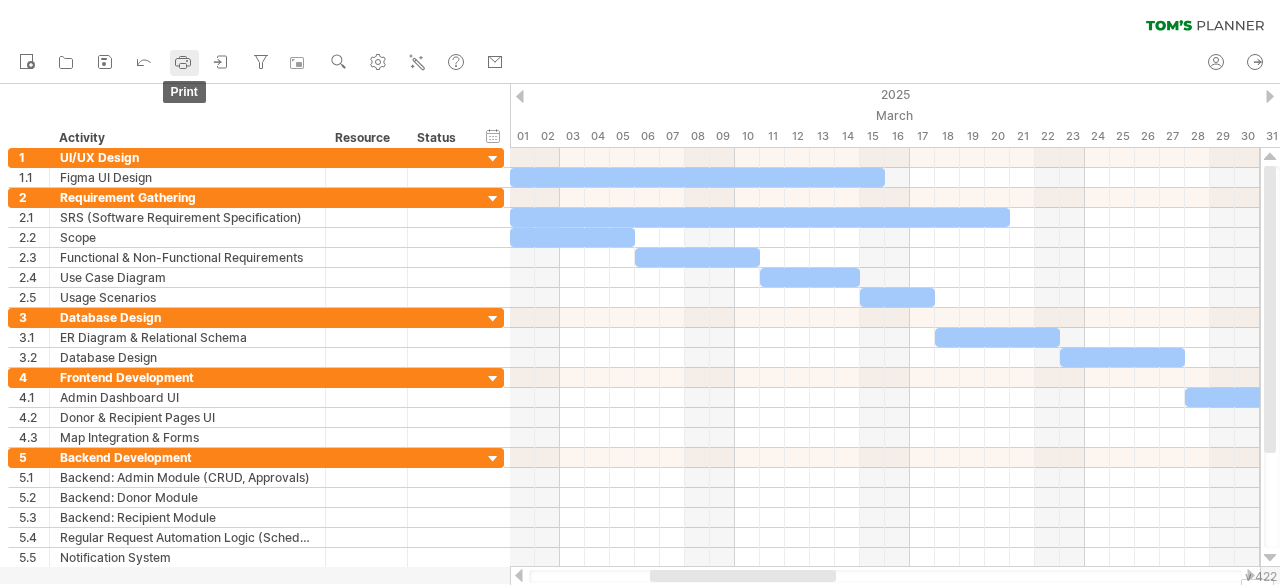 click at bounding box center (183, 62) 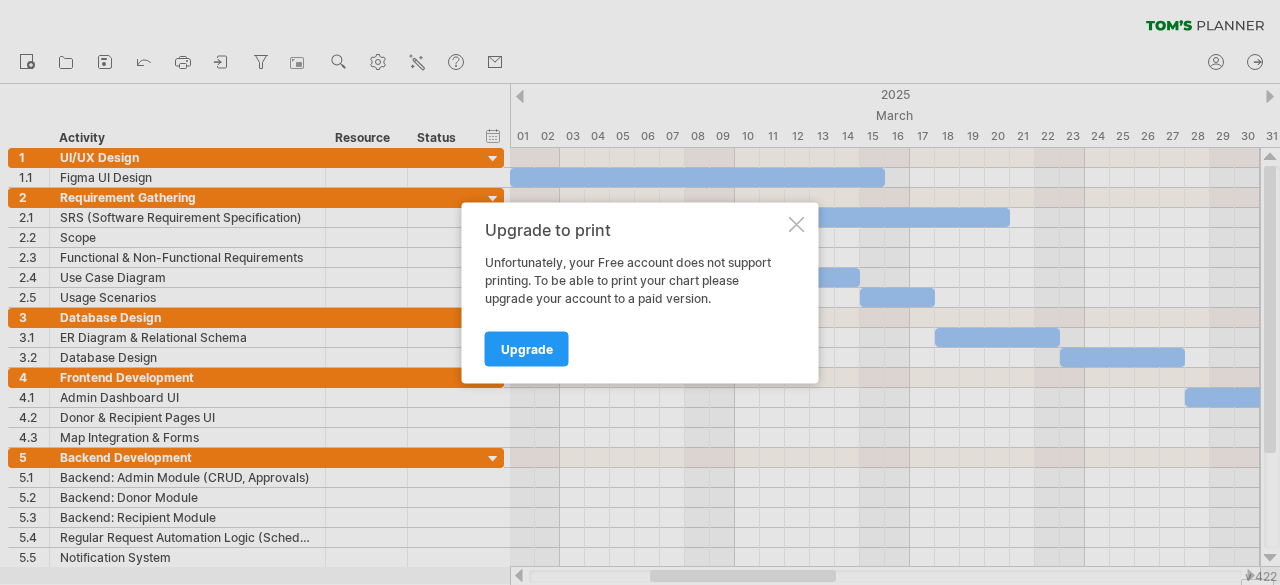 click at bounding box center [797, 224] 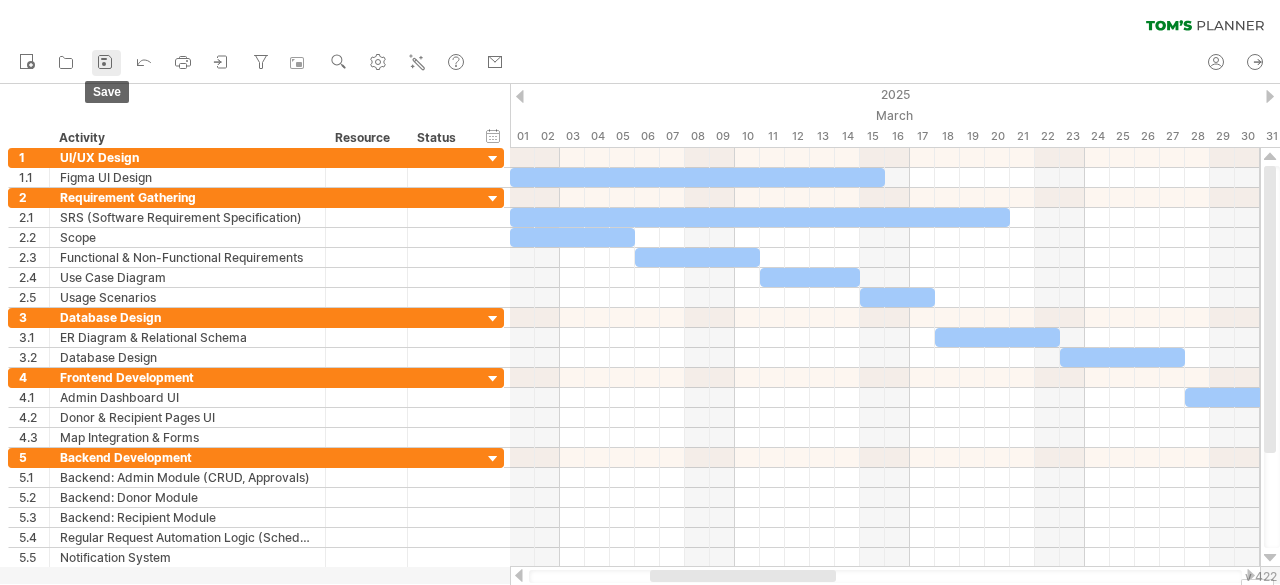 click at bounding box center [105, 62] 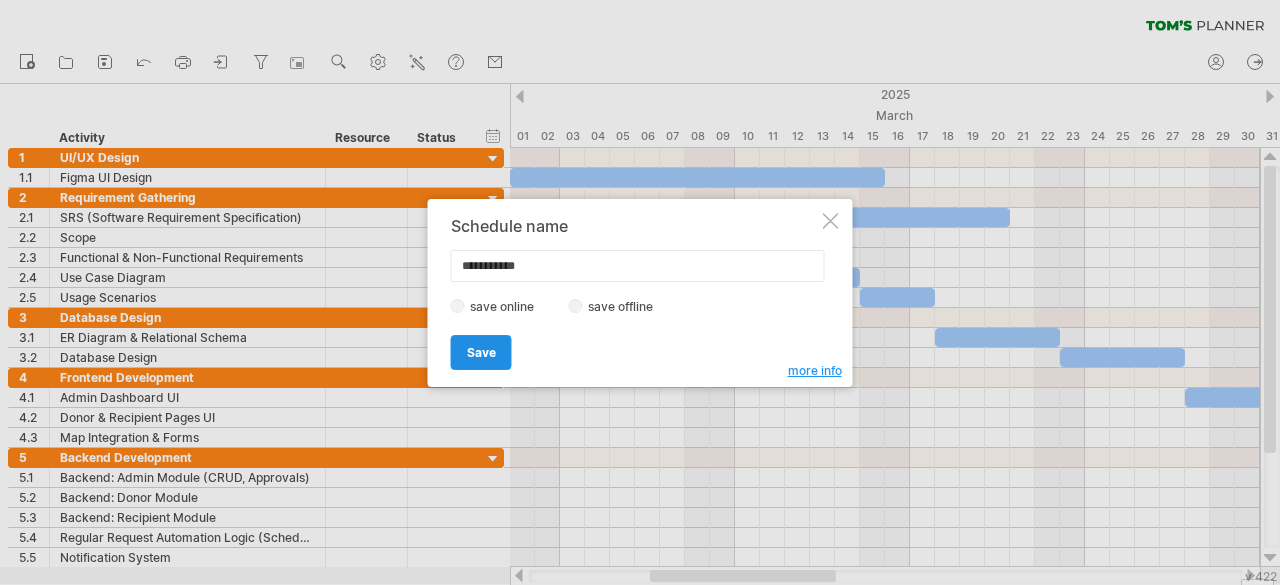 click on "Save" at bounding box center (481, 352) 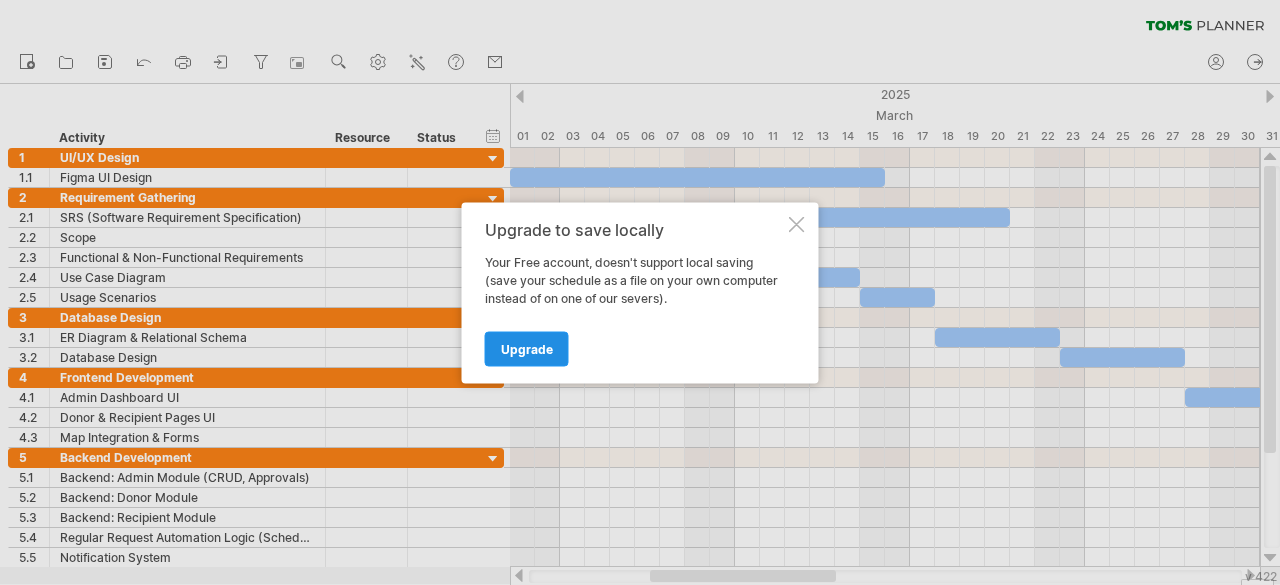 click on "Upgrade" at bounding box center (527, 348) 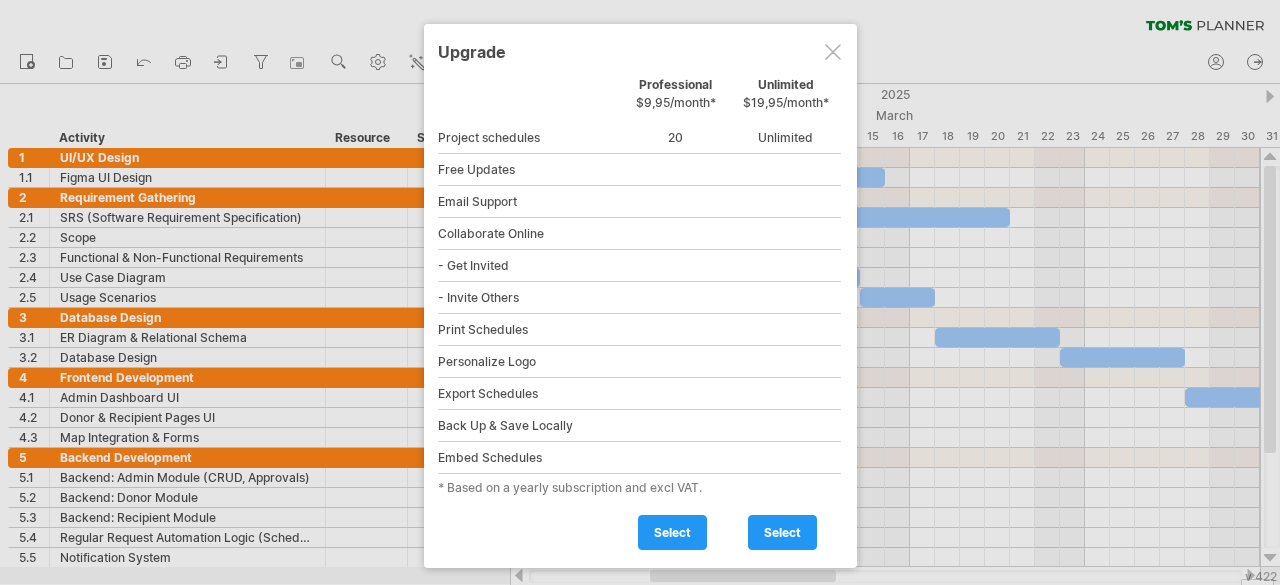 click at bounding box center (833, 52) 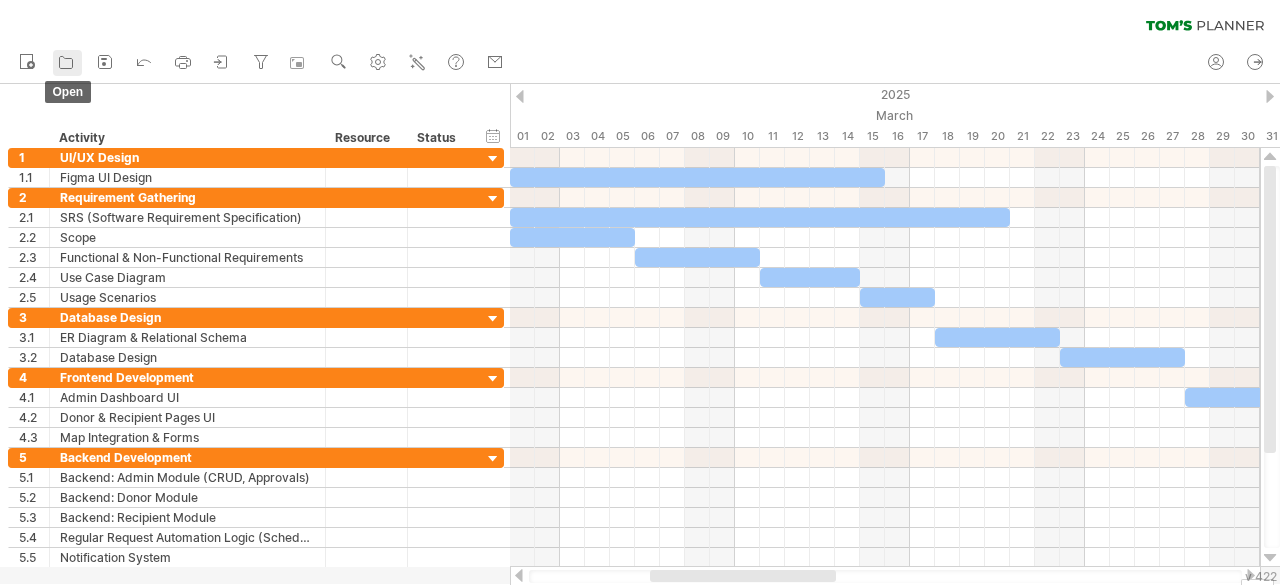click at bounding box center [66, 62] 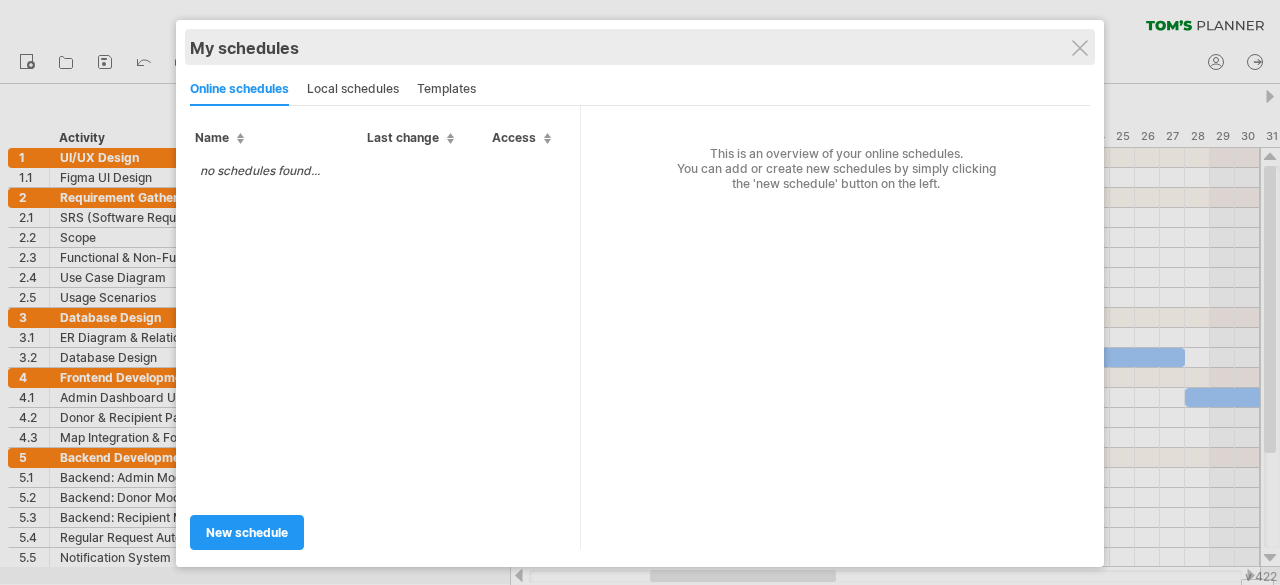 click on "My schedules" at bounding box center (640, 48) 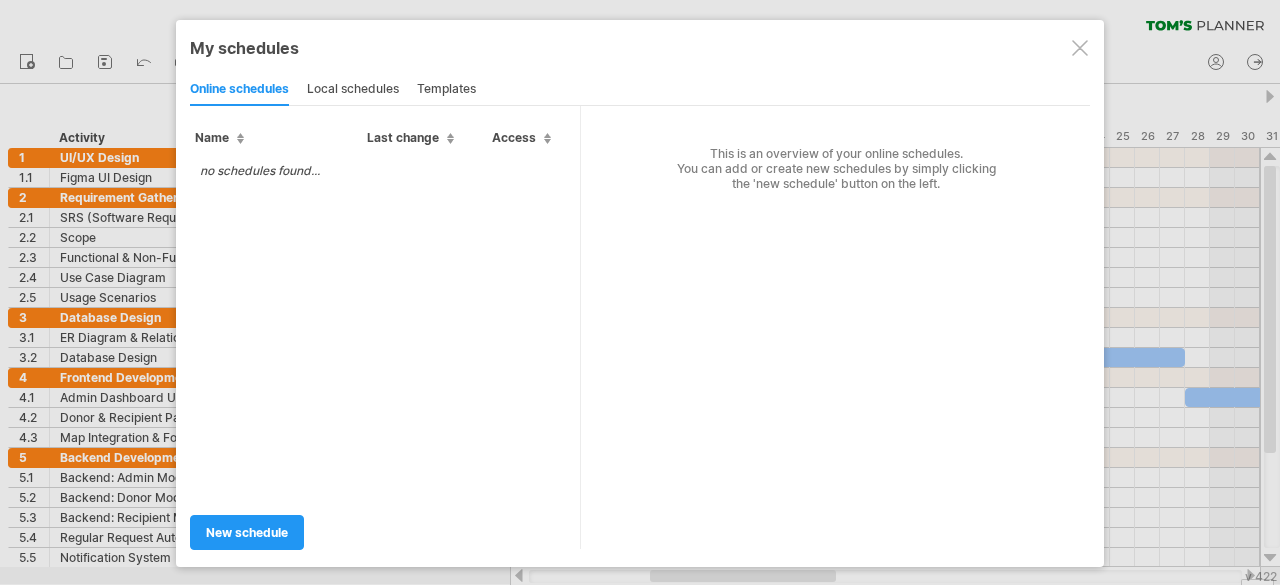 click at bounding box center (1080, 48) 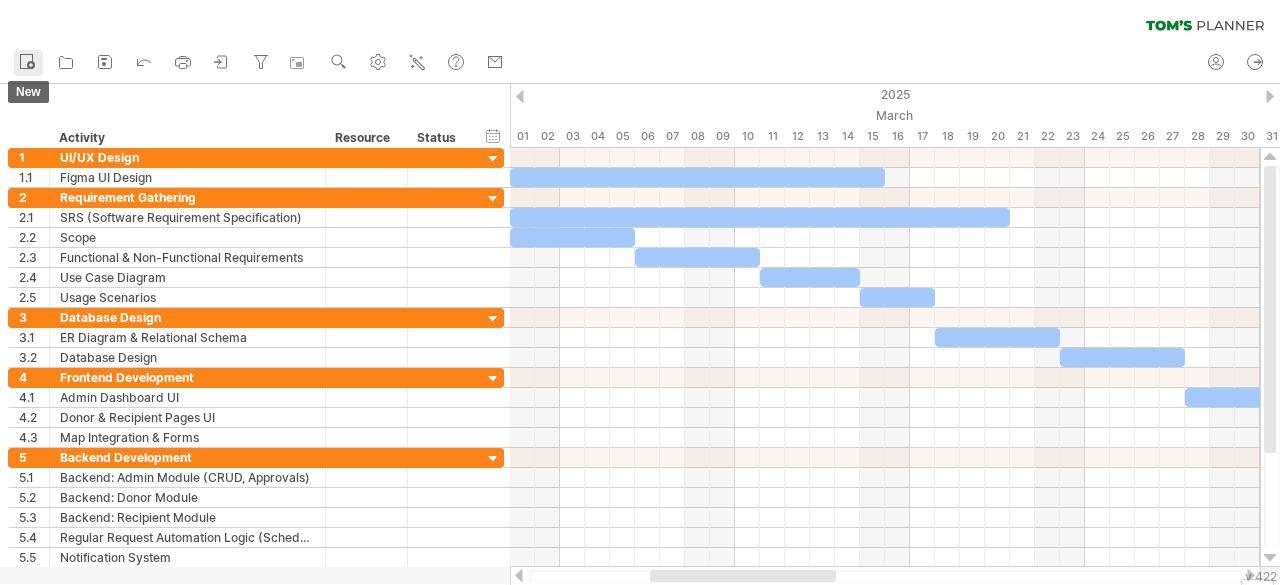 click at bounding box center [27, 61] 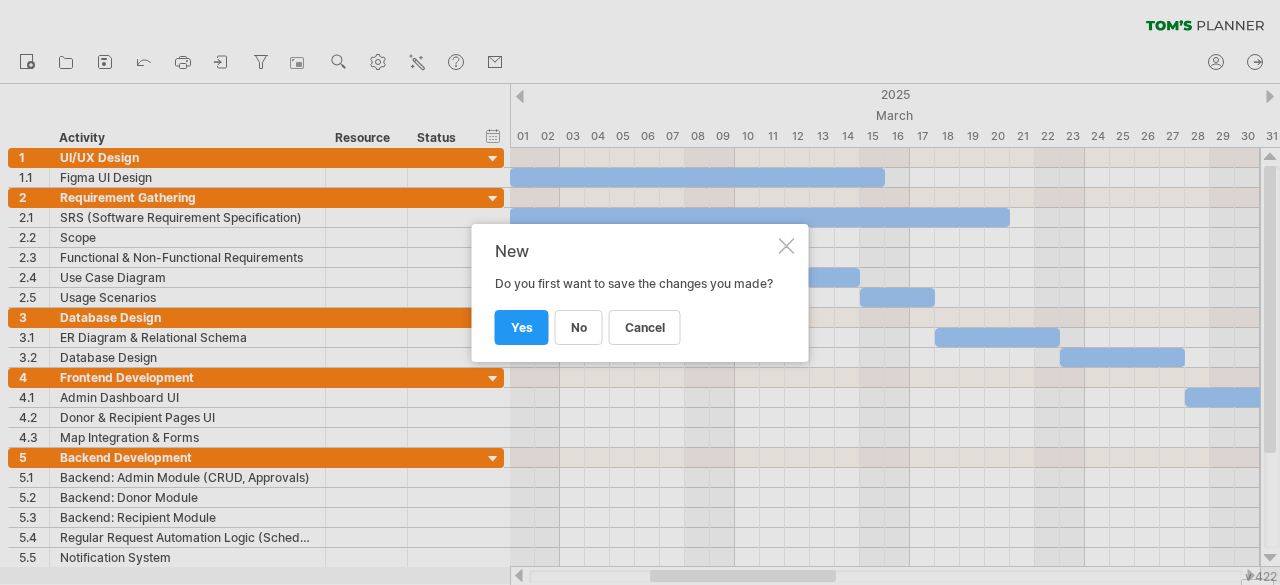 click at bounding box center (787, 246) 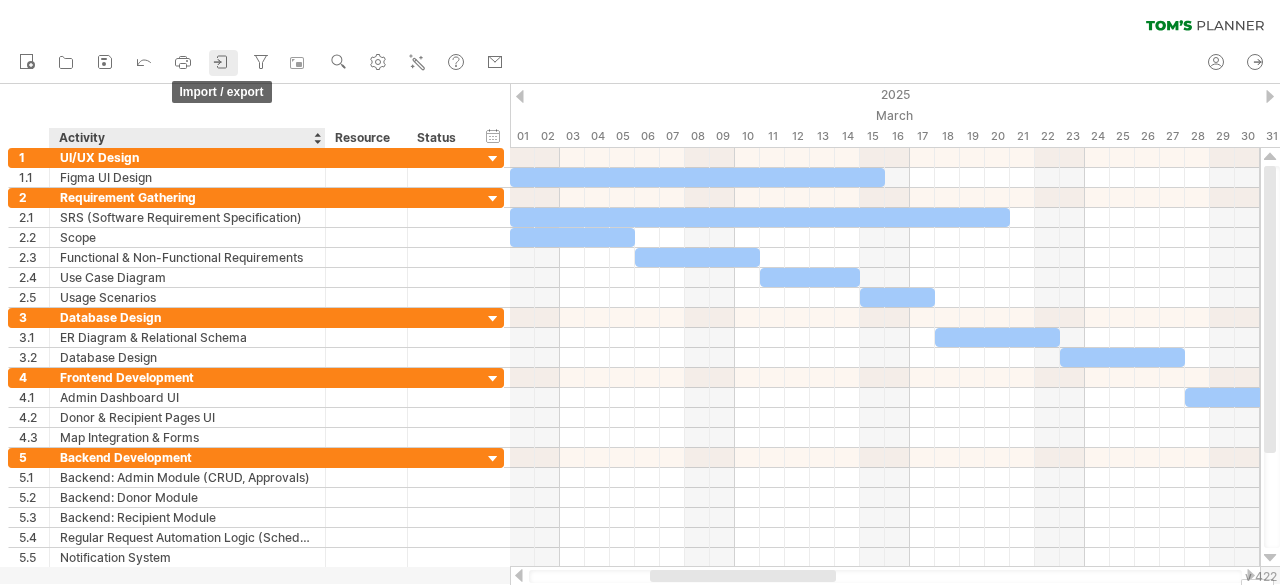 click on "import / export" at bounding box center [223, 63] 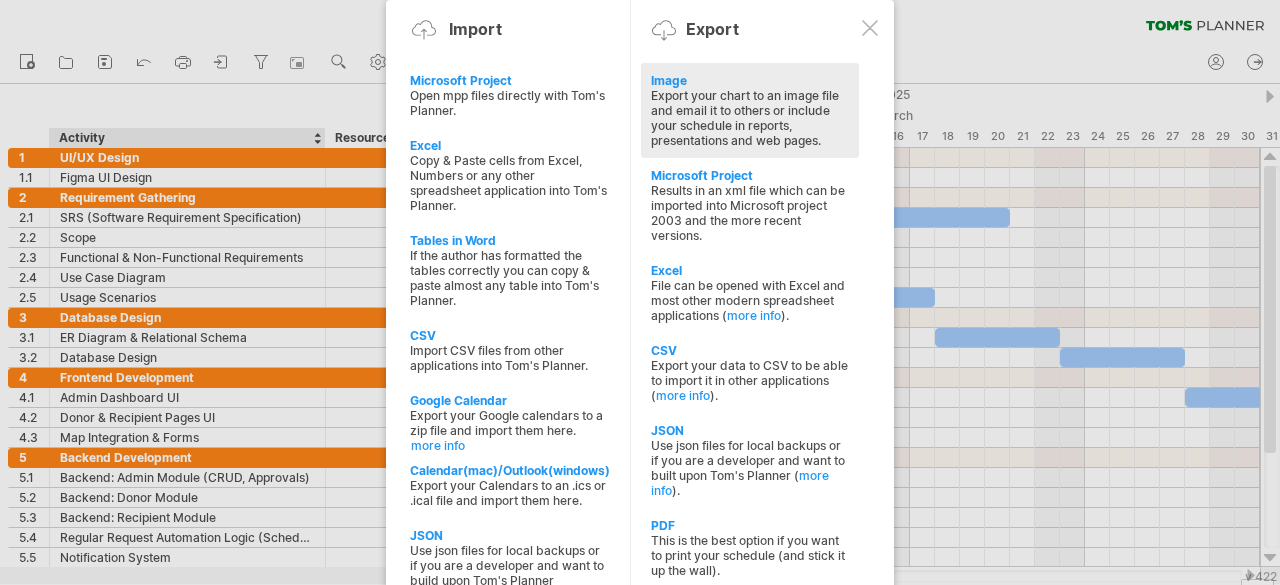 click on "Image" at bounding box center (750, 80) 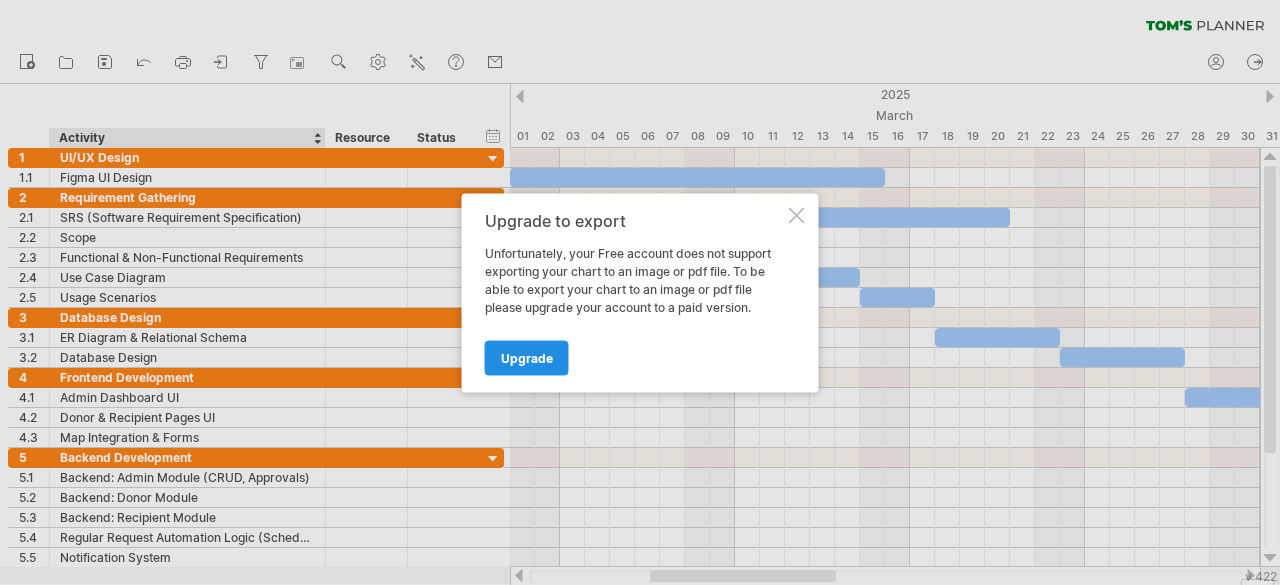 click on "Upgrade" at bounding box center [527, 357] 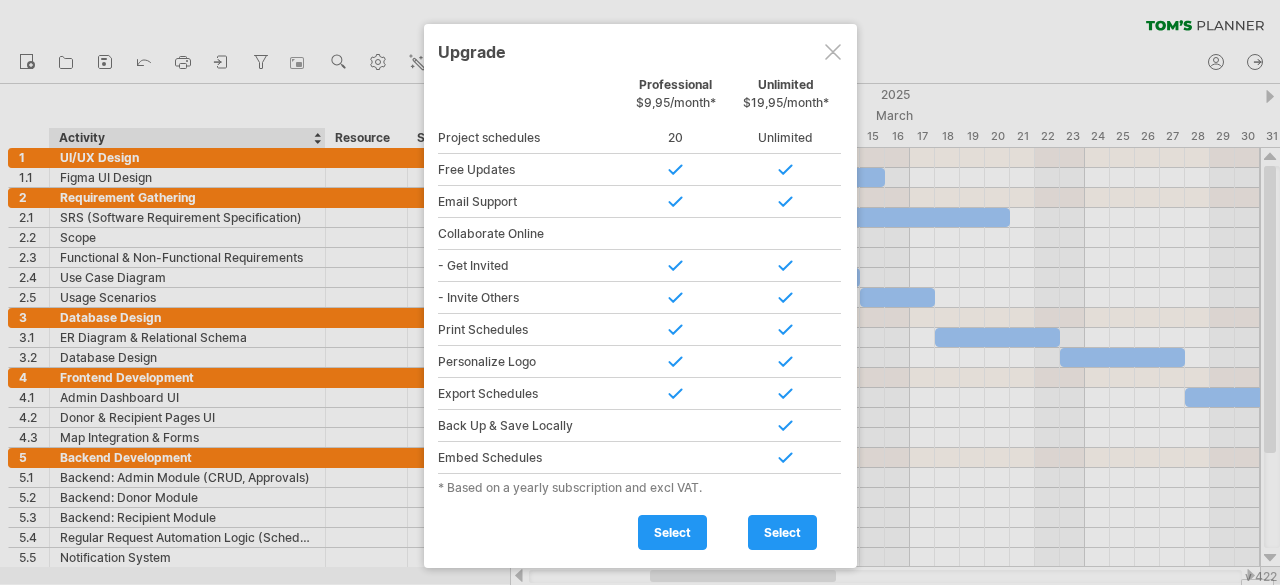 click at bounding box center [833, 52] 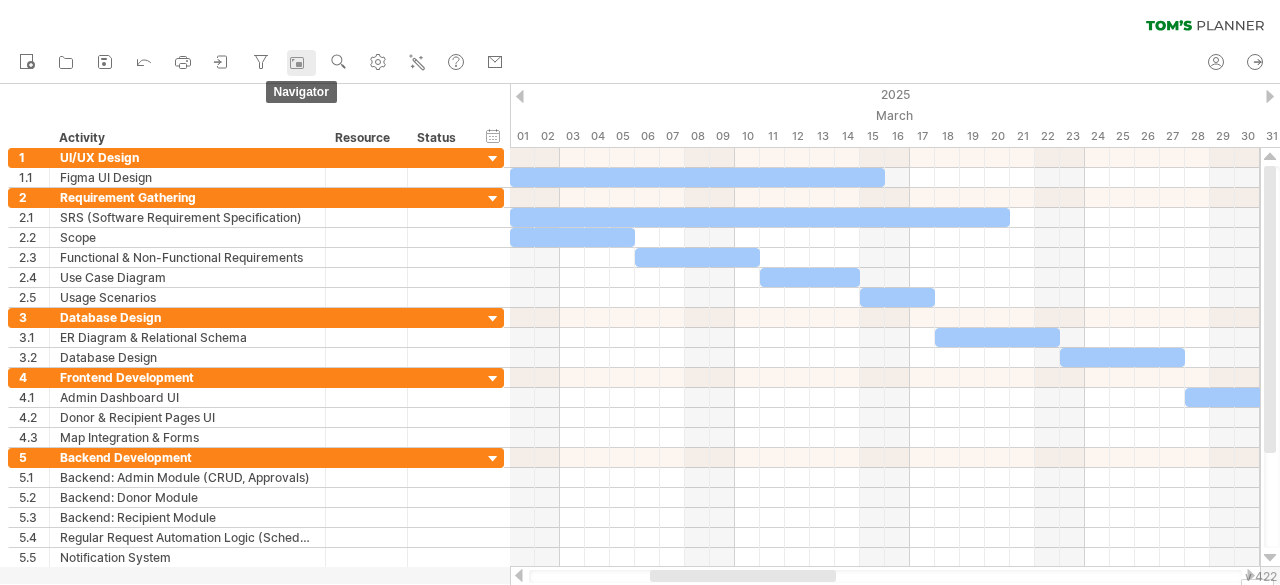 click at bounding box center (297, 63) 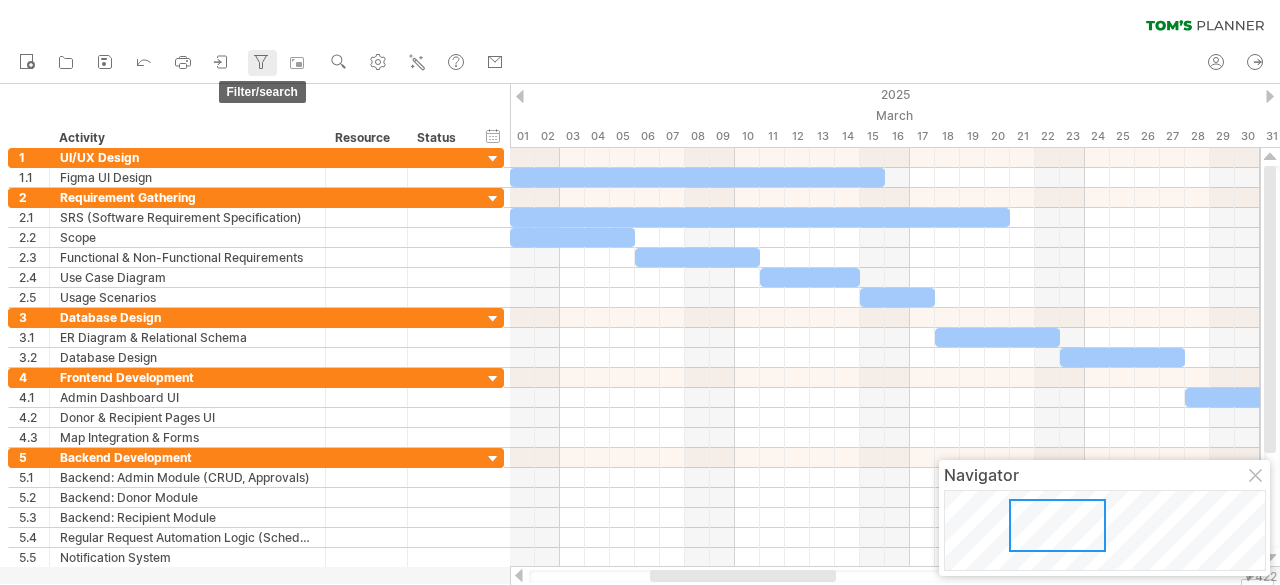 click at bounding box center (261, 62) 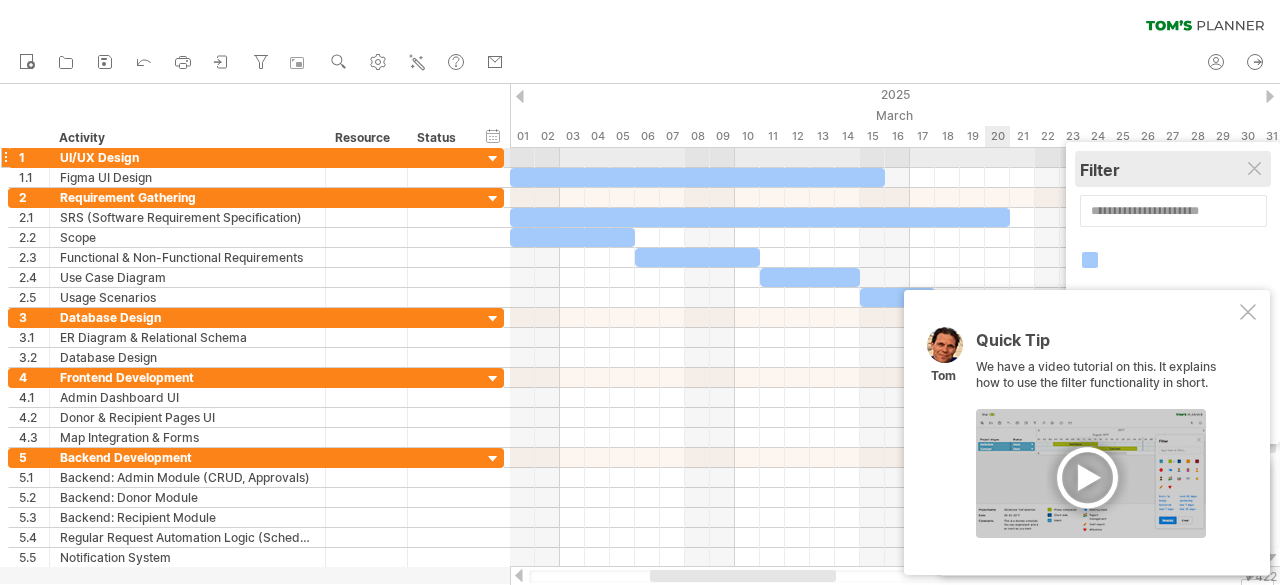 click on "Filter" at bounding box center (1173, 169) 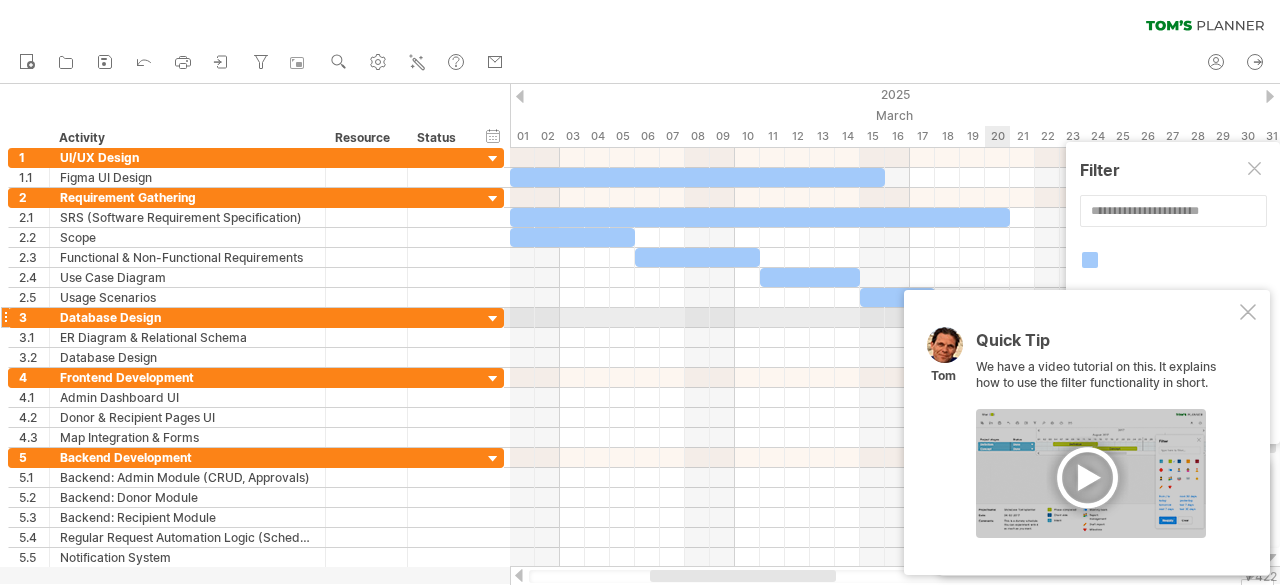 click at bounding box center (1248, 312) 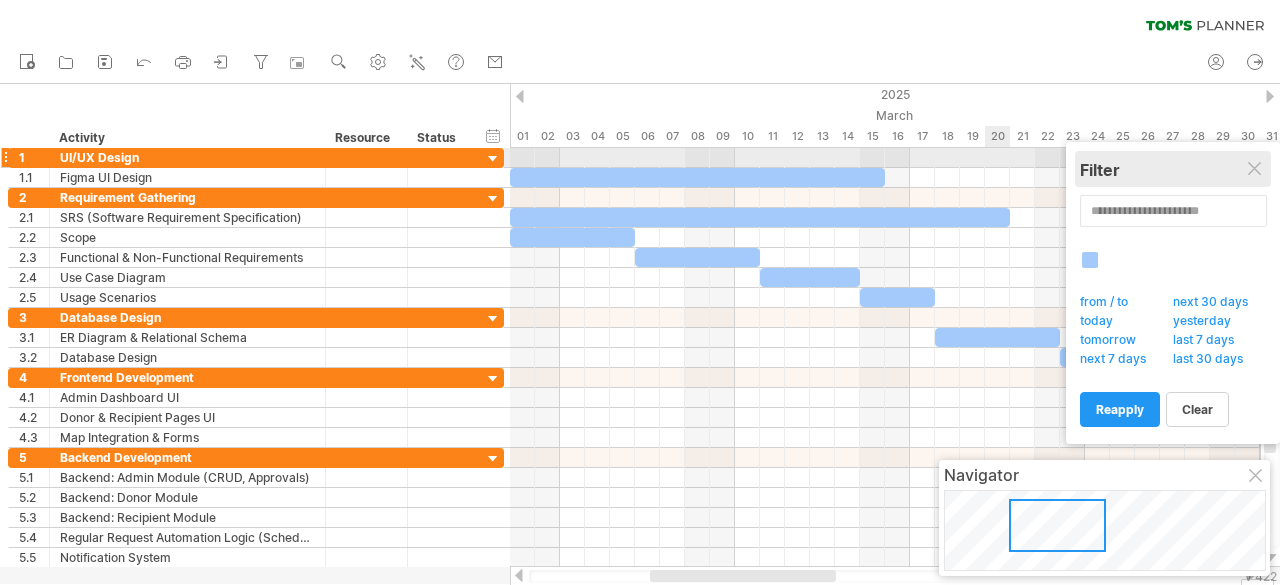 click on "Filter" at bounding box center [1173, 170] 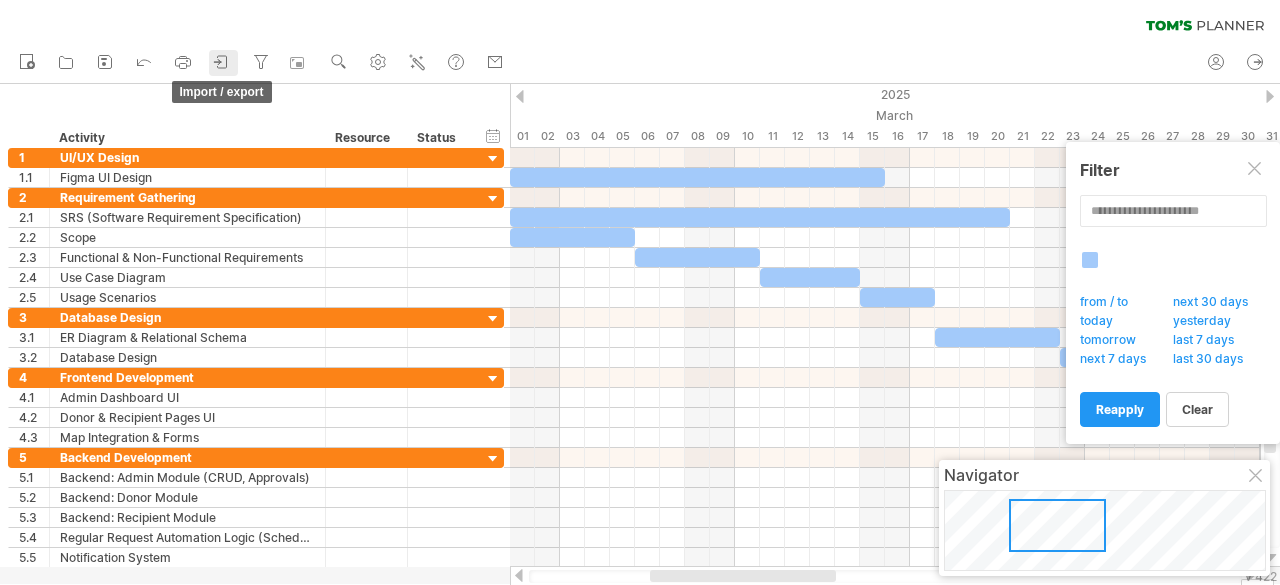 click at bounding box center (217, 61) 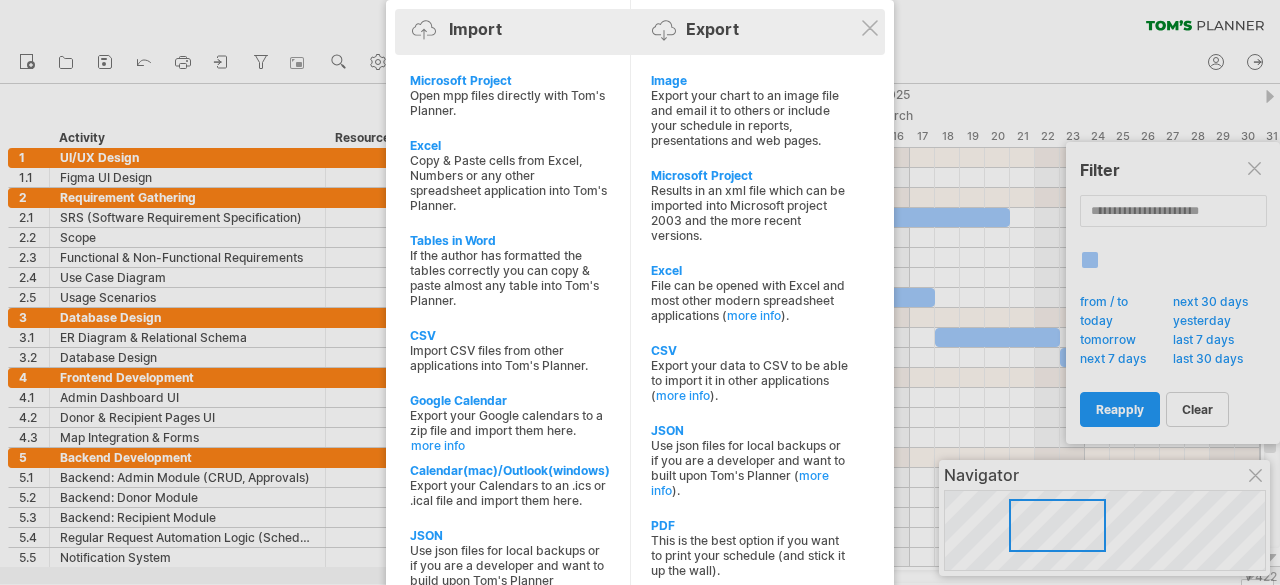 click on "Export" at bounding box center [712, 29] 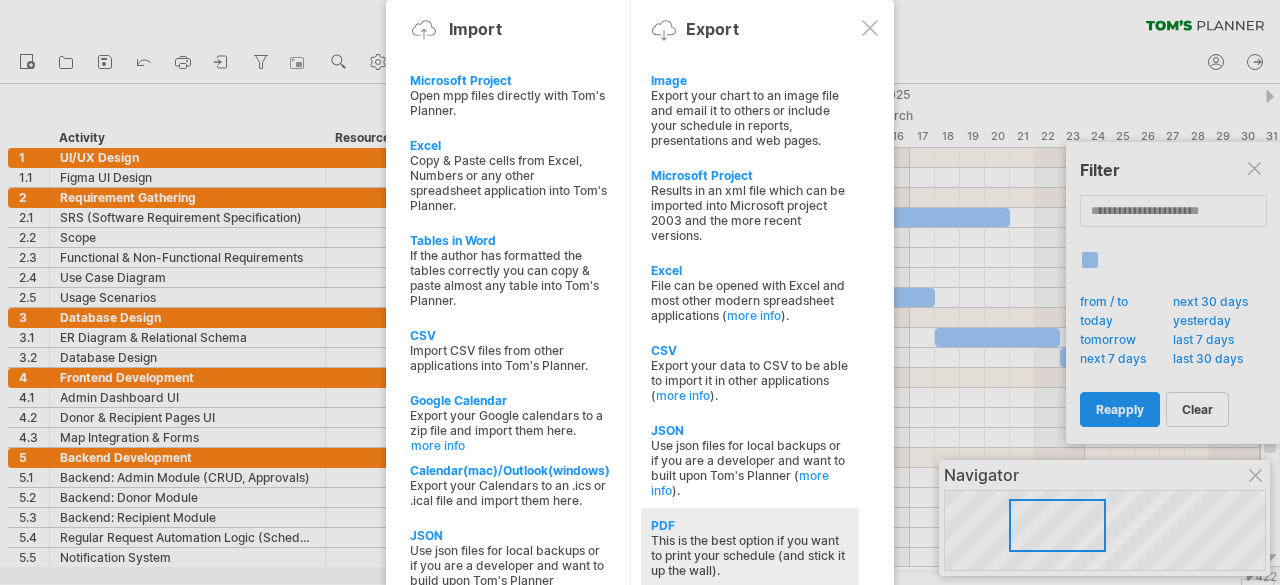 click on "PDF" at bounding box center (750, 80) 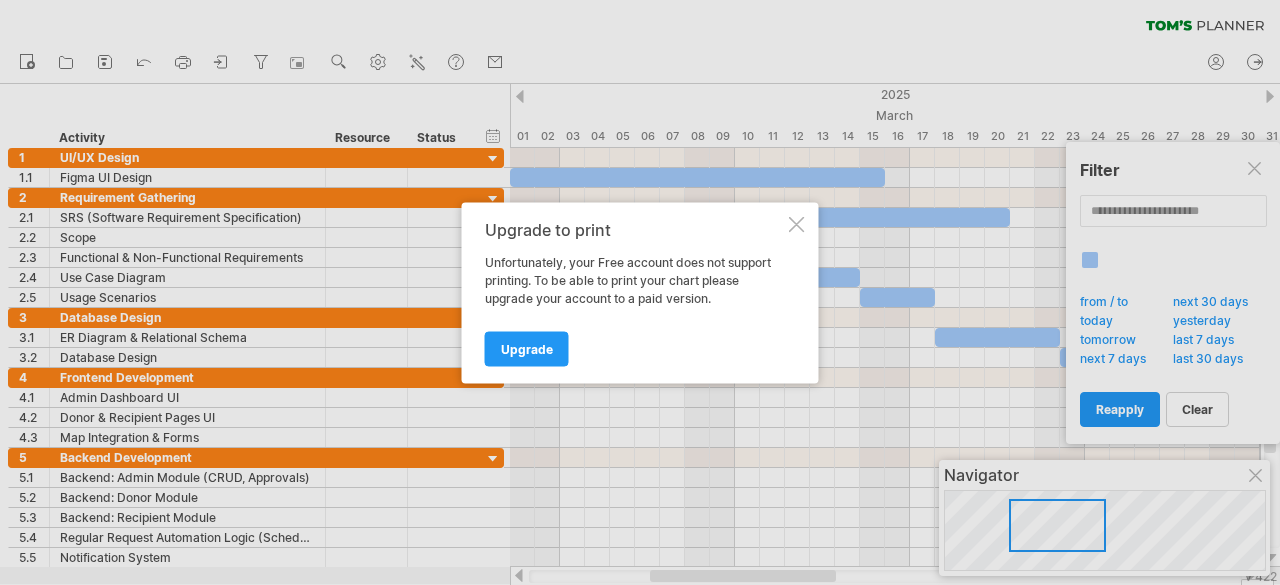 click on "Upgrade to print" at bounding box center [635, 229] 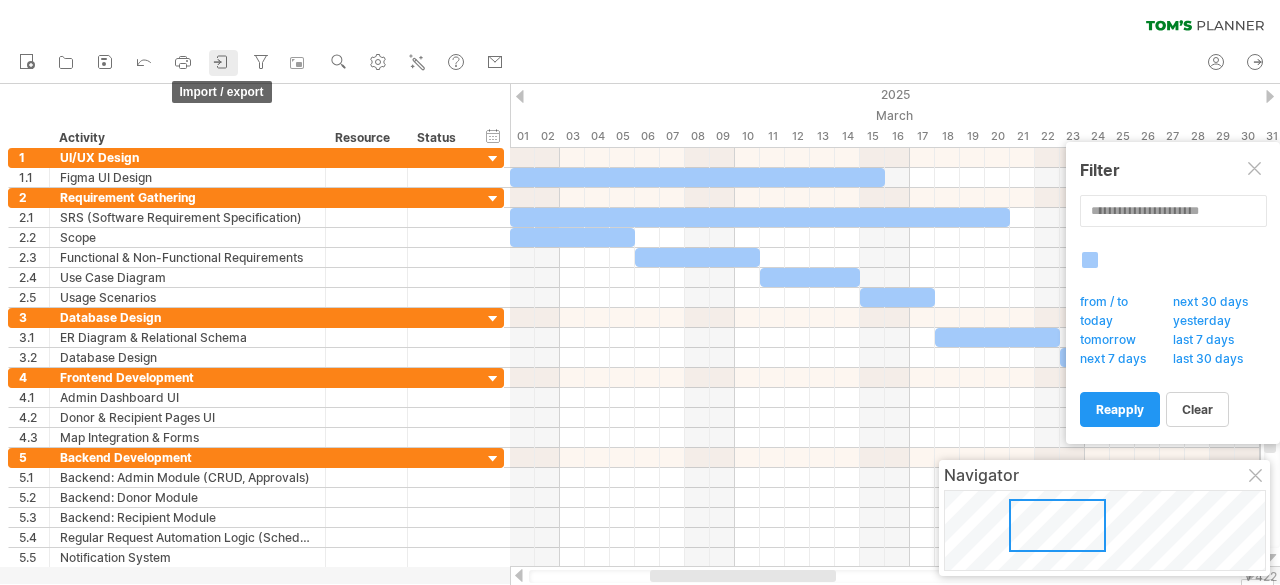 click at bounding box center (222, 62) 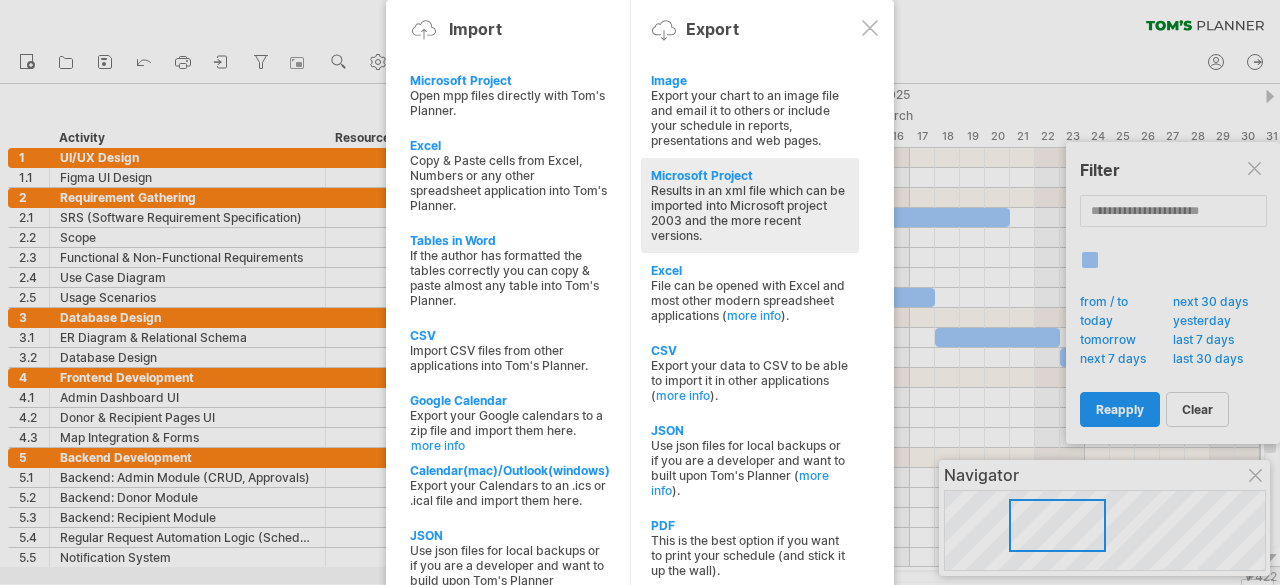 click on "Microsoft Project" at bounding box center [750, 80] 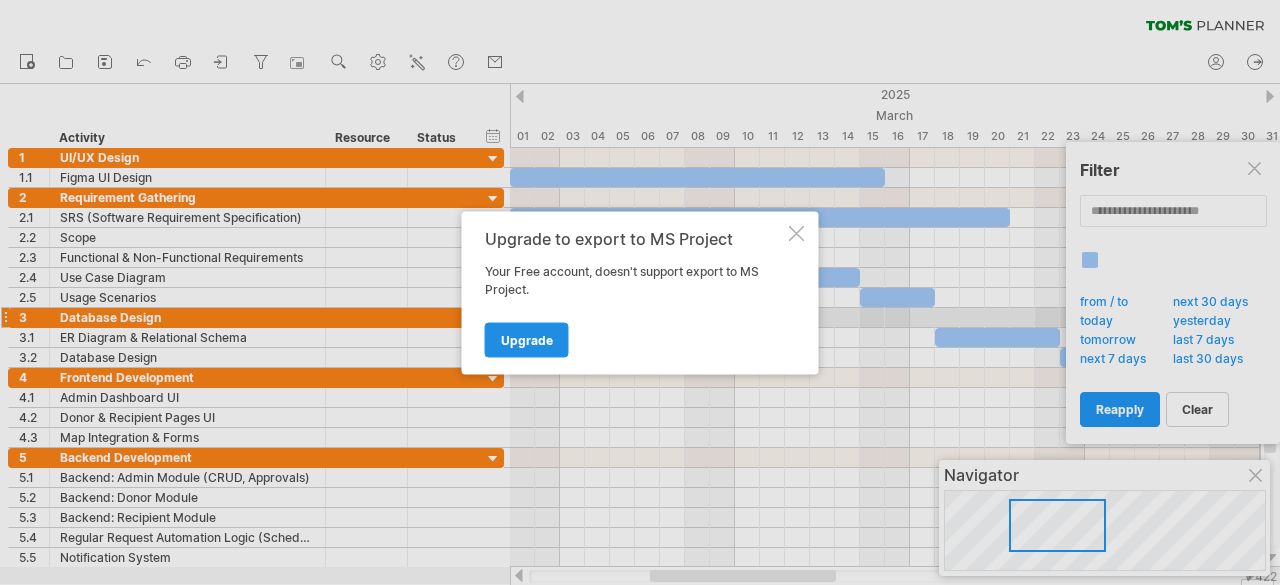 click on "Upgrade" at bounding box center [527, 339] 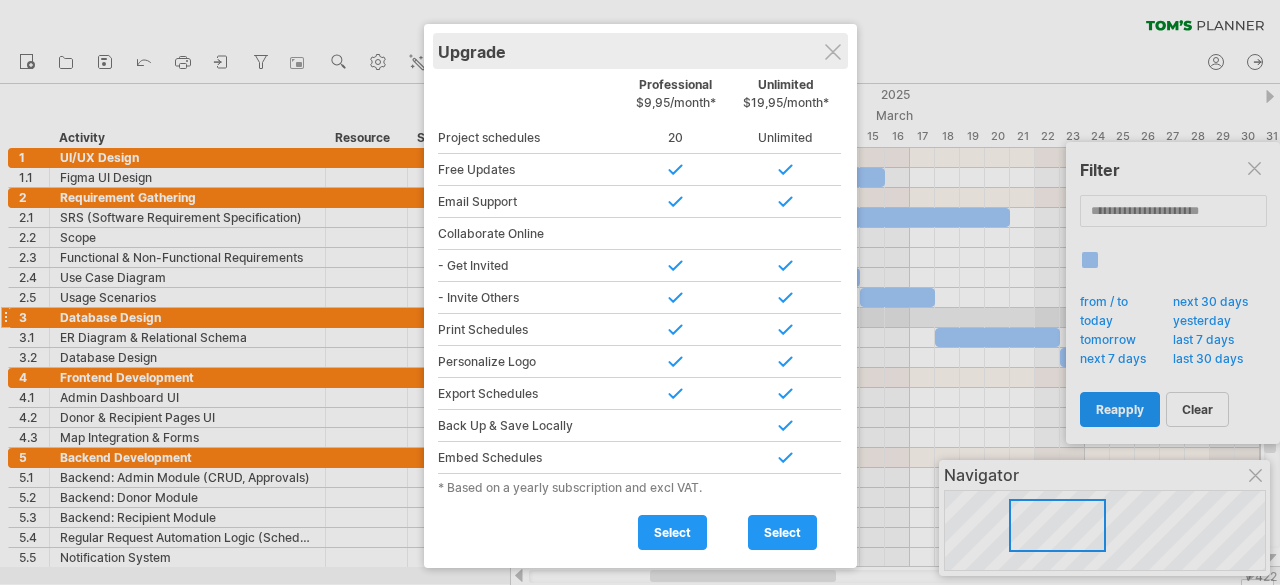 click on "Upgrade" at bounding box center [640, 51] 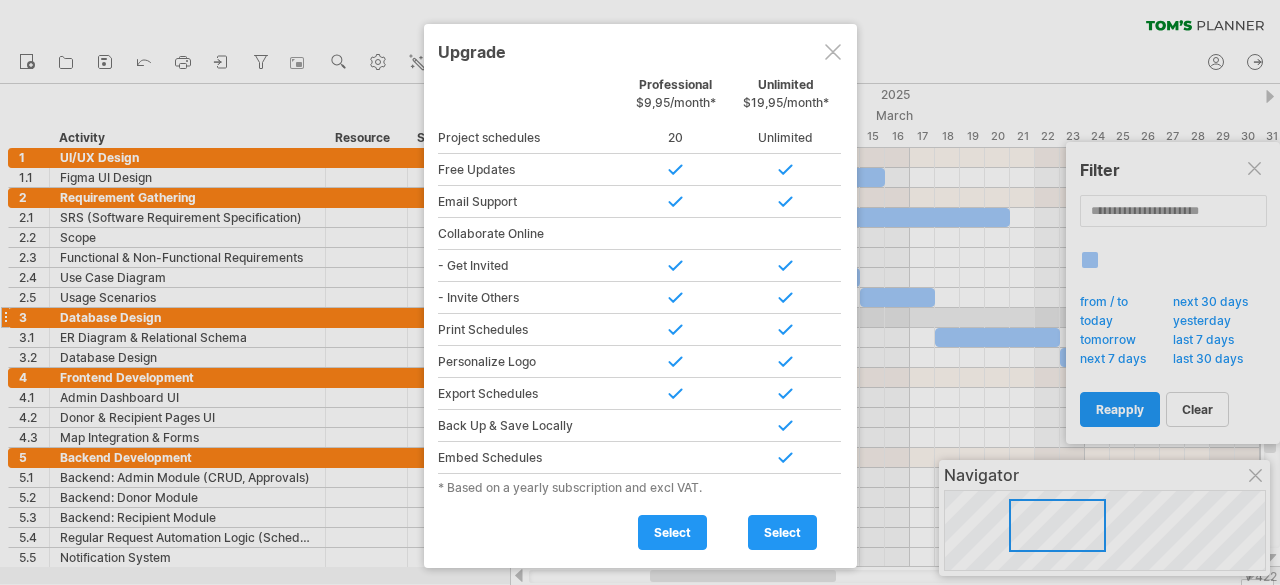 drag, startPoint x: 187, startPoint y: 65, endPoint x: 834, endPoint y: 53, distance: 647.11127 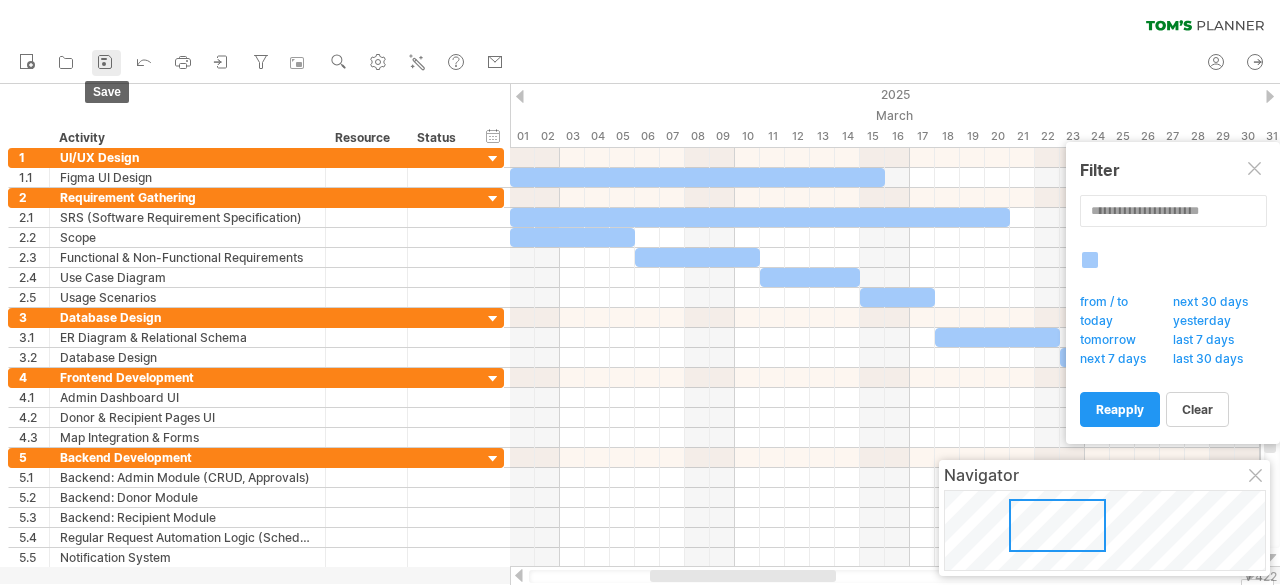 click at bounding box center (105, 62) 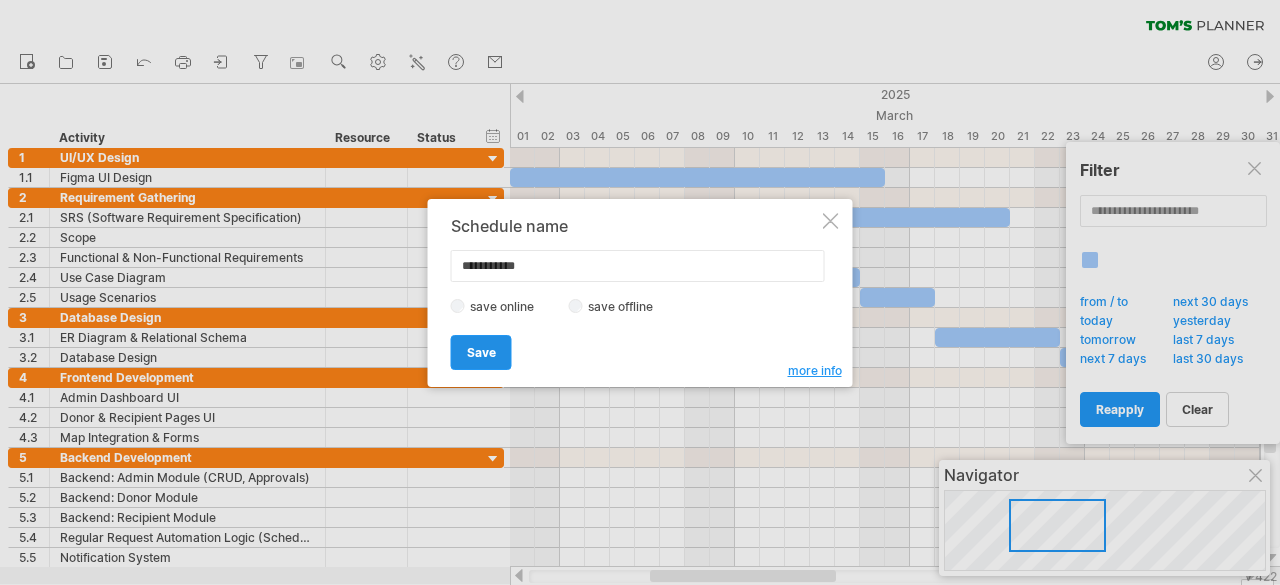 click on "Save" at bounding box center (481, 352) 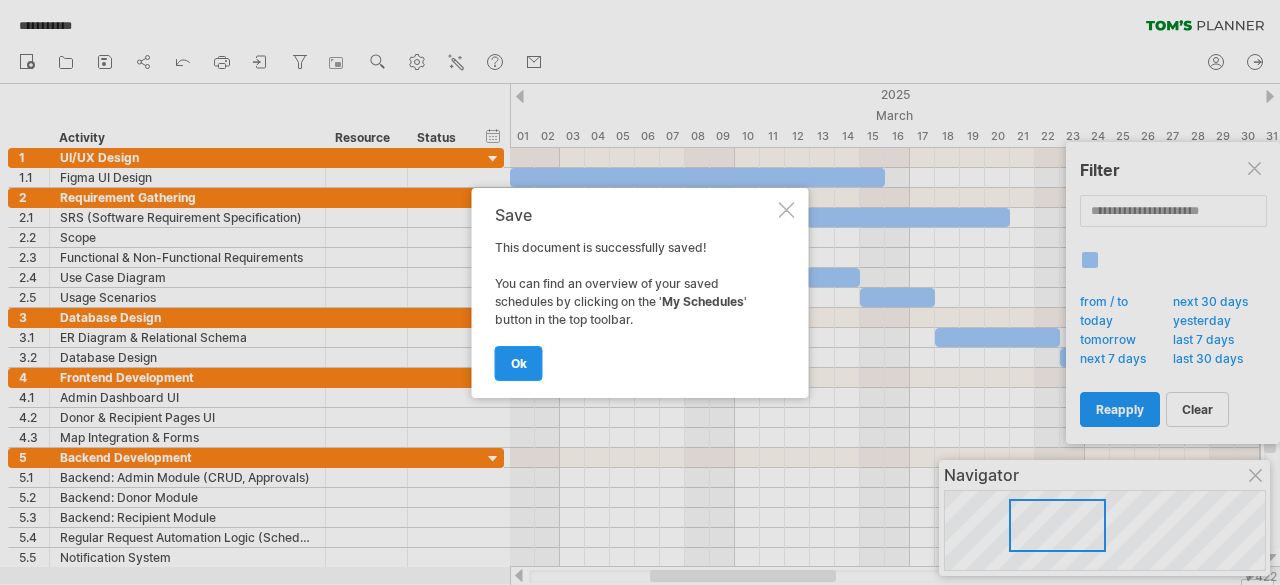 click on "ok" at bounding box center [519, 363] 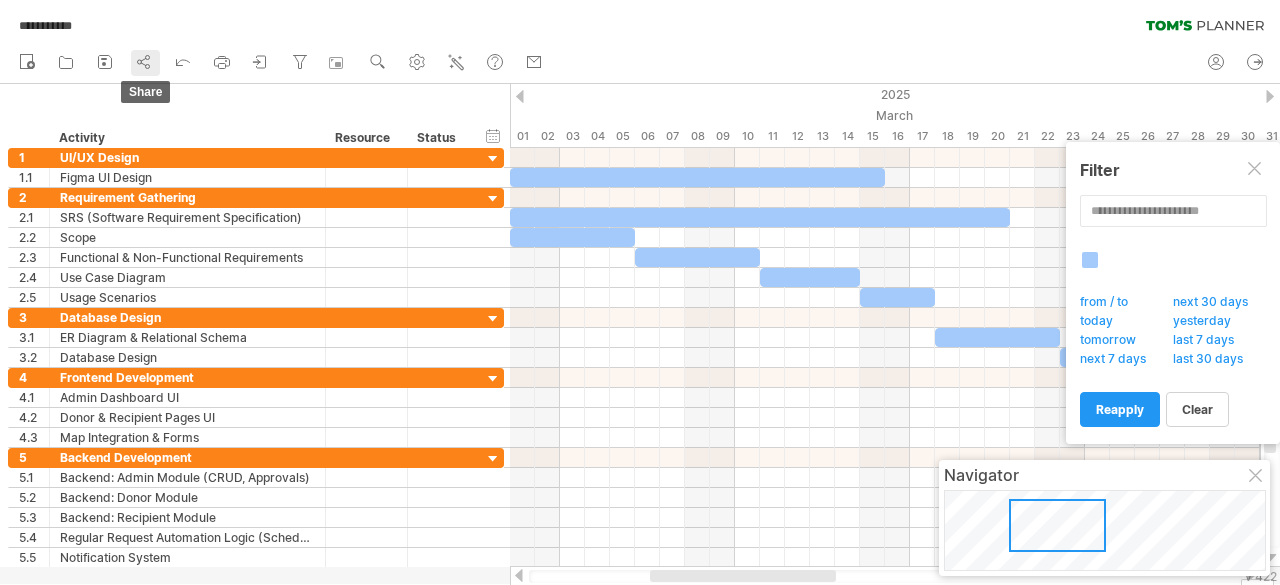click at bounding box center (144, 62) 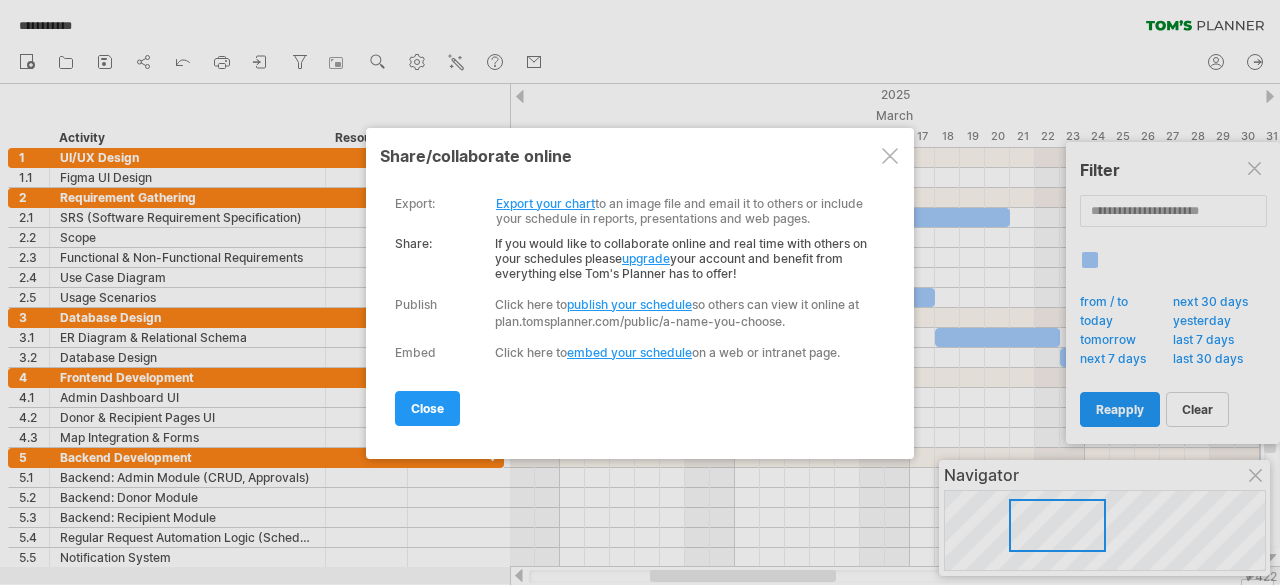 click on "Export your chart" at bounding box center [545, 203] 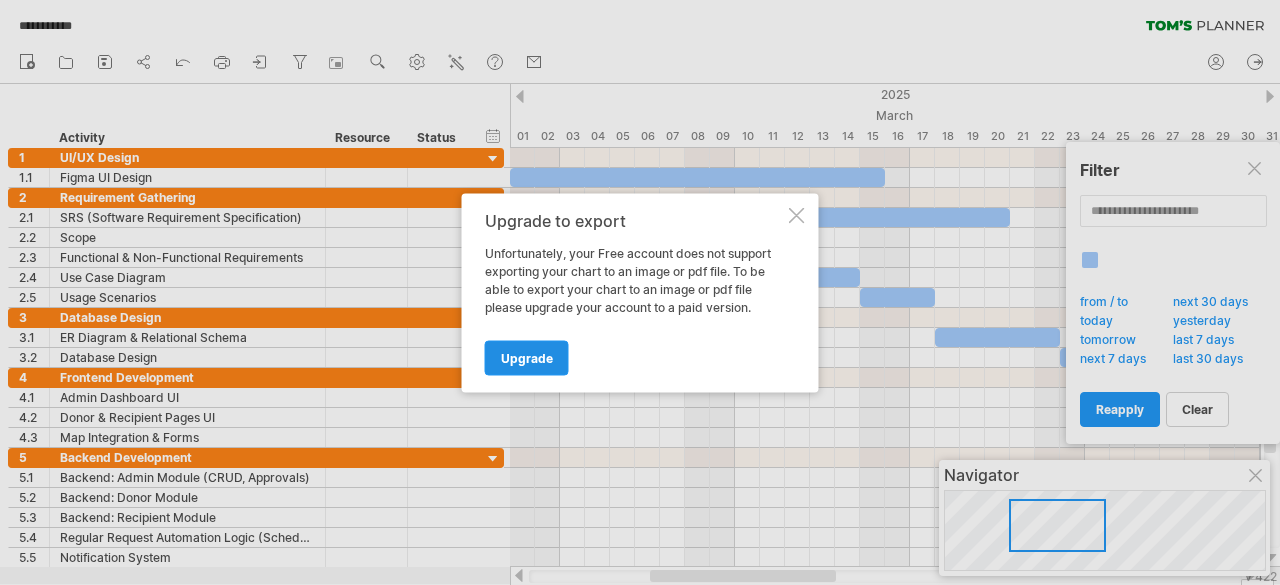click on "Upgrade" at bounding box center [527, 357] 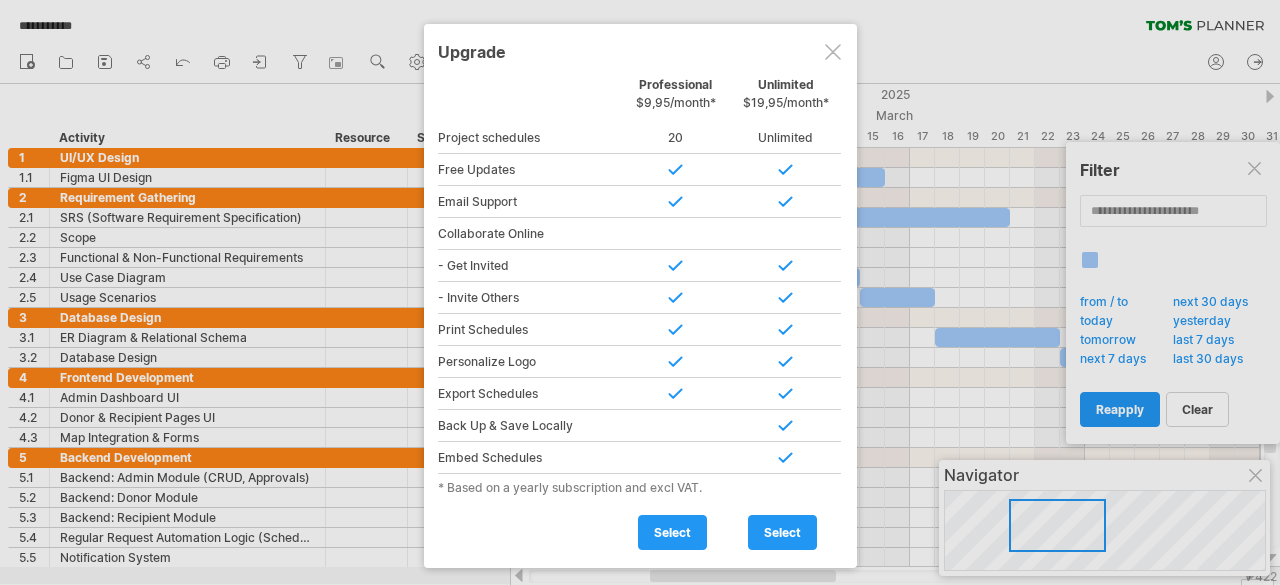 click at bounding box center [833, 52] 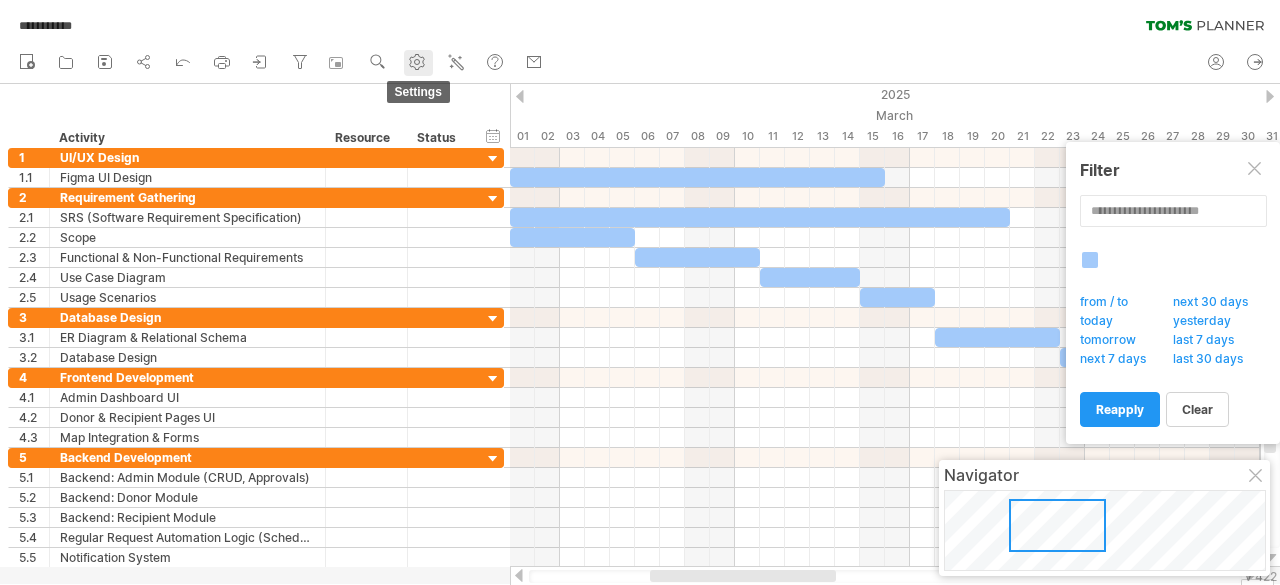 click at bounding box center [417, 62] 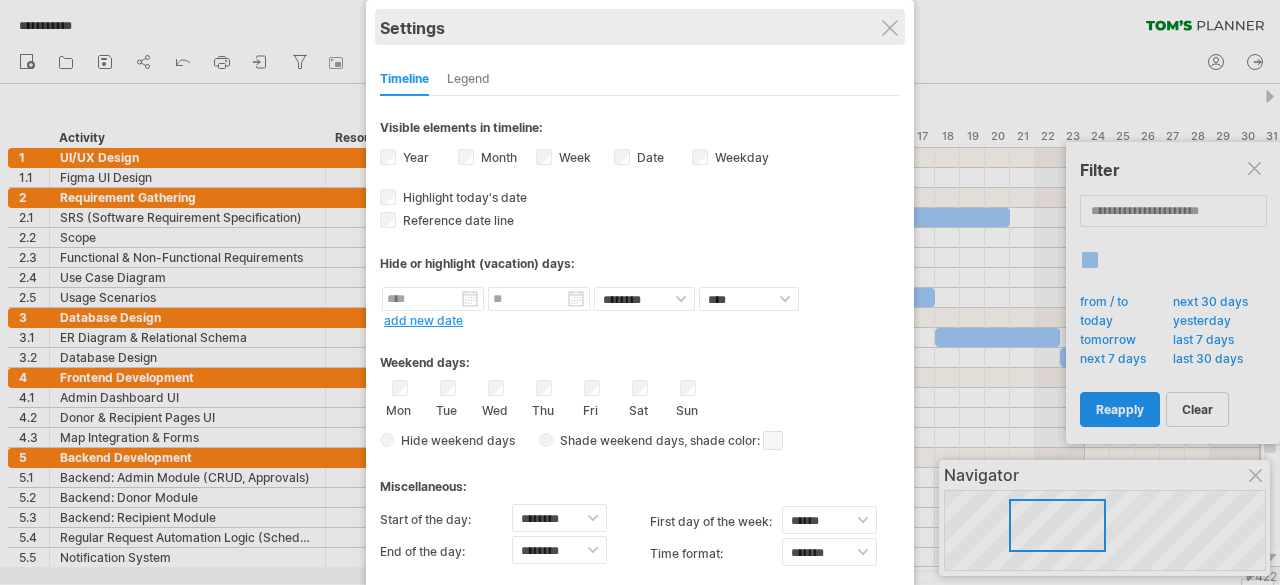 click on "Settings" at bounding box center [640, 27] 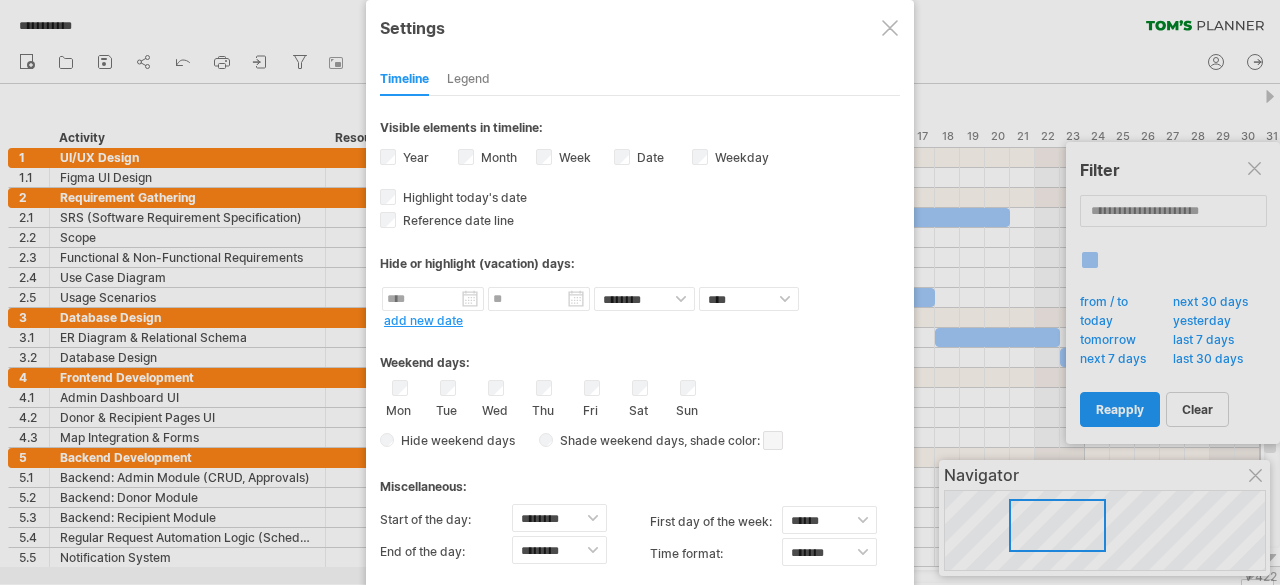 click at bounding box center [890, 28] 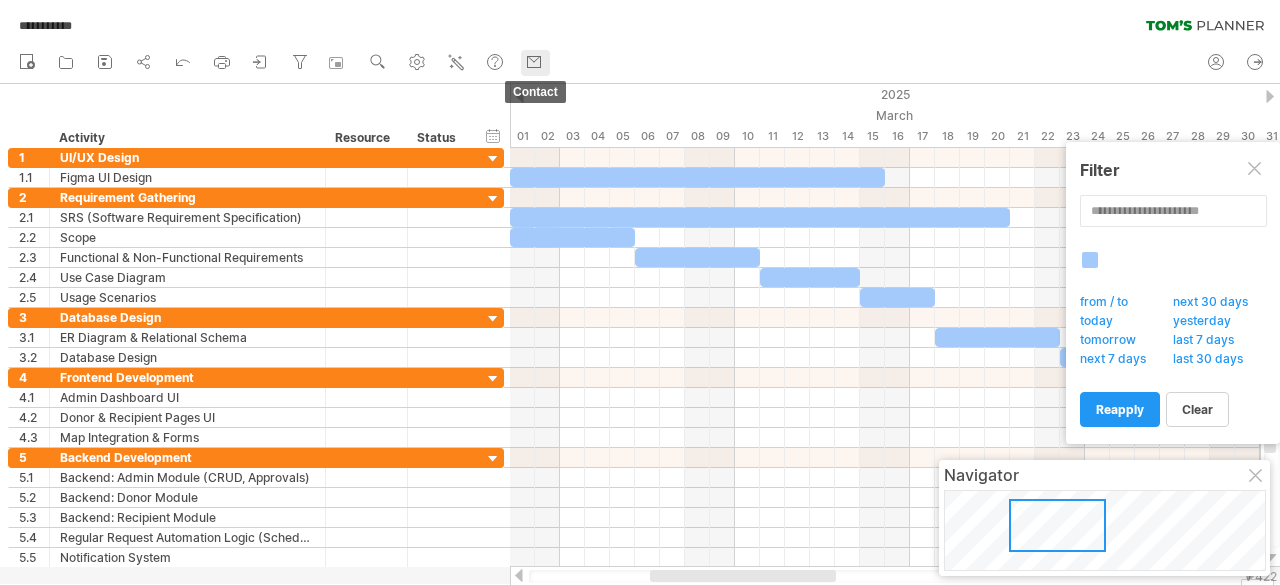 click at bounding box center (534, 62) 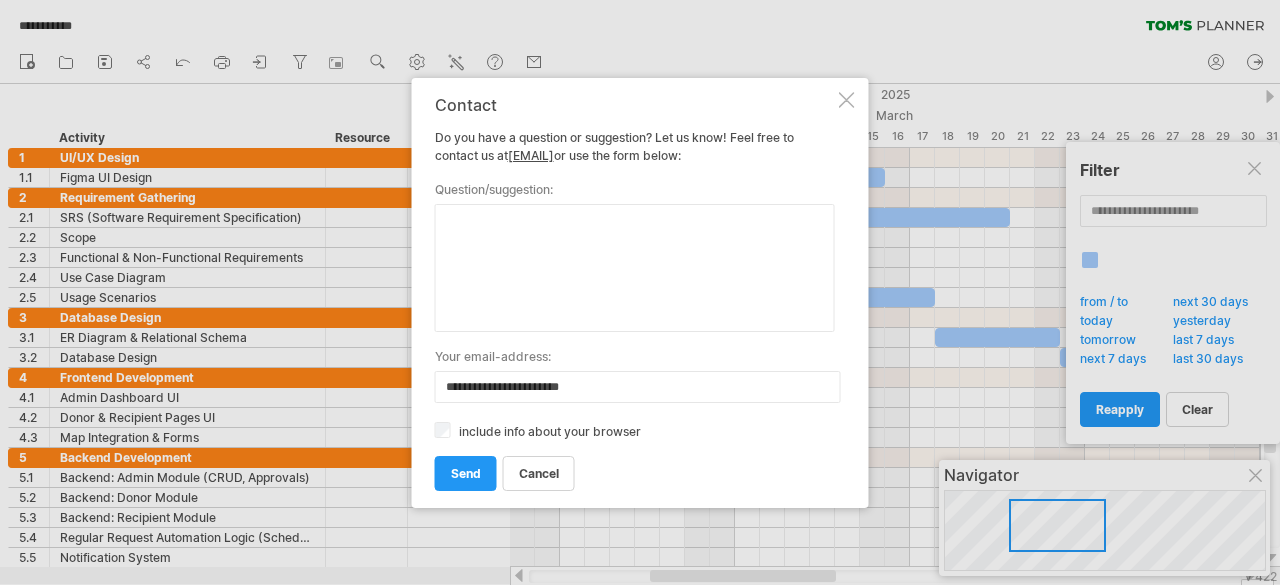 click at bounding box center [847, 100] 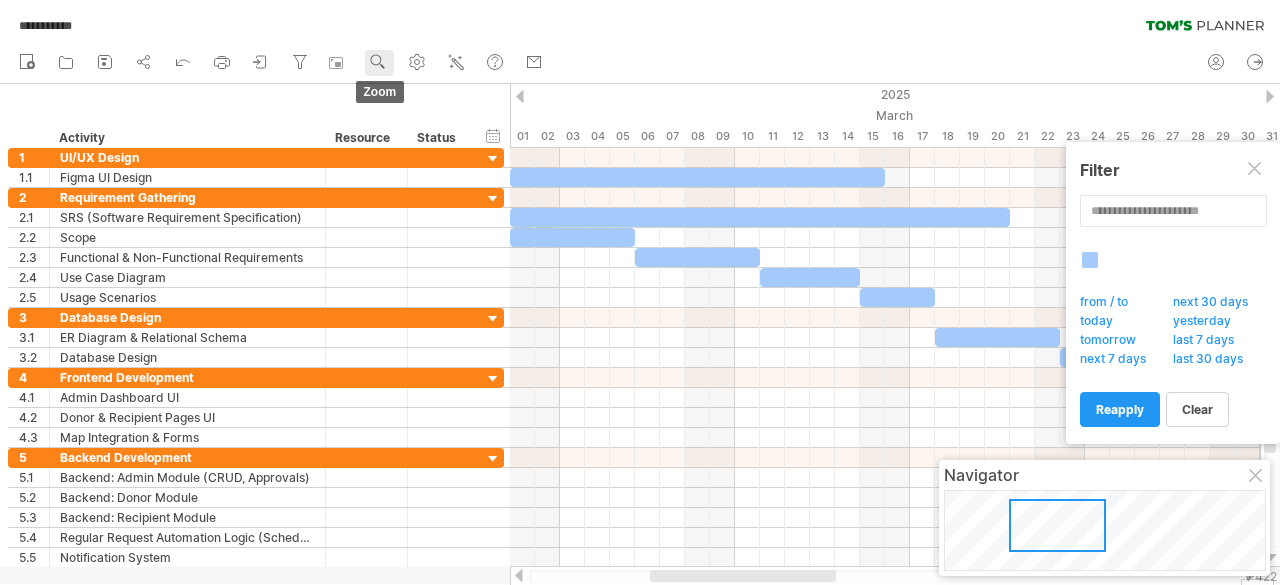 click at bounding box center (376, 60) 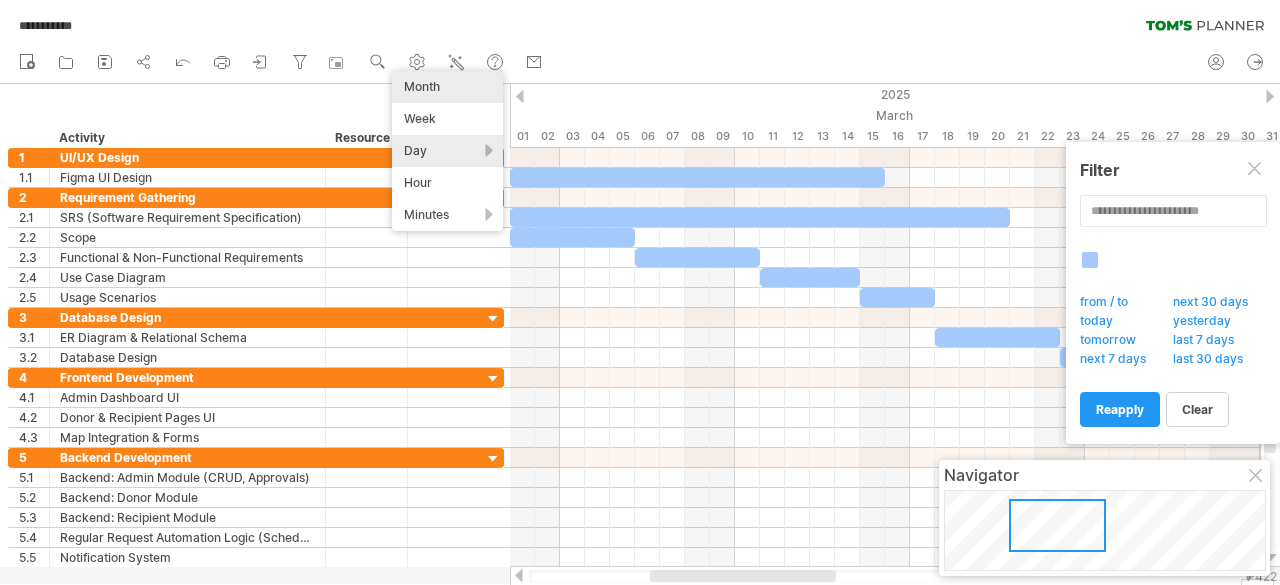 click on "Month" at bounding box center (447, 87) 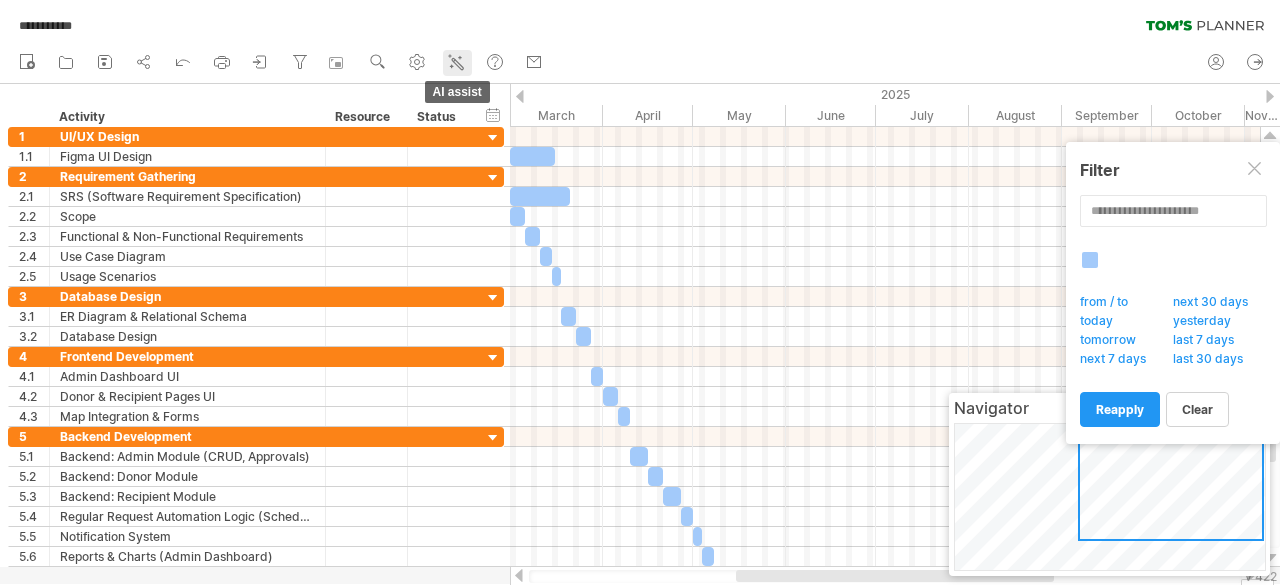 click at bounding box center [456, 62] 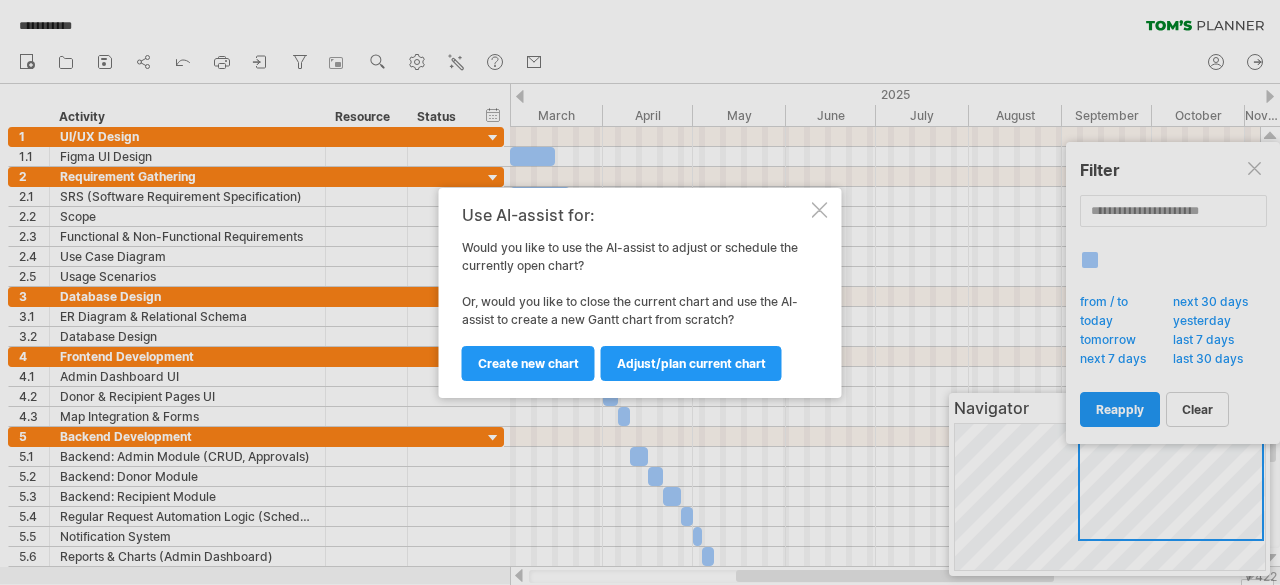 click at bounding box center (820, 210) 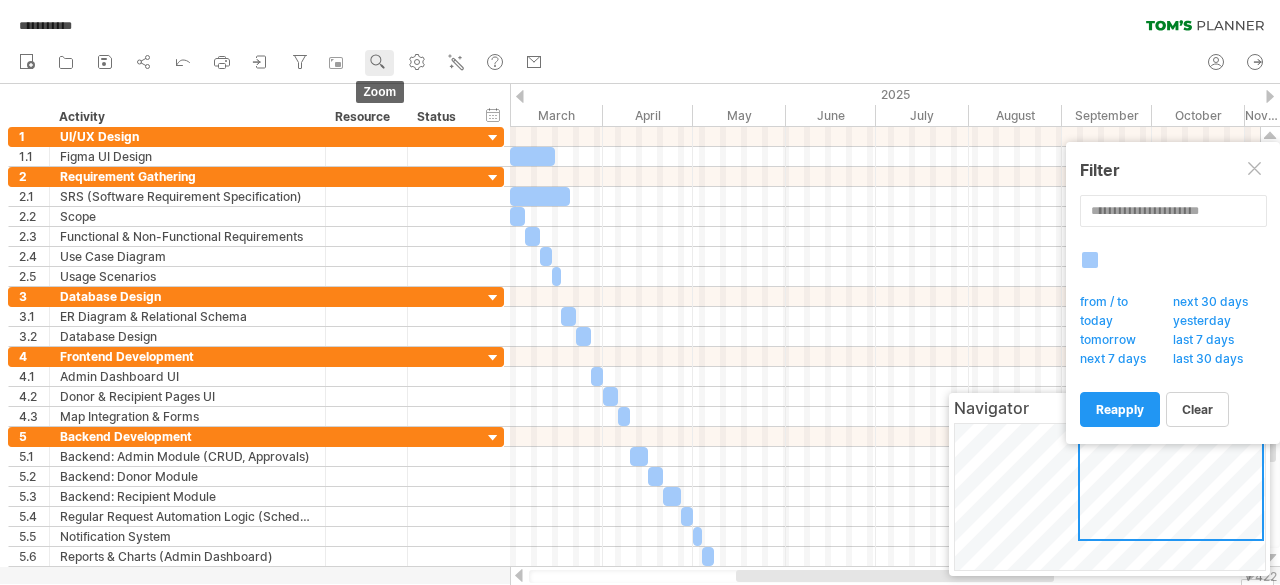 click at bounding box center (378, 62) 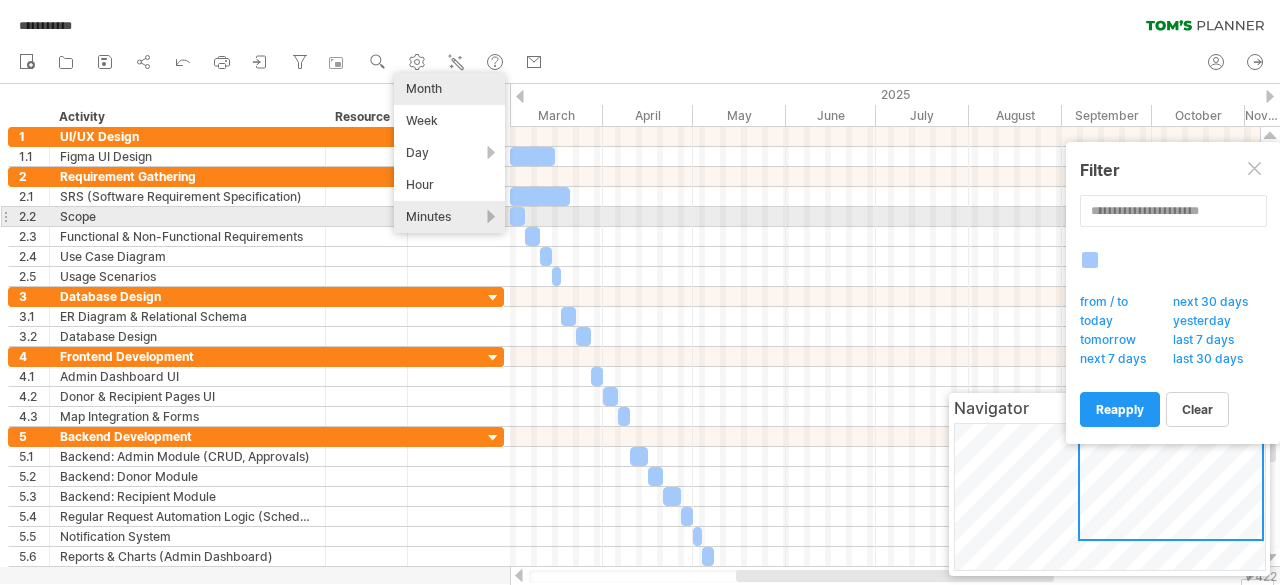 click on "Minutes" at bounding box center (449, 217) 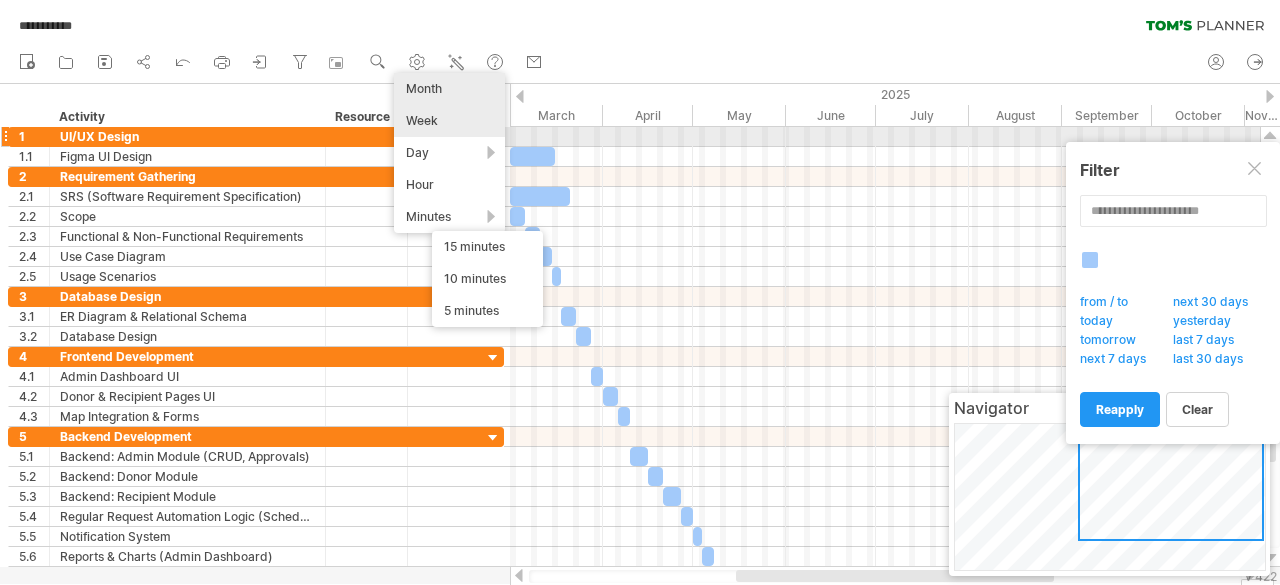 click on "Week" at bounding box center [449, 121] 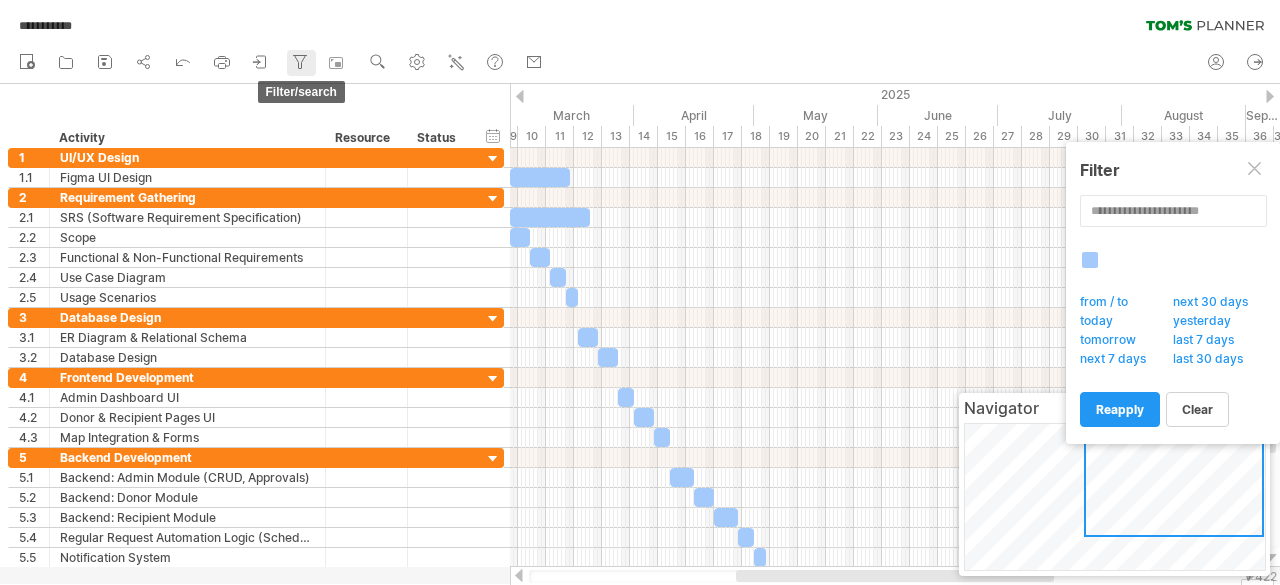 click at bounding box center [300, 62] 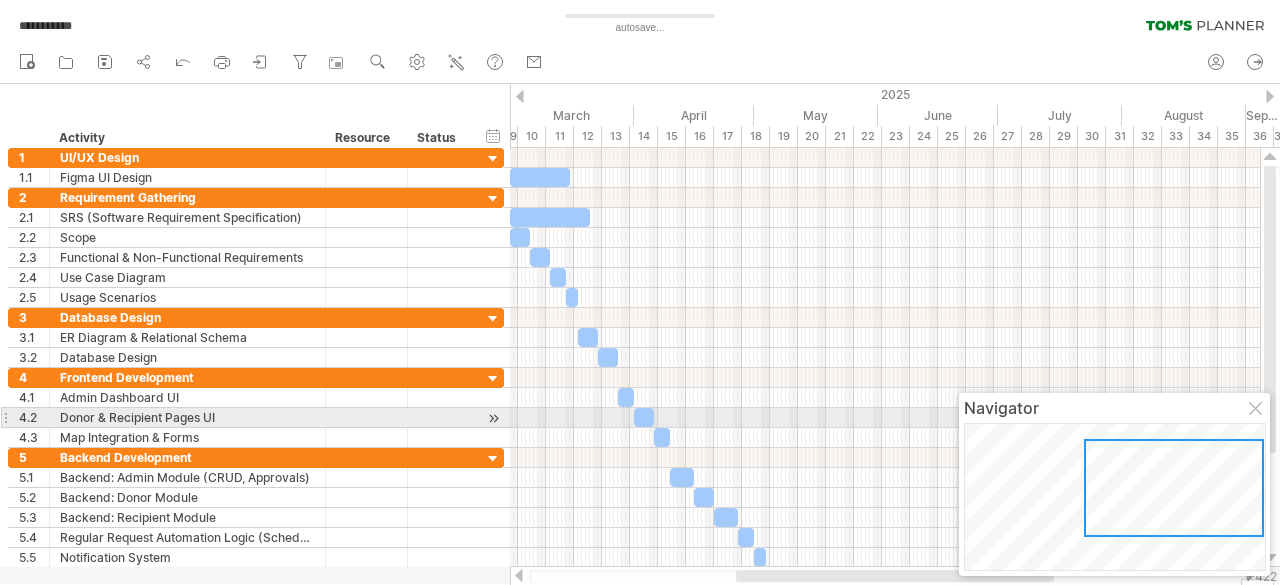 click at bounding box center (1257, 410) 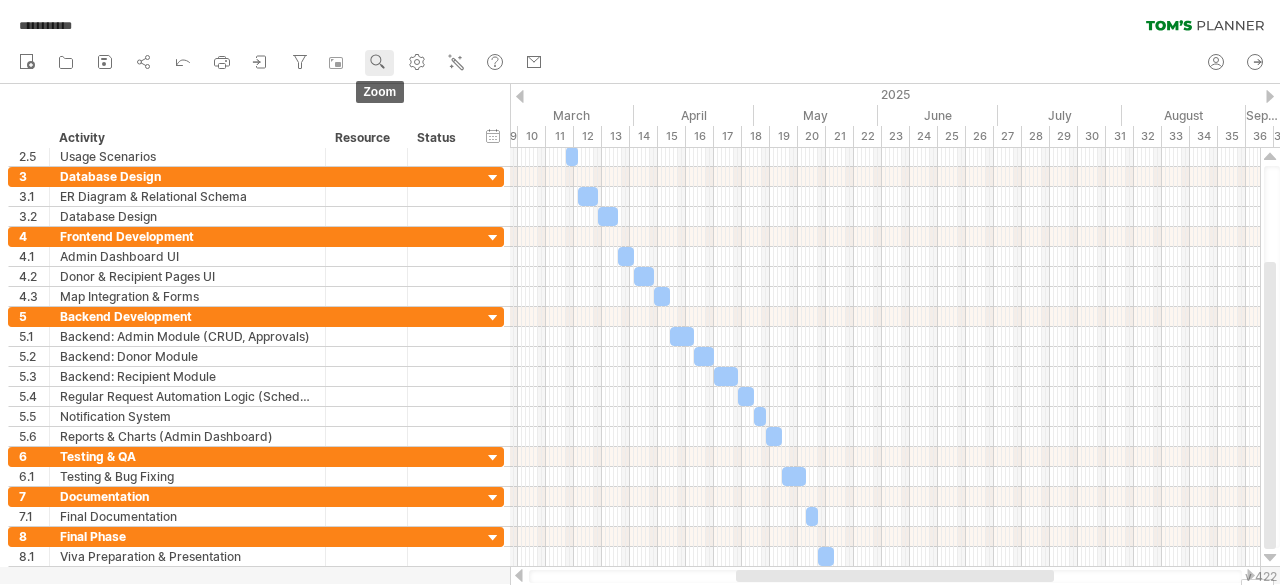 click on "zoom" at bounding box center (379, 63) 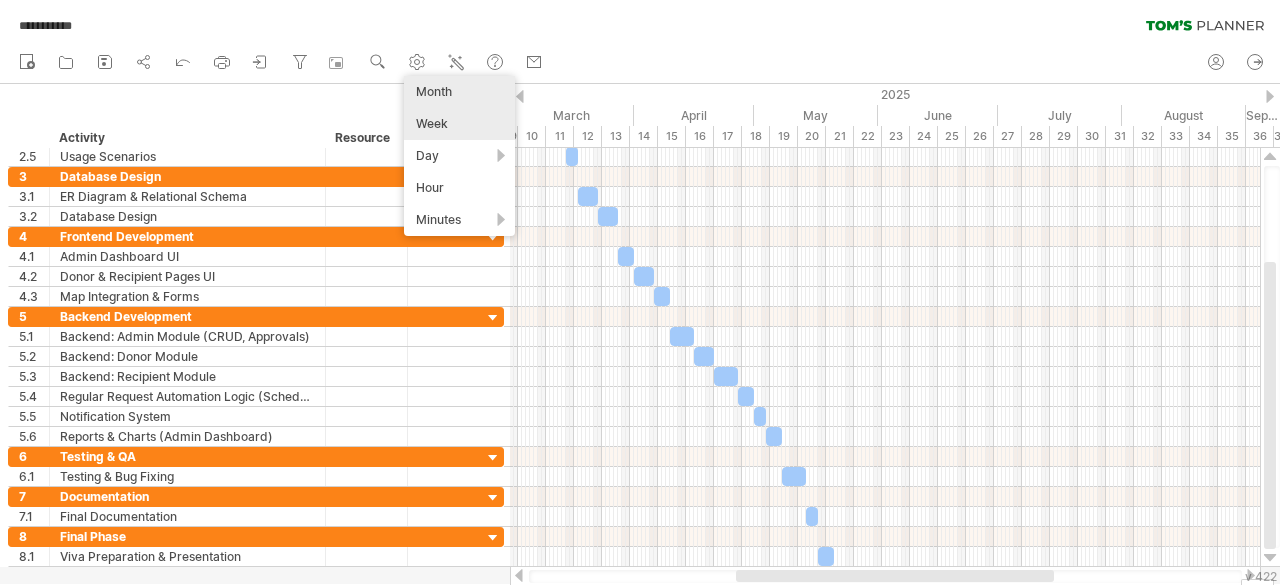 click on "Month" at bounding box center [459, 92] 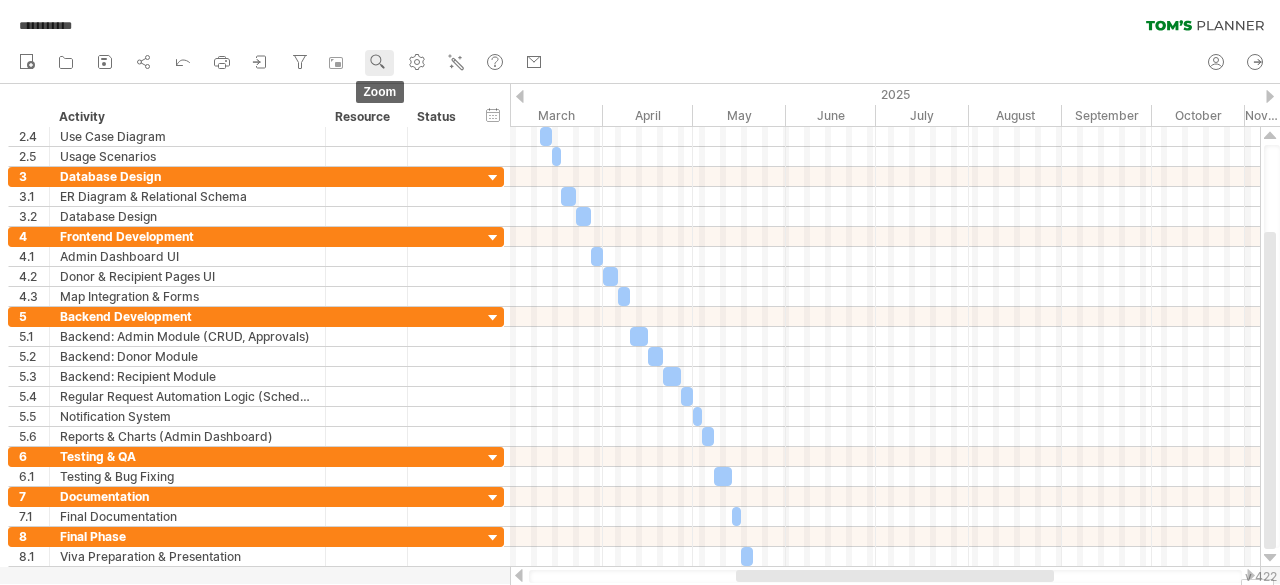click at bounding box center [378, 62] 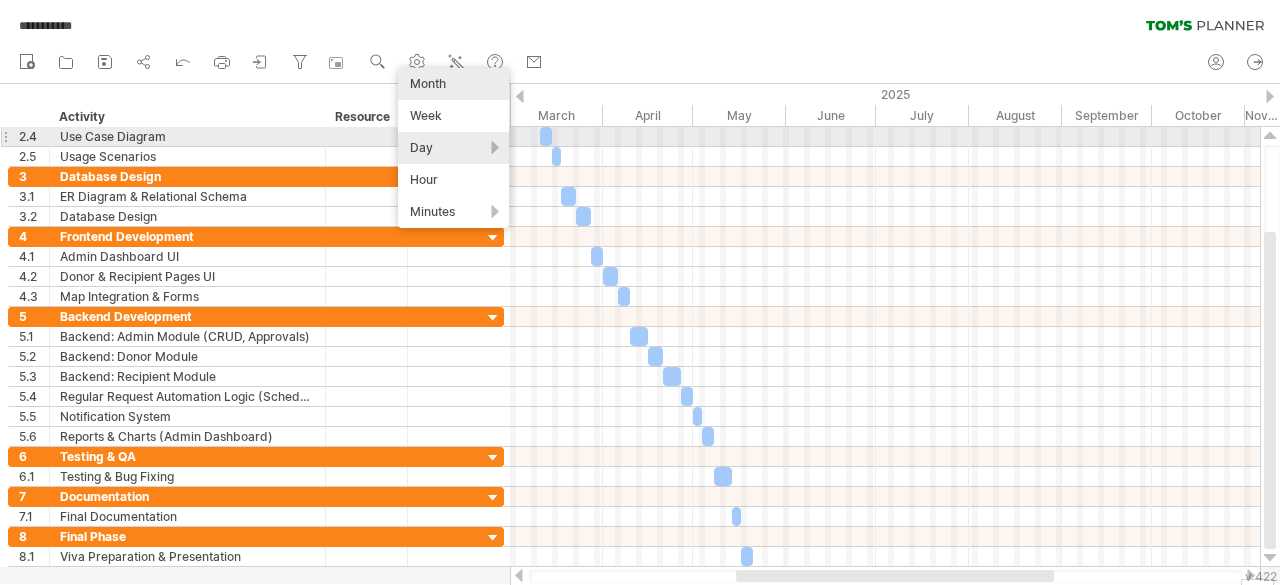 click on "Day" at bounding box center [453, 148] 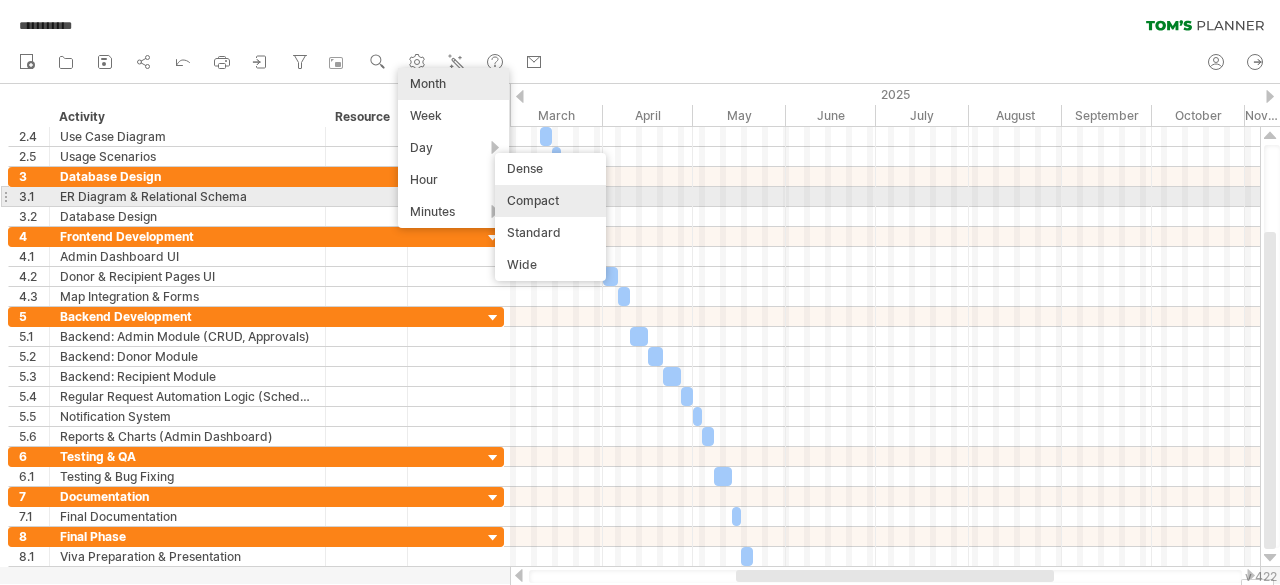 click on "Compact" at bounding box center (550, 201) 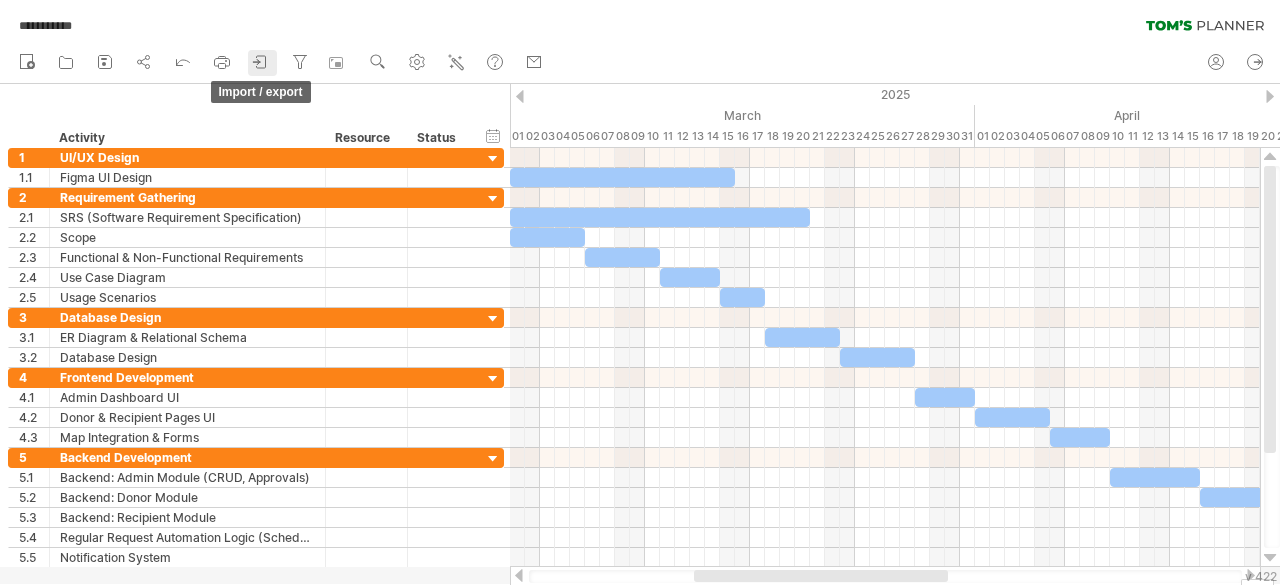 click at bounding box center (261, 62) 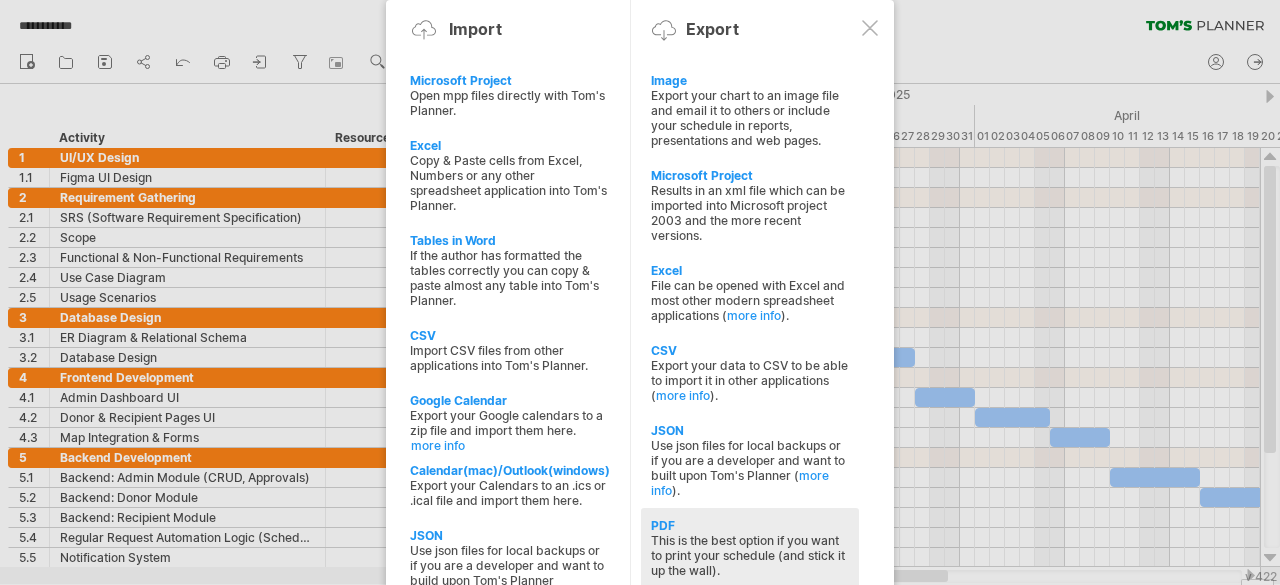 click on "This is the best option if you want to print your schedule (and stick it up the wall)." at bounding box center [750, 118] 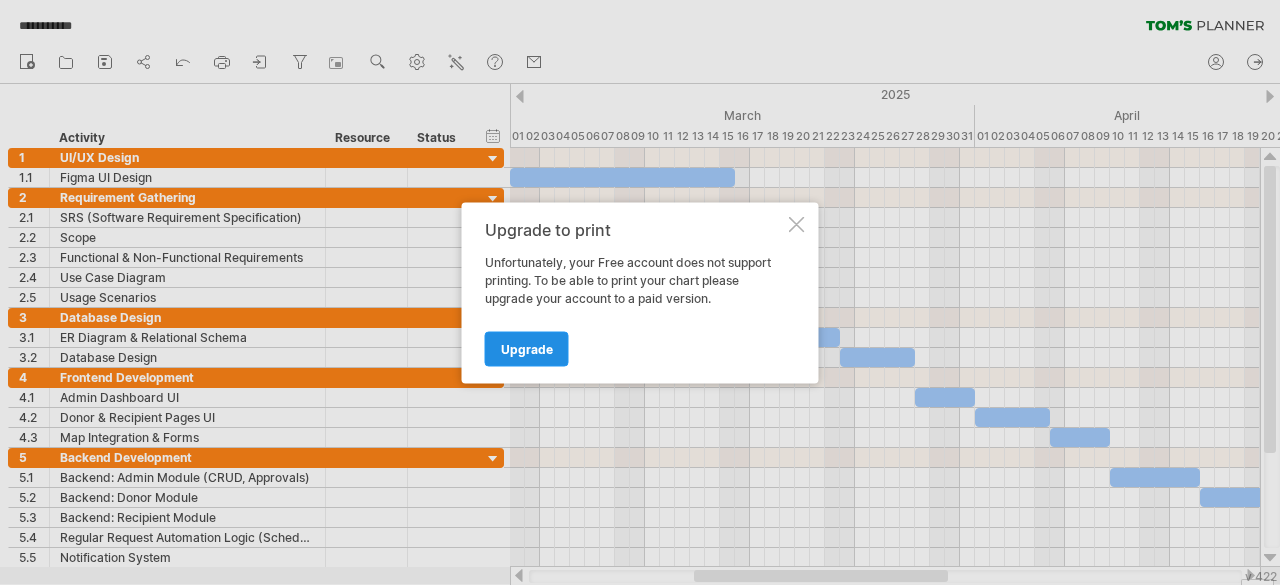 click on "Upgrade" at bounding box center (527, 348) 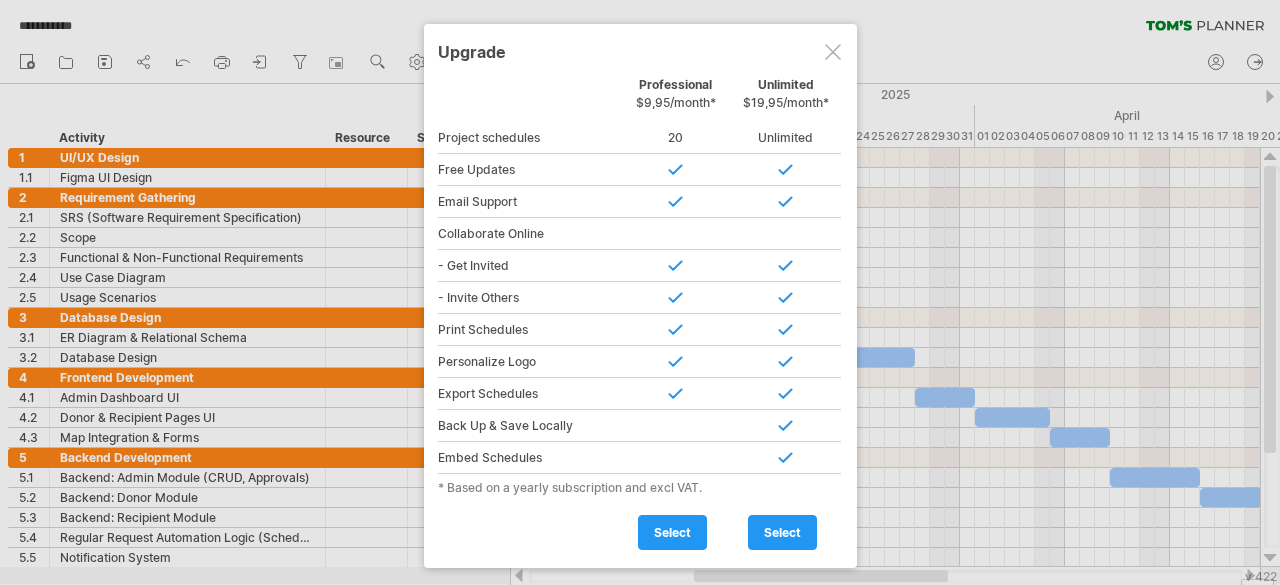 click at bounding box center [833, 52] 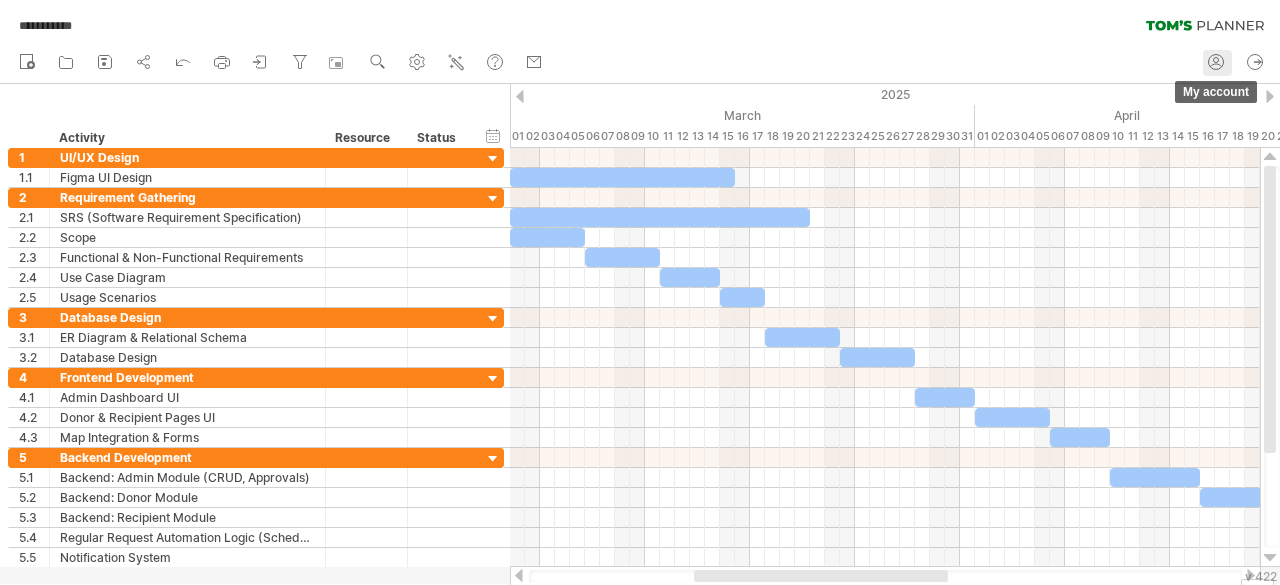 click at bounding box center [1216, 62] 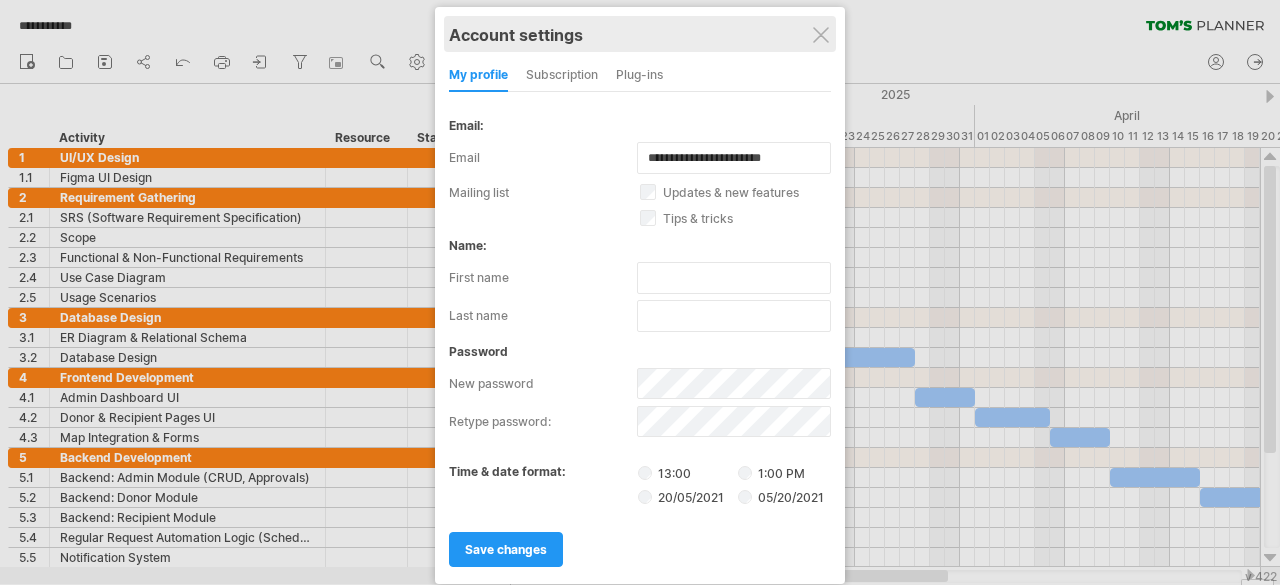 click on "Account settings" at bounding box center [640, 34] 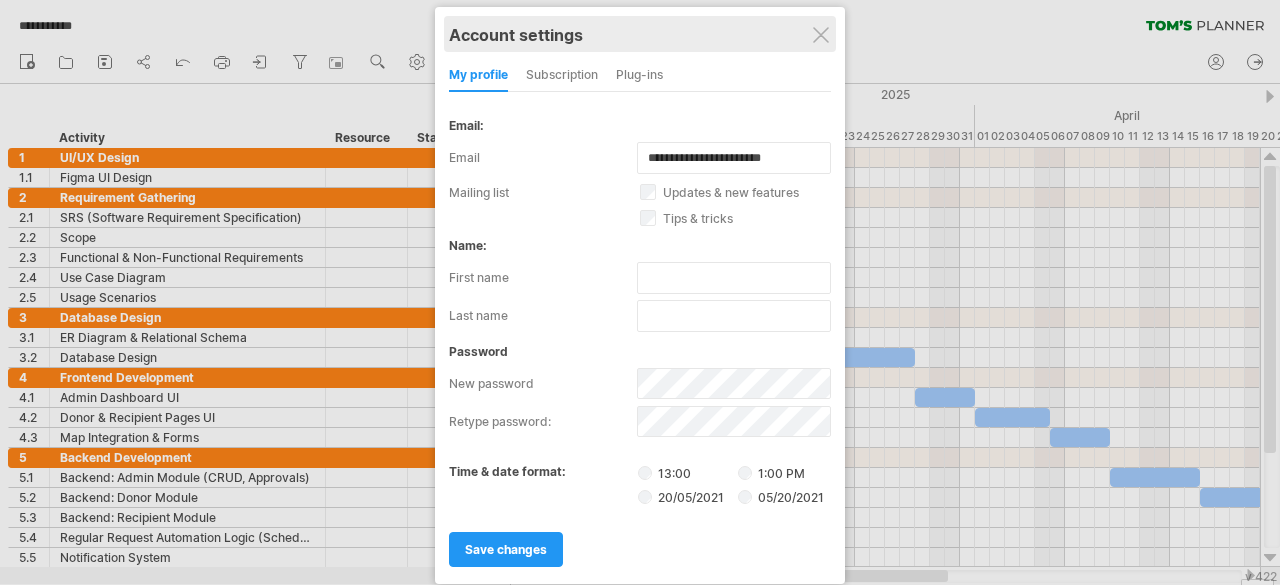 click on "Account settings" at bounding box center [640, 34] 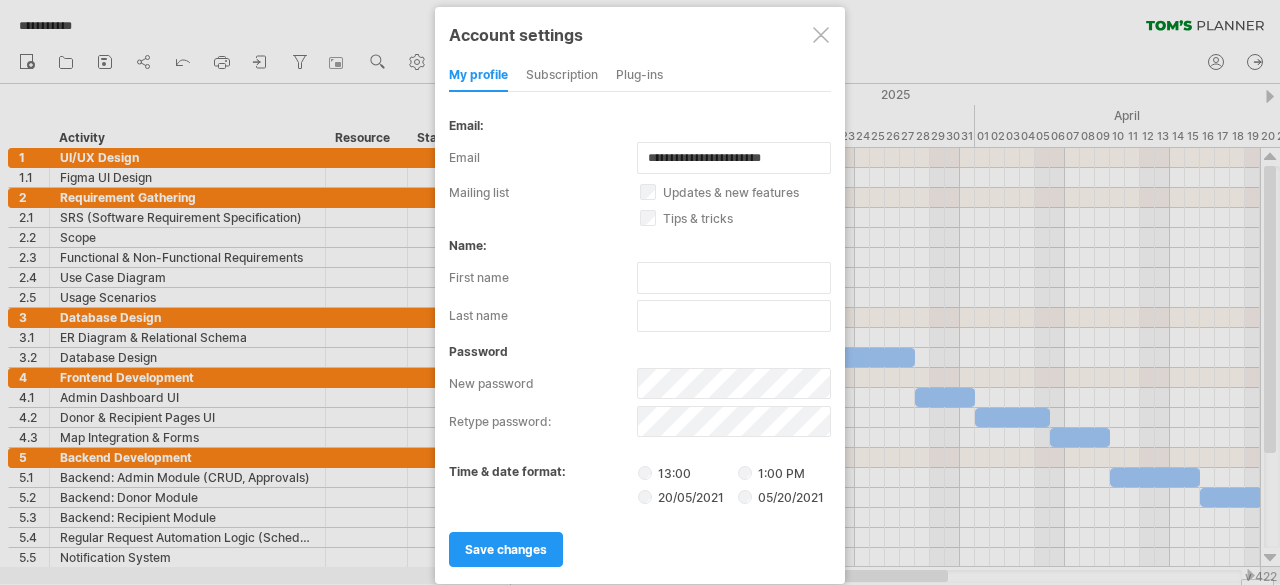 click at bounding box center (821, 35) 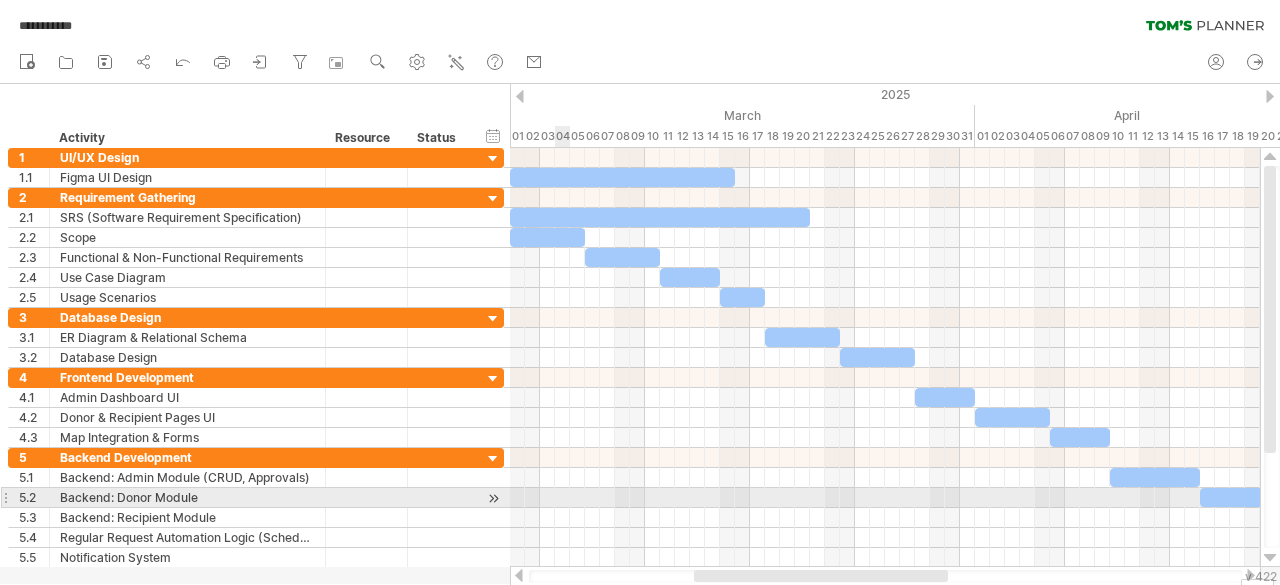 drag, startPoint x: 0, startPoint y: 91, endPoint x: 566, endPoint y: 494, distance: 694.8129 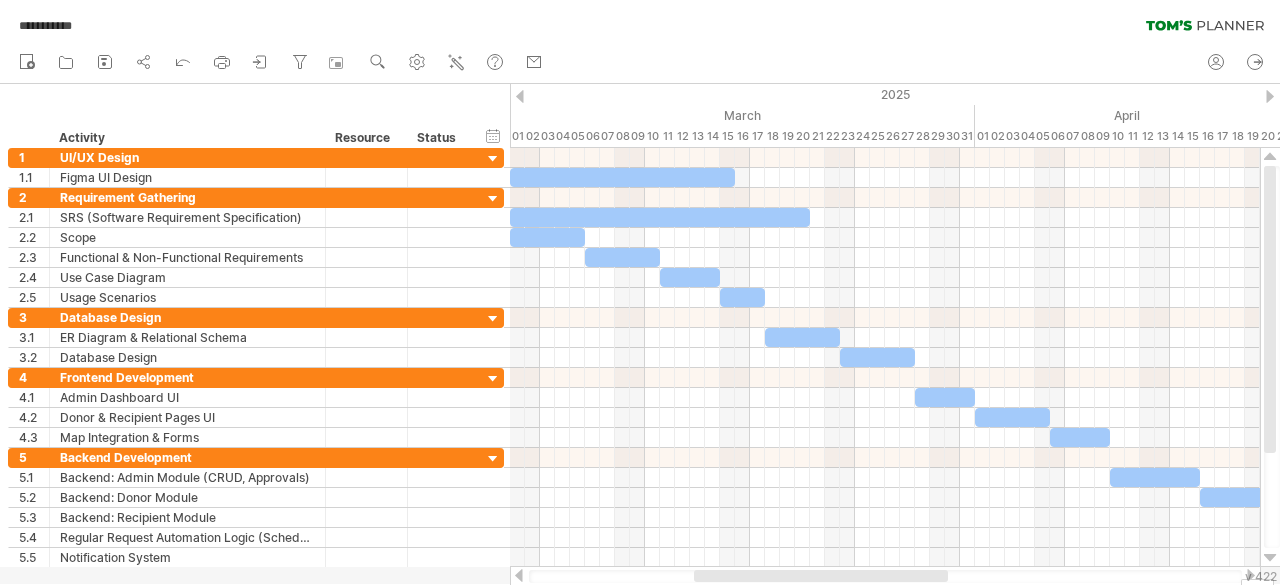 click on "new" at bounding box center [640, 63] 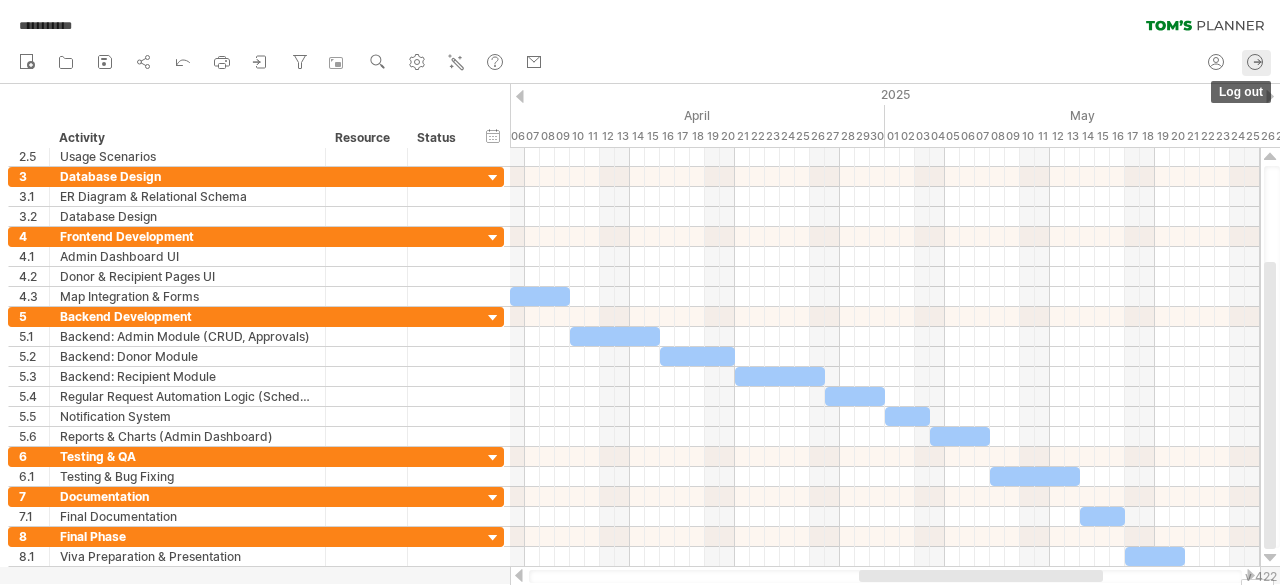 click at bounding box center (1255, 62) 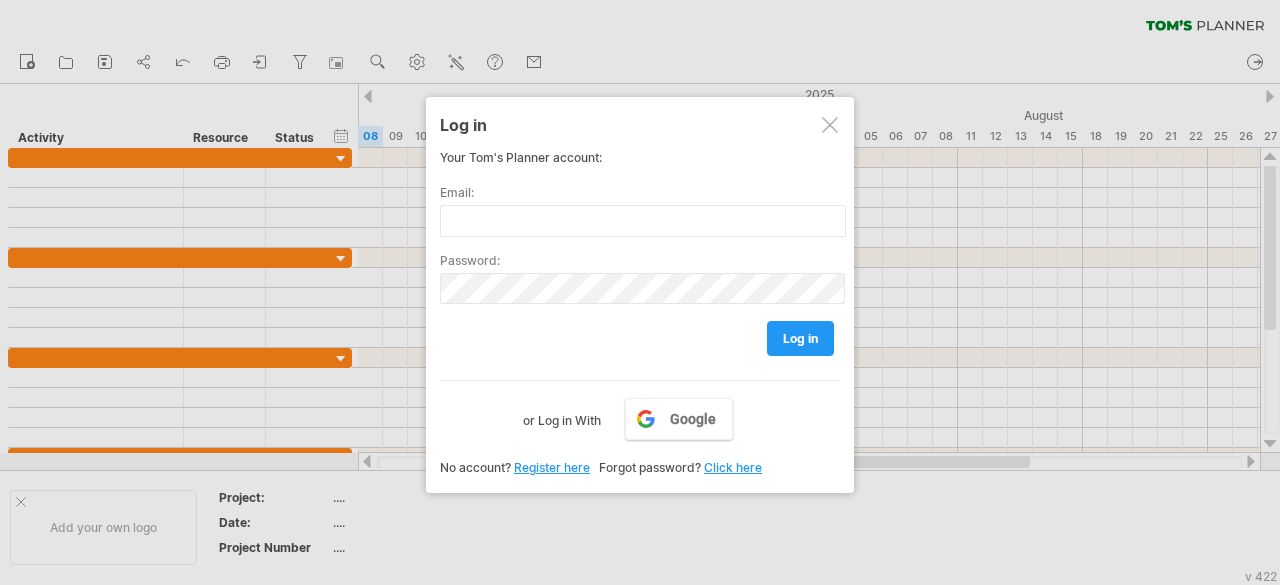 click at bounding box center (830, 125) 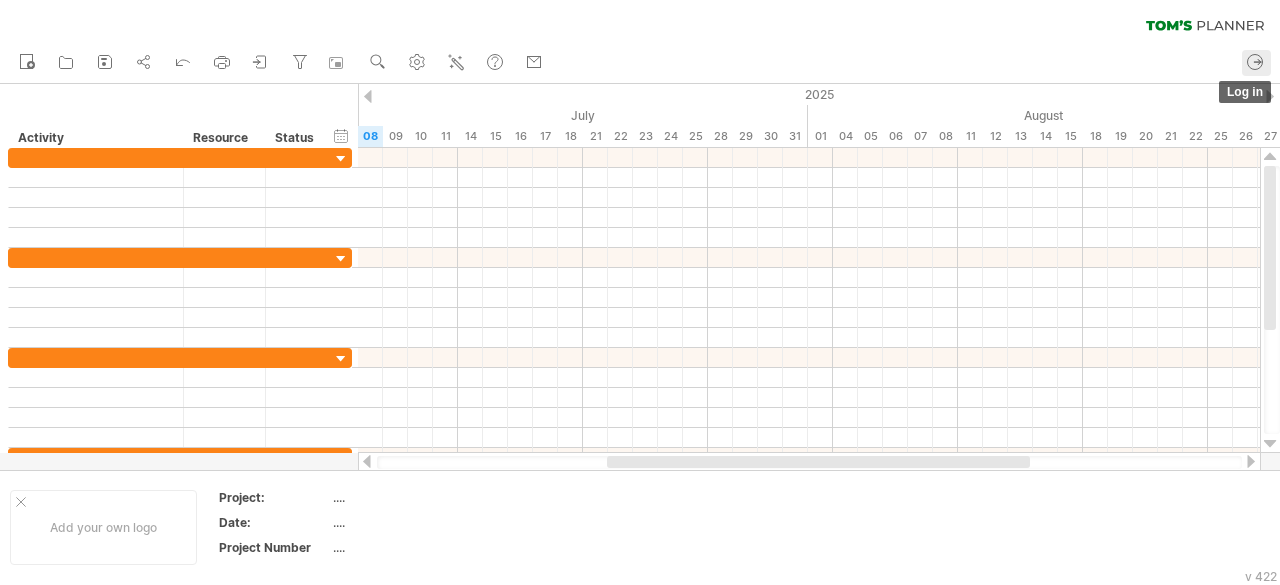 click at bounding box center (1255, 62) 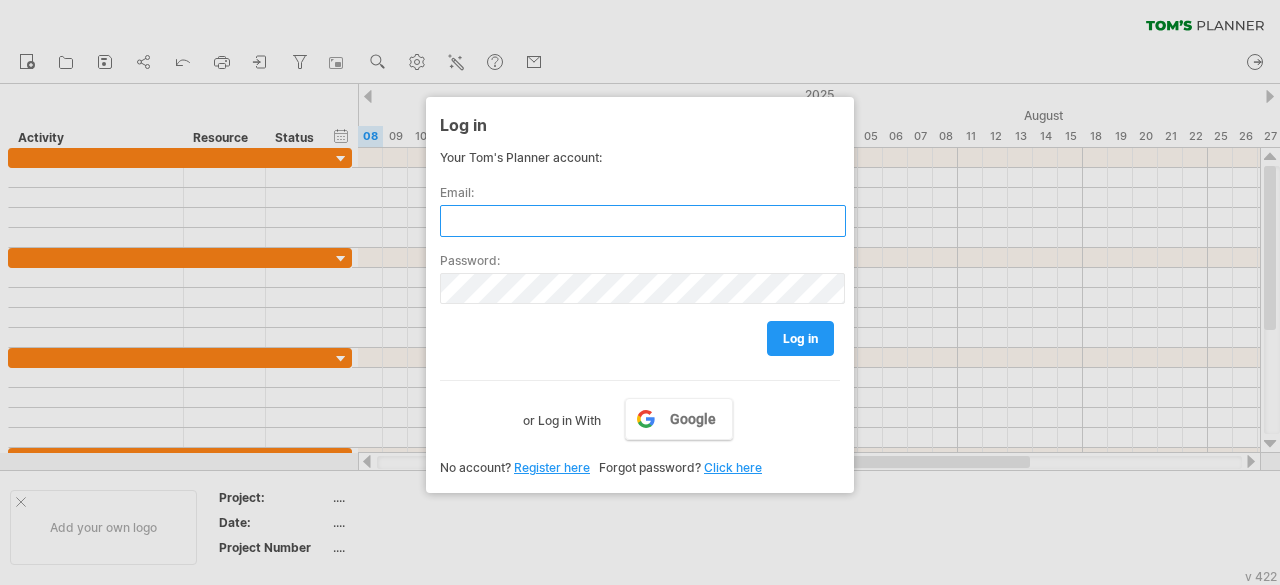 click at bounding box center [643, 221] 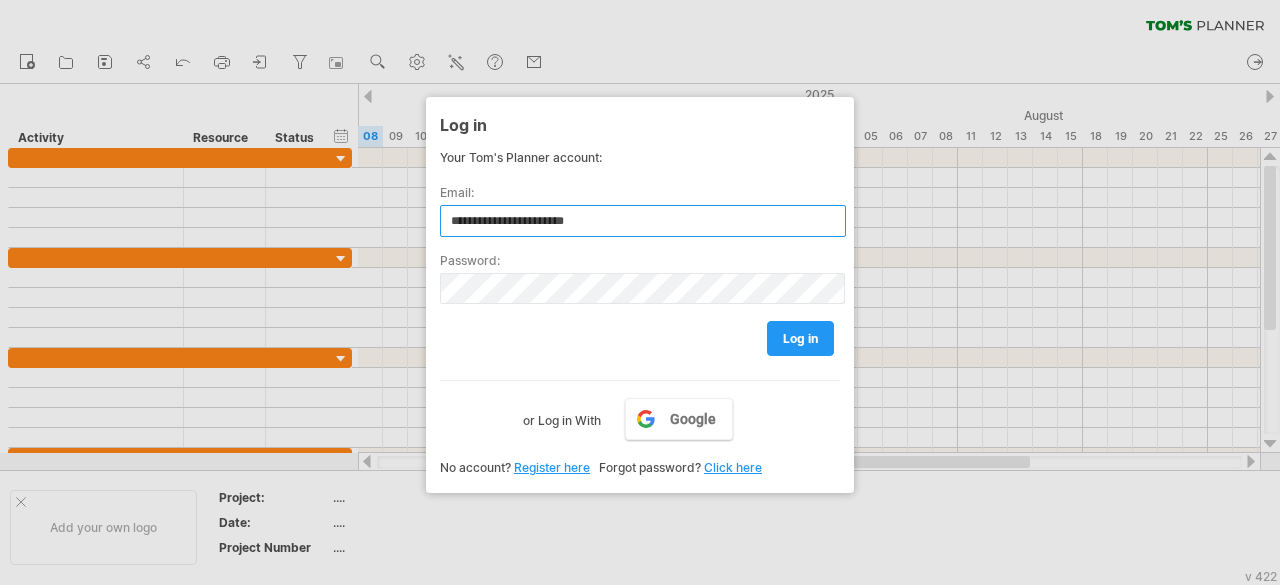 type on "**********" 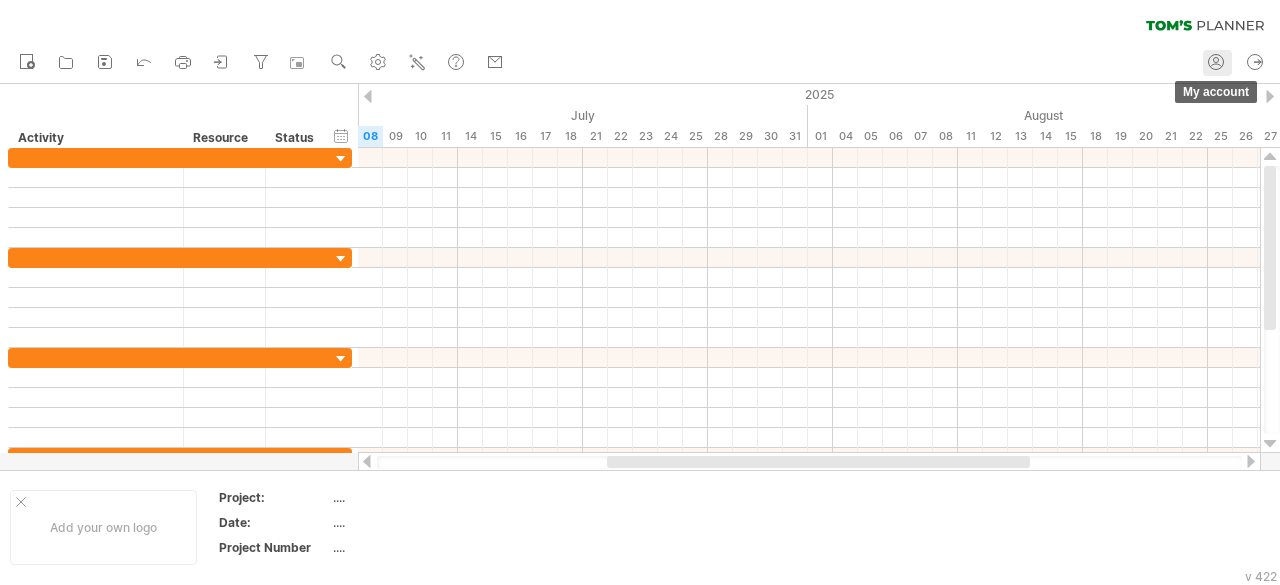click at bounding box center [1216, 62] 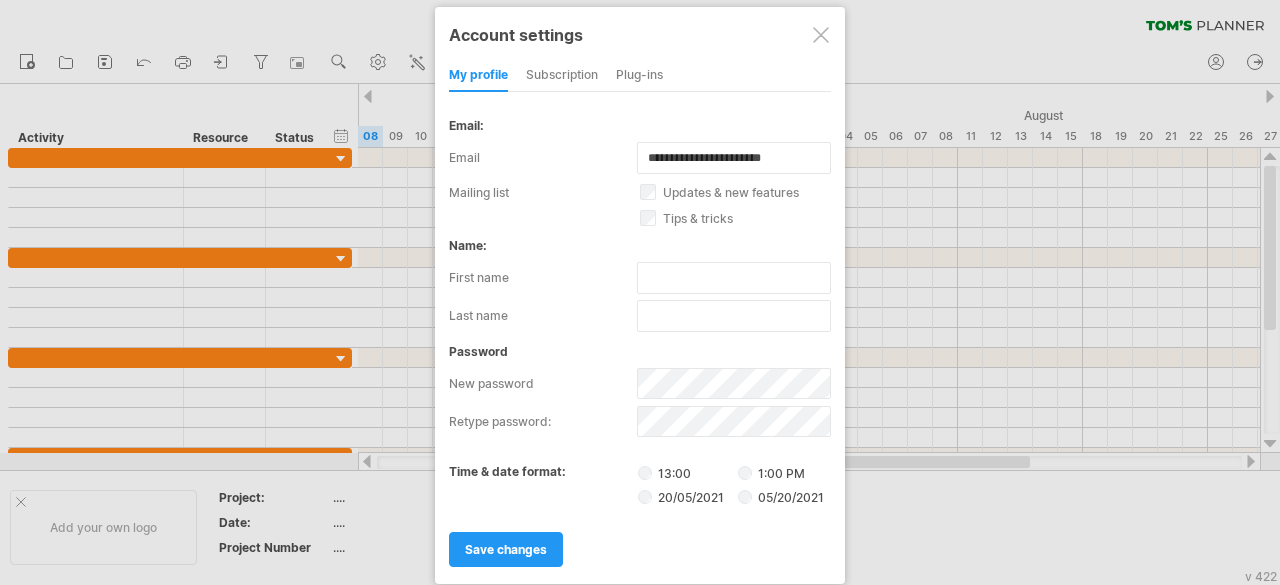 click on "subscription" at bounding box center (562, 76) 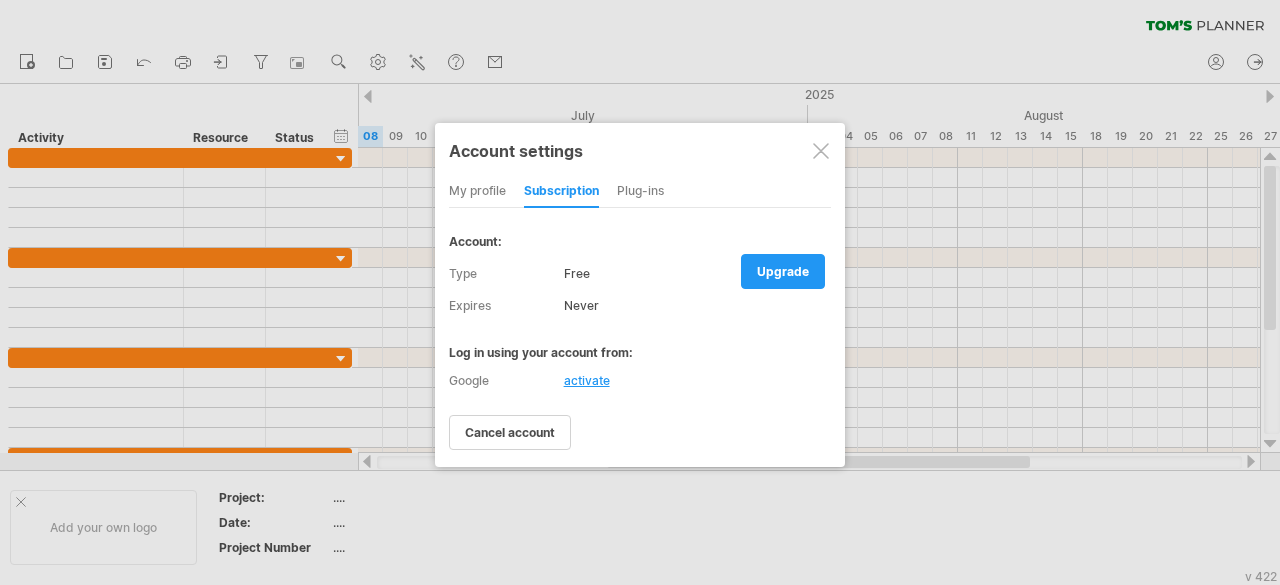 drag, startPoint x: 669, startPoint y: 198, endPoint x: 645, endPoint y: 181, distance: 29.410883 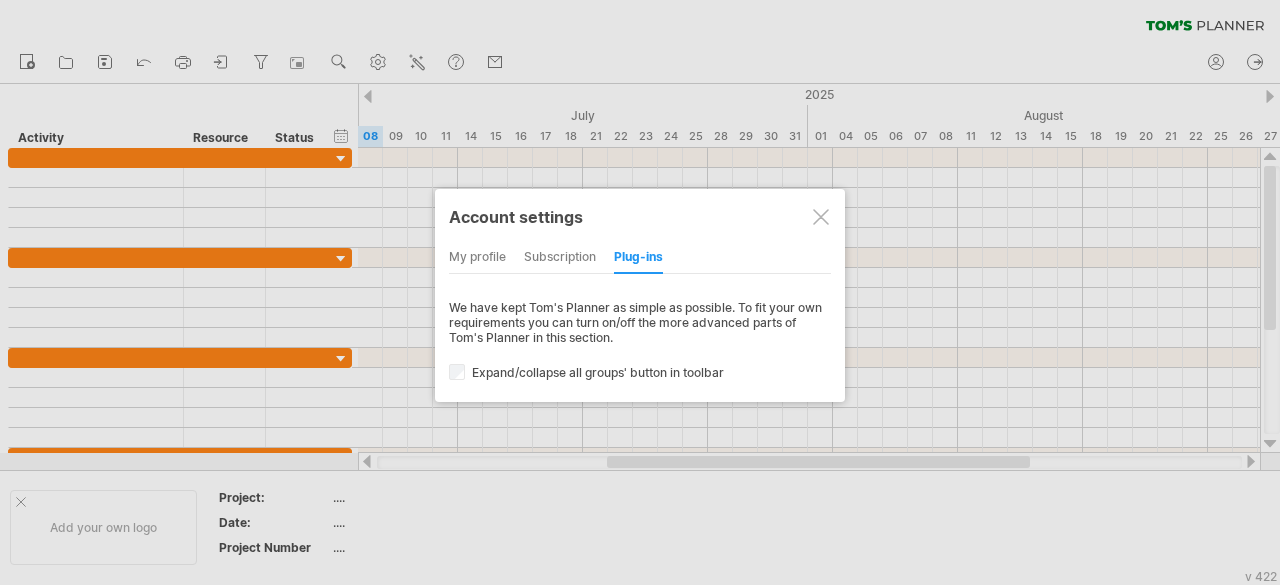click on "my profile" at bounding box center [477, 258] 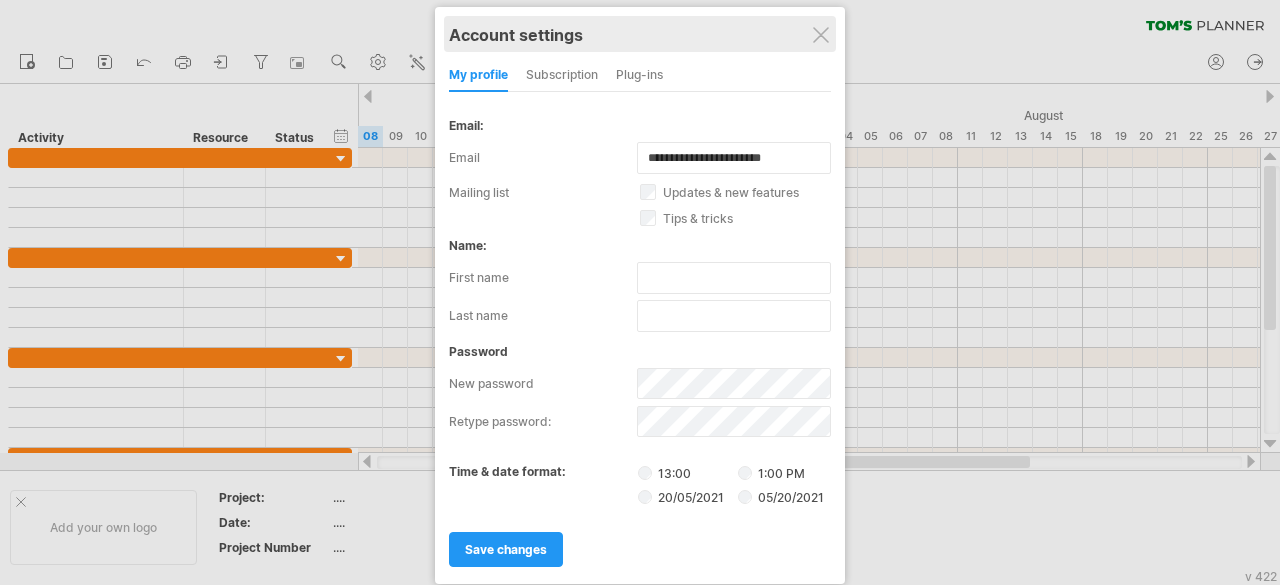 click on "Account settings" at bounding box center [640, 34] 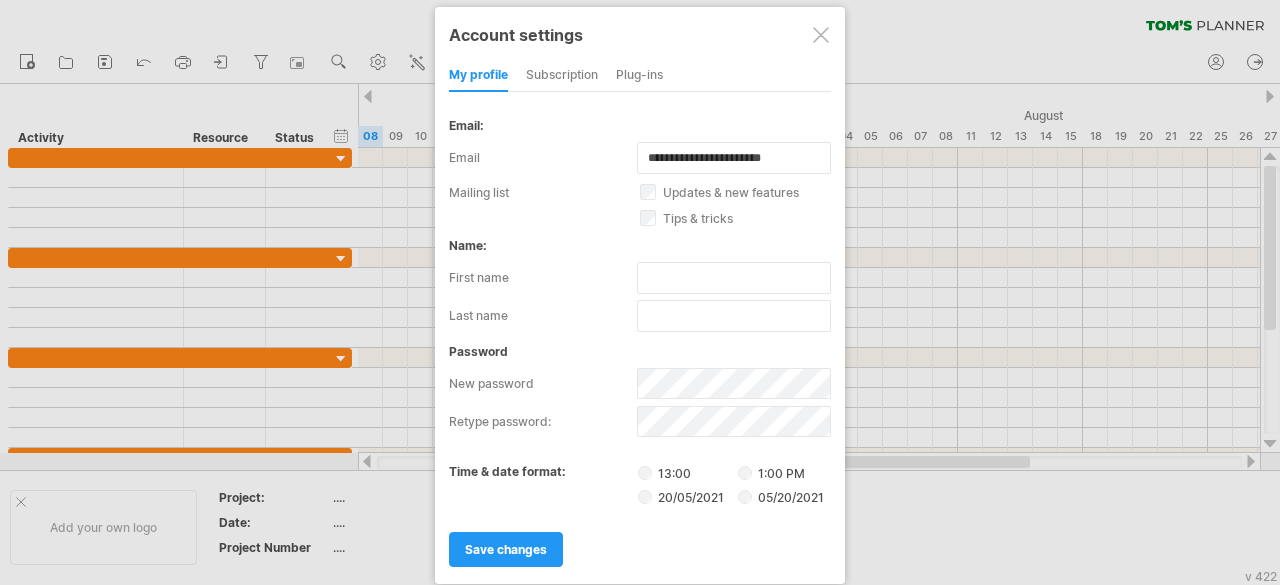 click at bounding box center [821, 35] 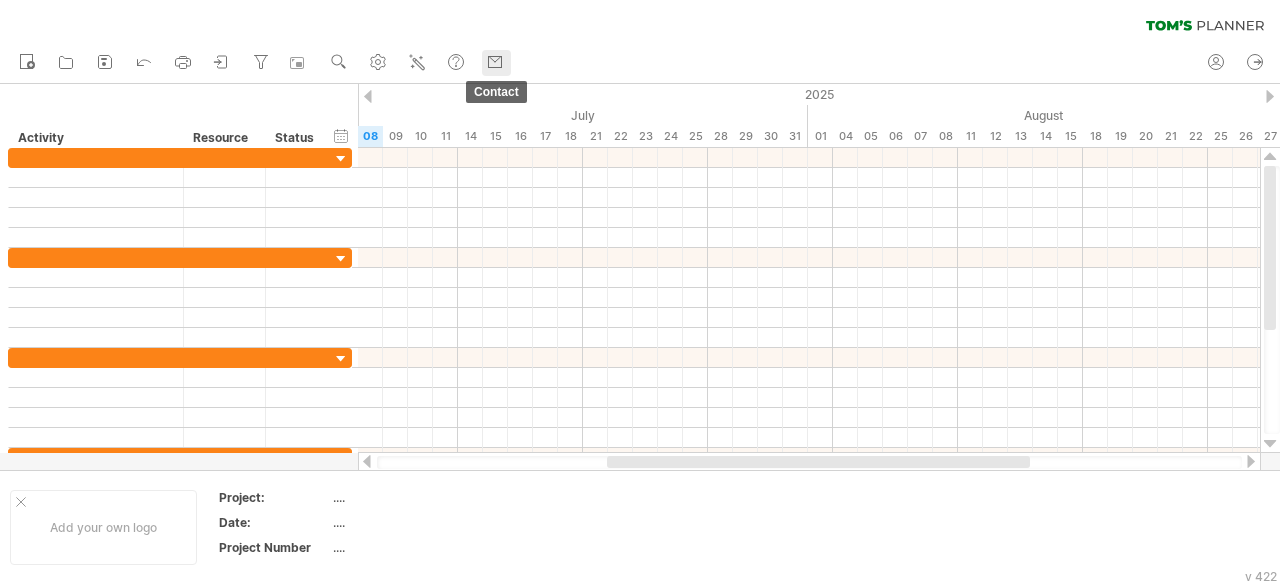 click at bounding box center [495, 62] 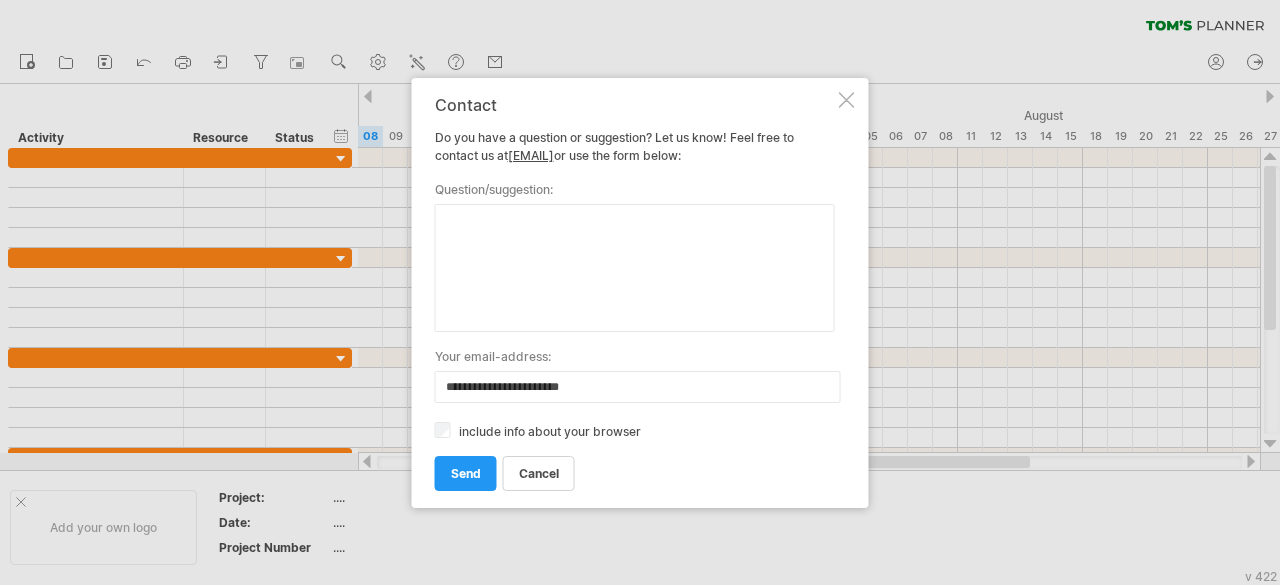 click at bounding box center [847, 100] 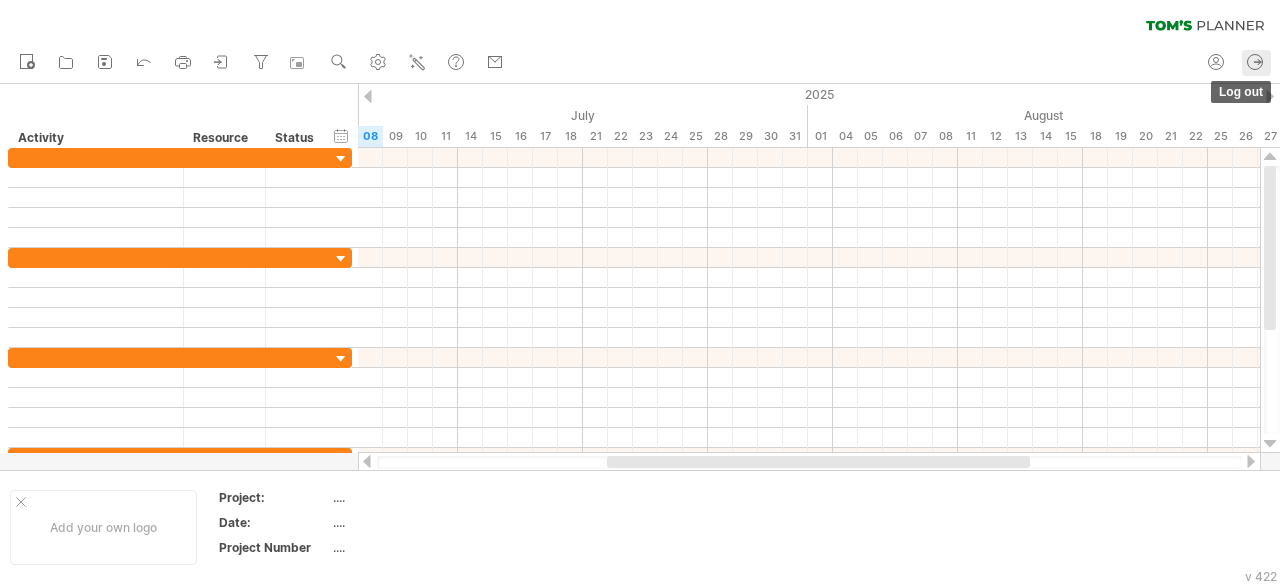 click at bounding box center (1255, 62) 